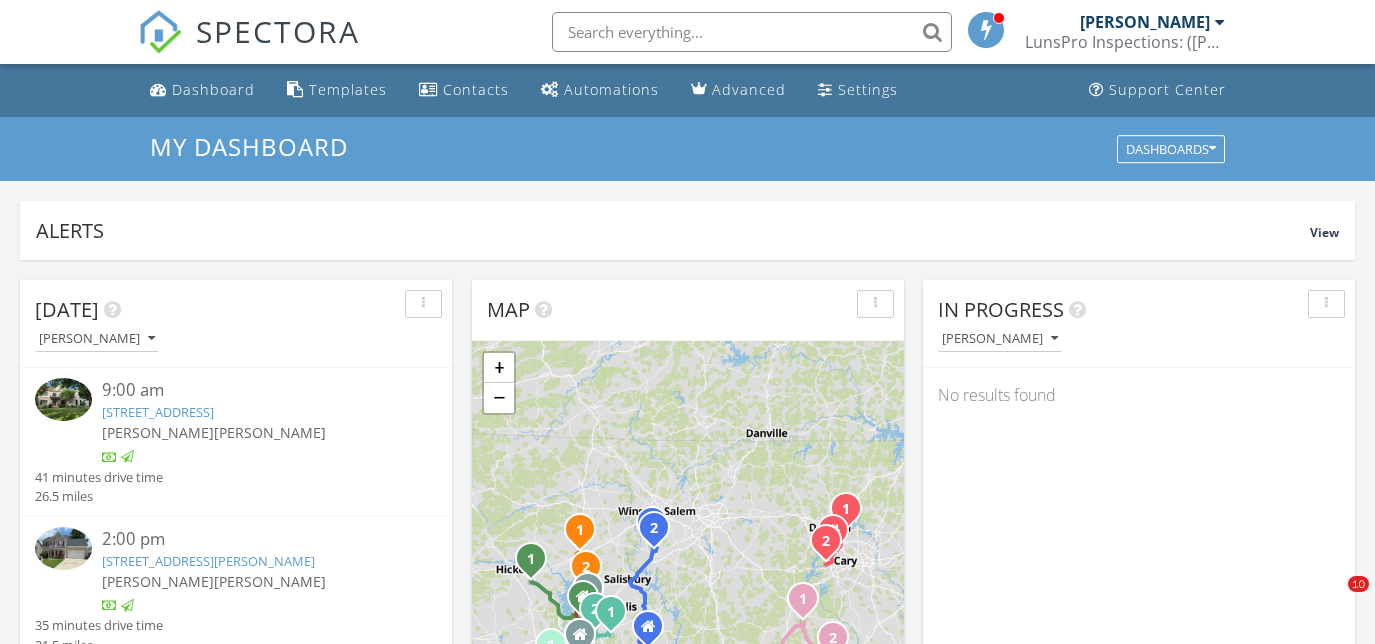 scroll, scrollTop: 0, scrollLeft: 0, axis: both 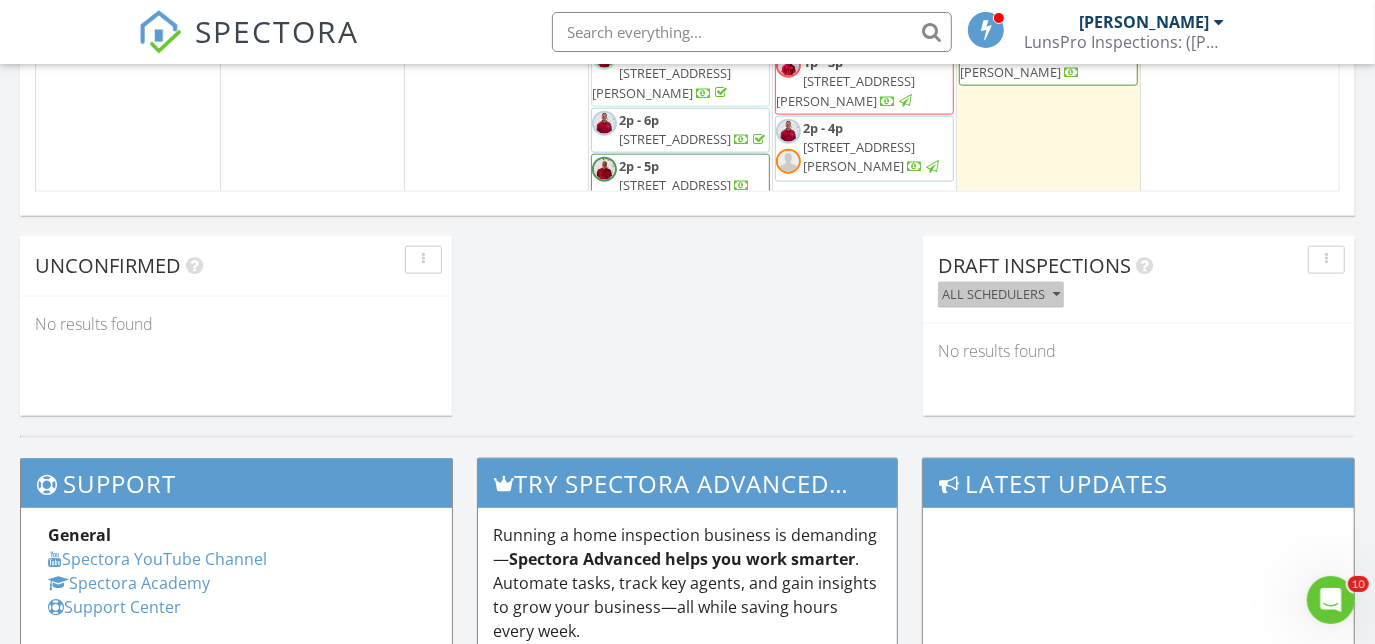 click at bounding box center (1056, 295) 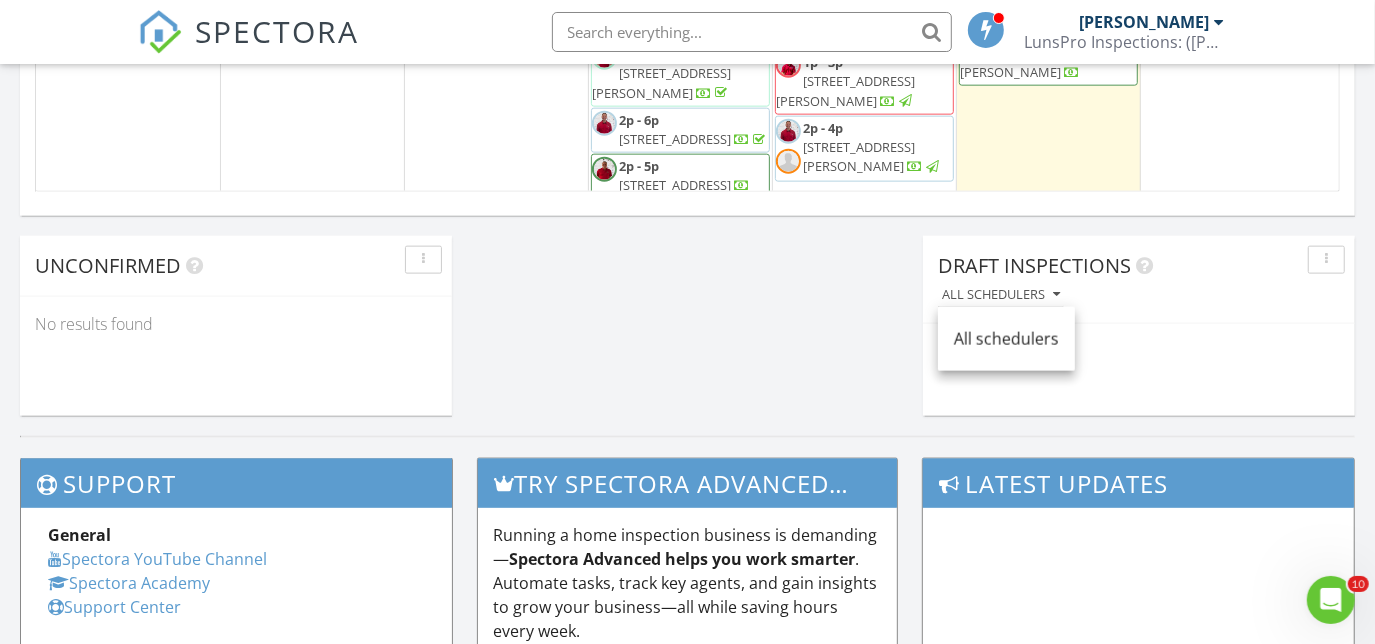 click on "No results found" at bounding box center (1139, 351) 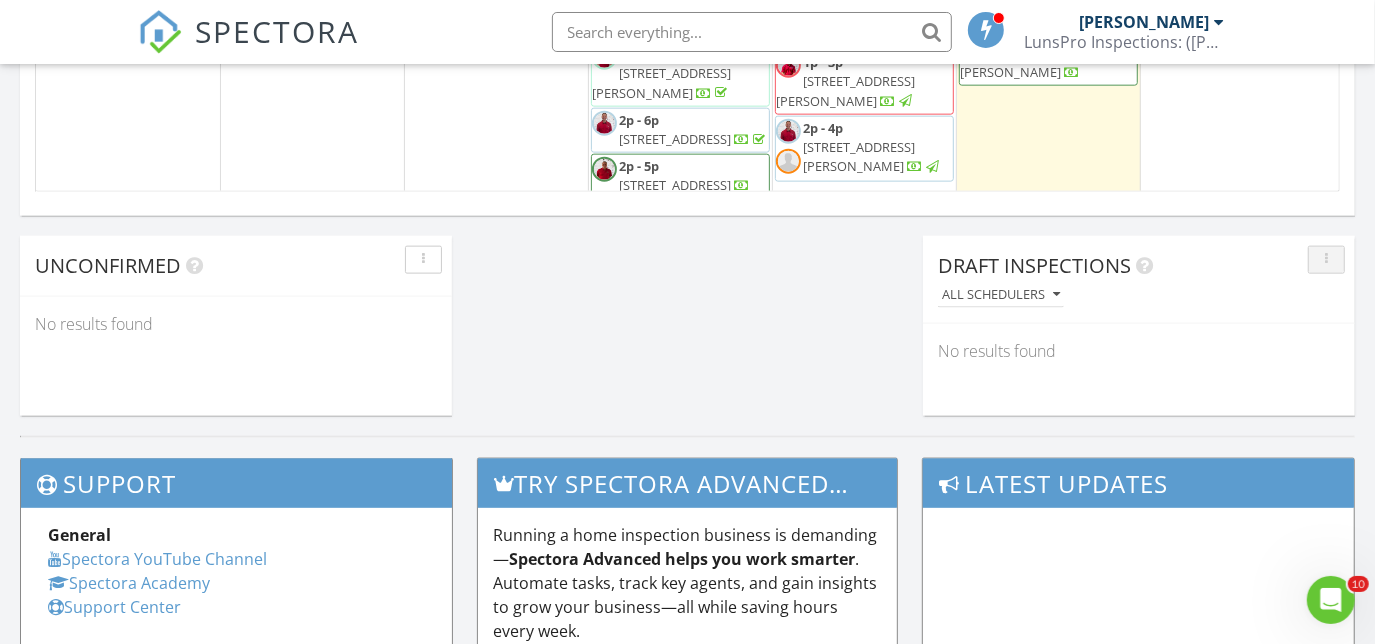 click at bounding box center [1326, 260] 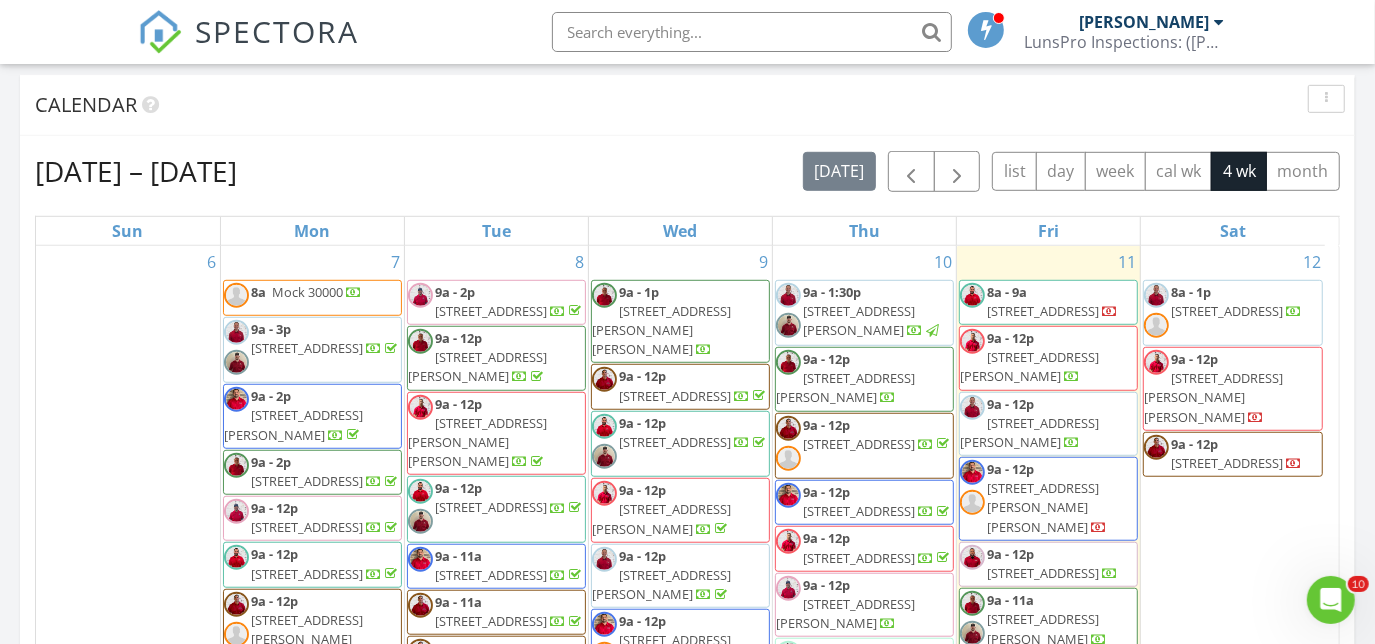 scroll, scrollTop: 713, scrollLeft: 0, axis: vertical 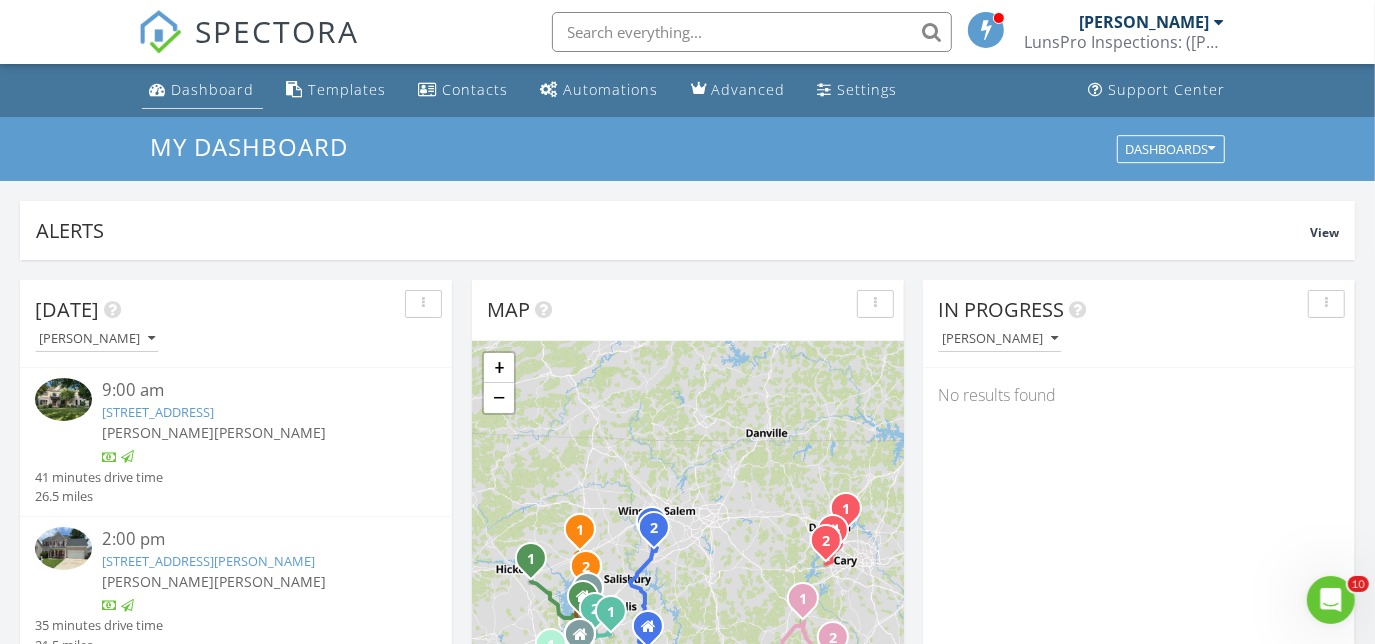 click on "Dashboard" at bounding box center [213, 89] 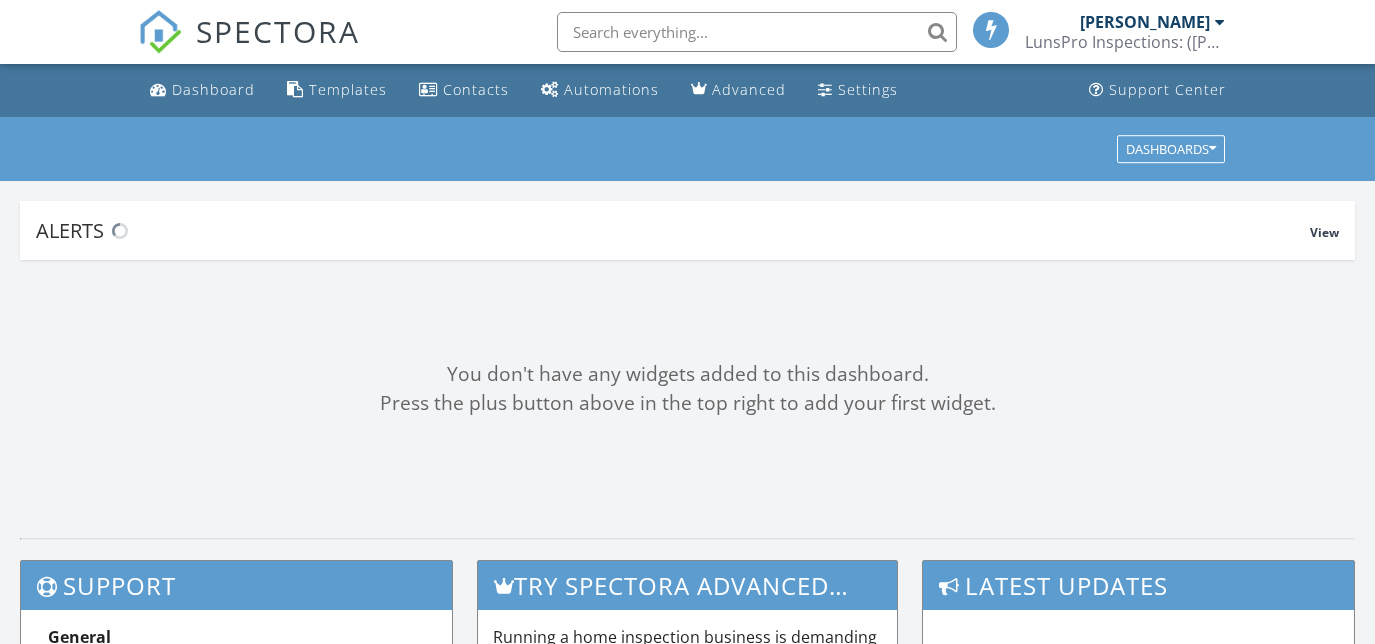 scroll, scrollTop: 0, scrollLeft: 0, axis: both 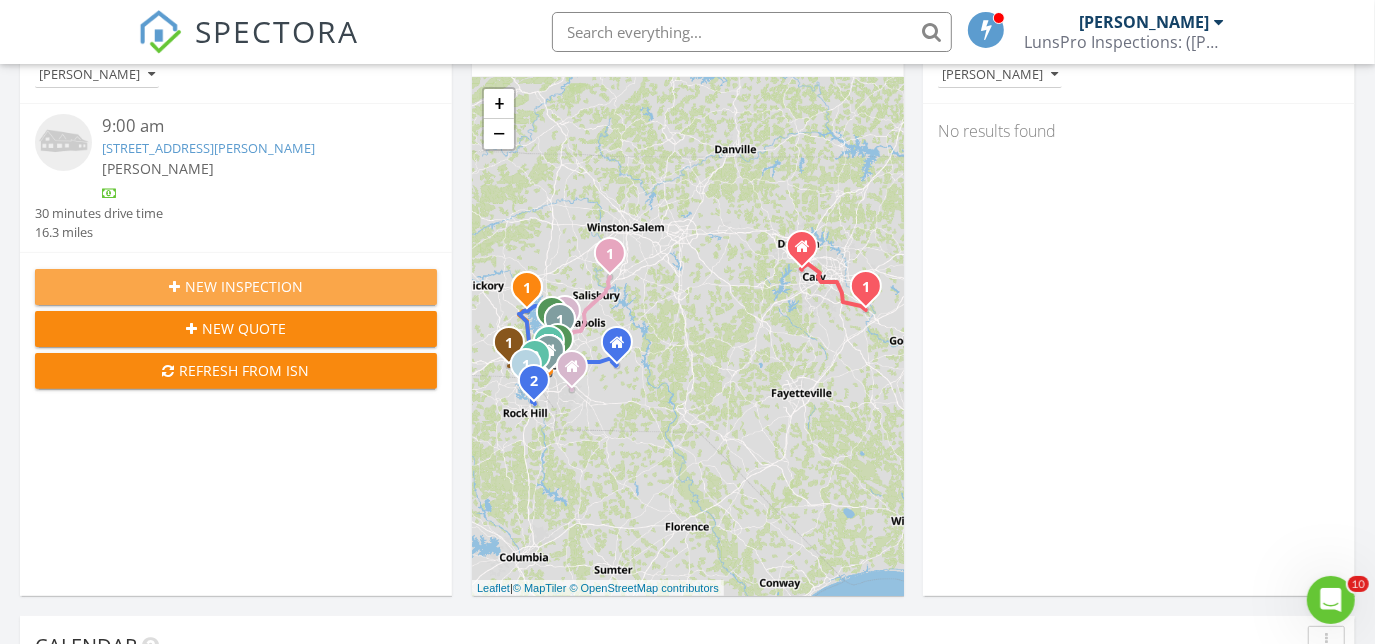 click on "New Inspection" at bounding box center [236, 286] 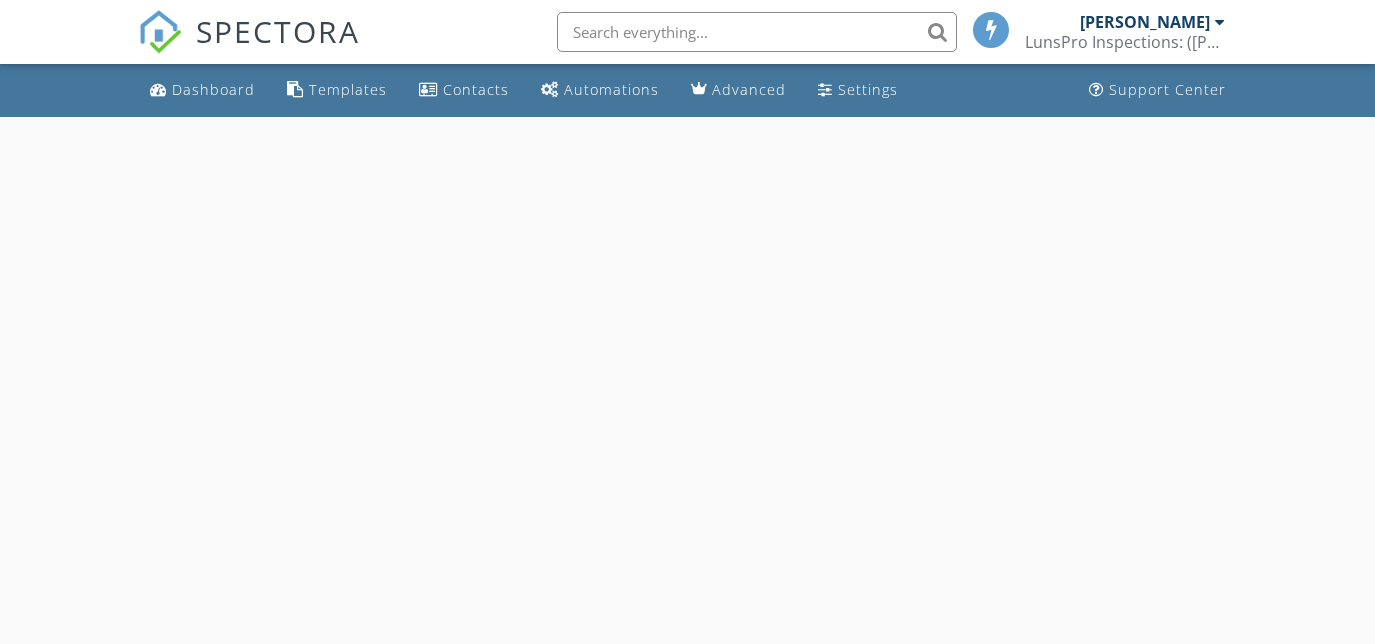 scroll, scrollTop: 0, scrollLeft: 0, axis: both 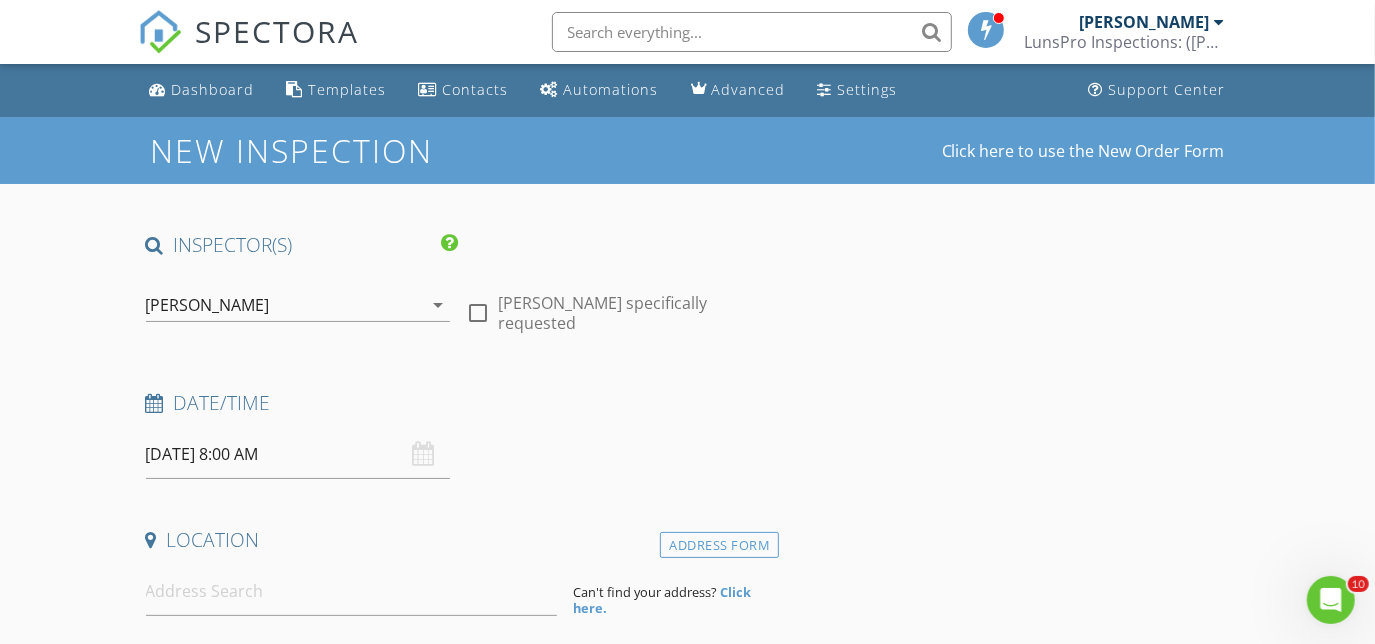 click on "arrow_drop_down" at bounding box center (438, 305) 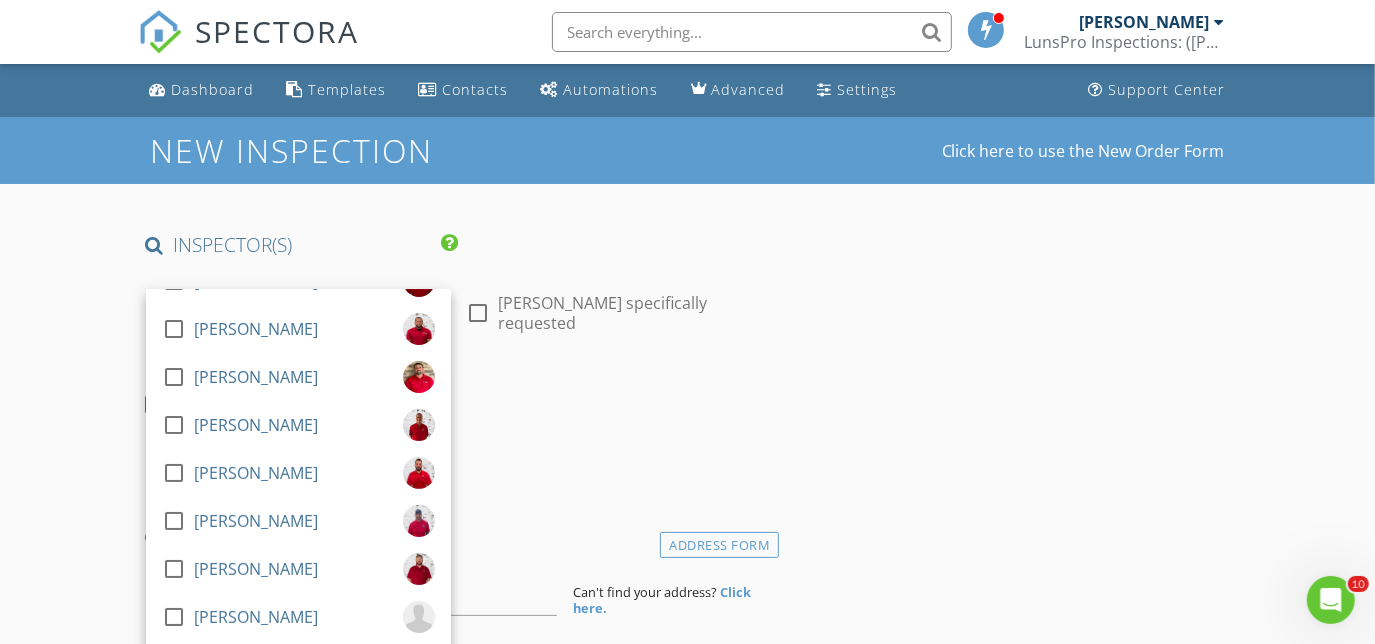 scroll, scrollTop: 176, scrollLeft: 0, axis: vertical 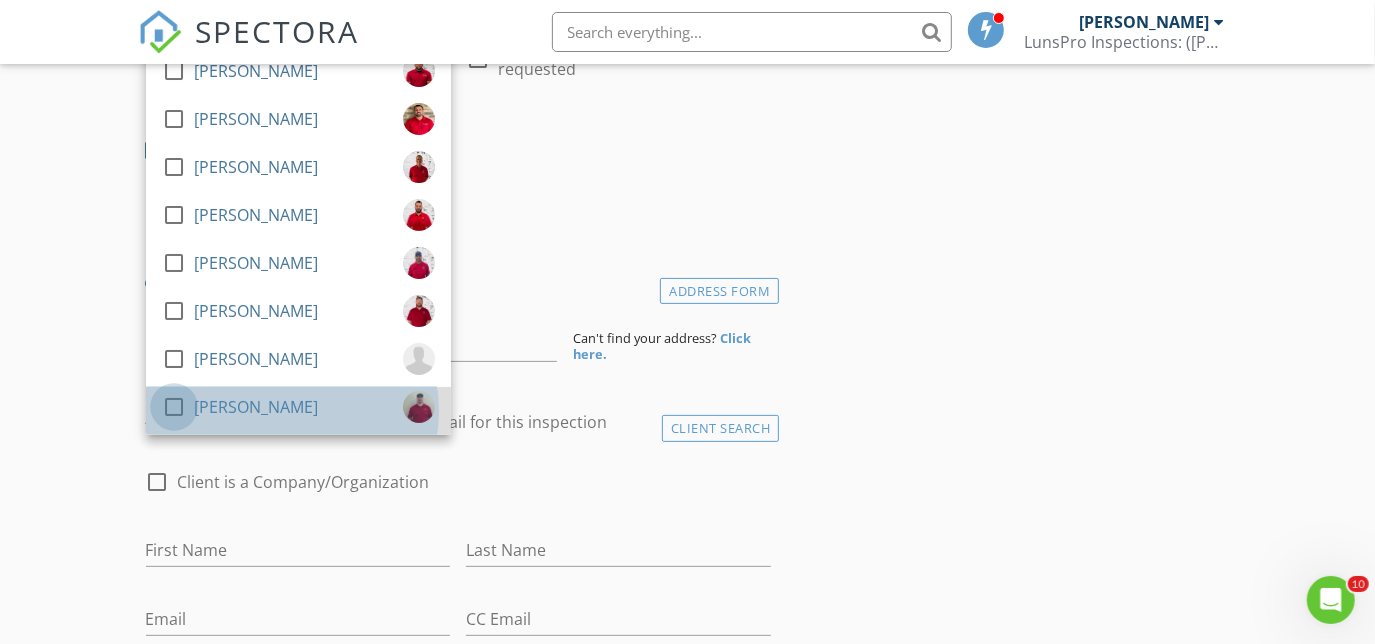 click at bounding box center (174, 407) 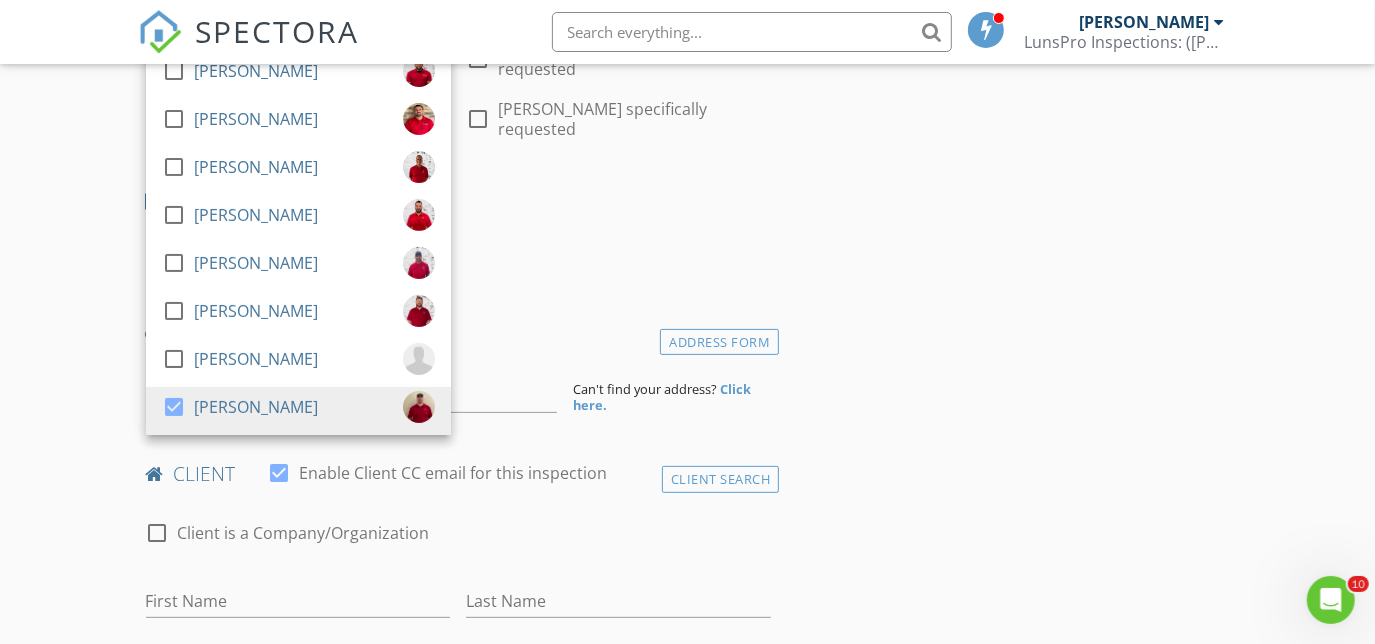 click on "Date/Time
07/12/2025 8:00 AM" at bounding box center (459, 231) 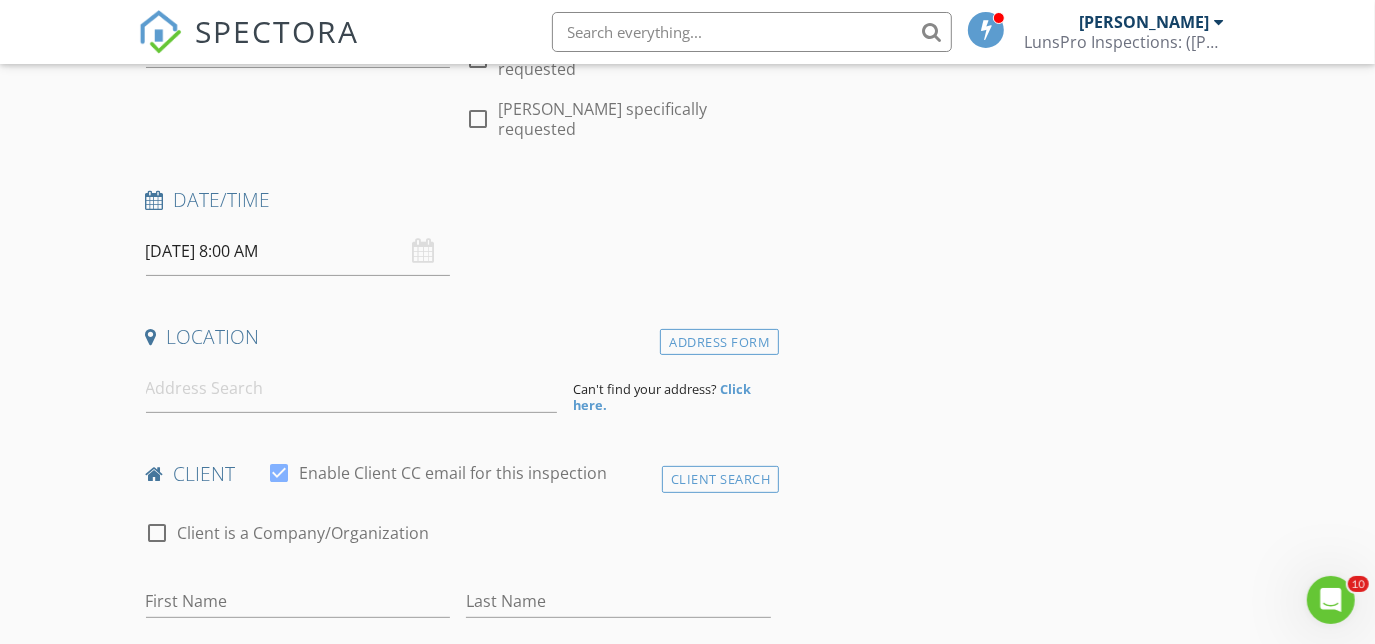 click on "07/12/2025 8:00 AM" at bounding box center (298, 251) 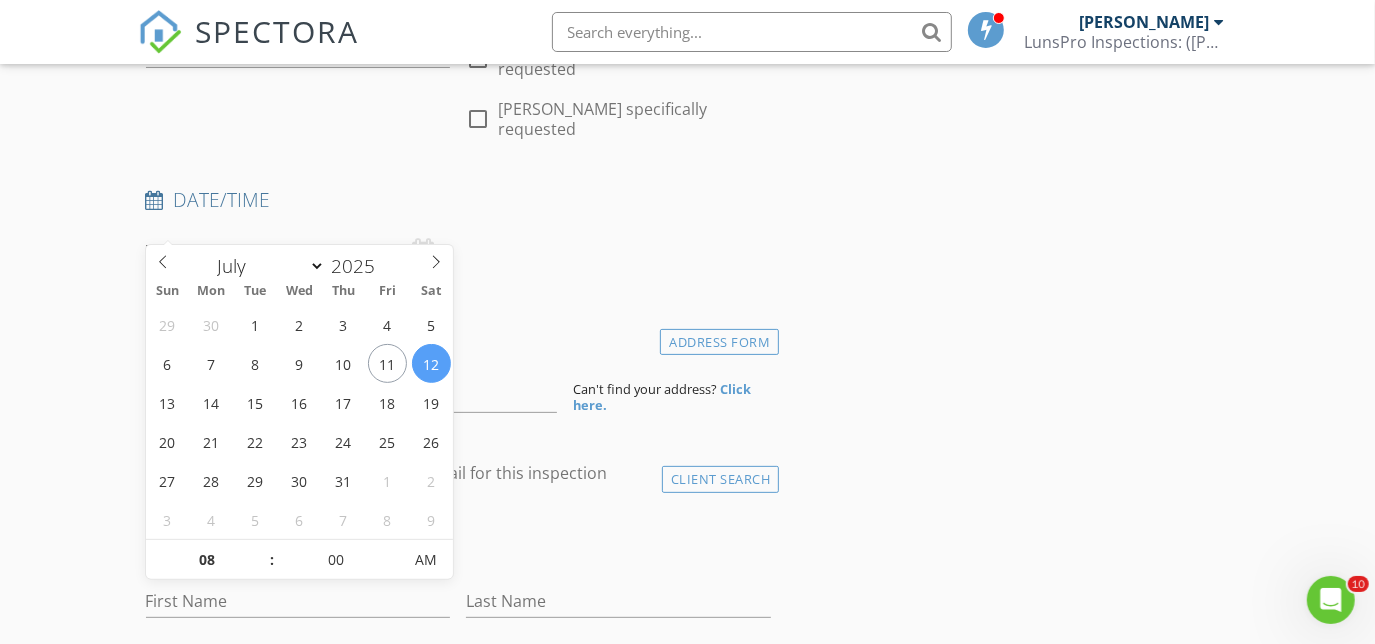 click on "07/12/2025 8:00 AM" at bounding box center (298, 251) 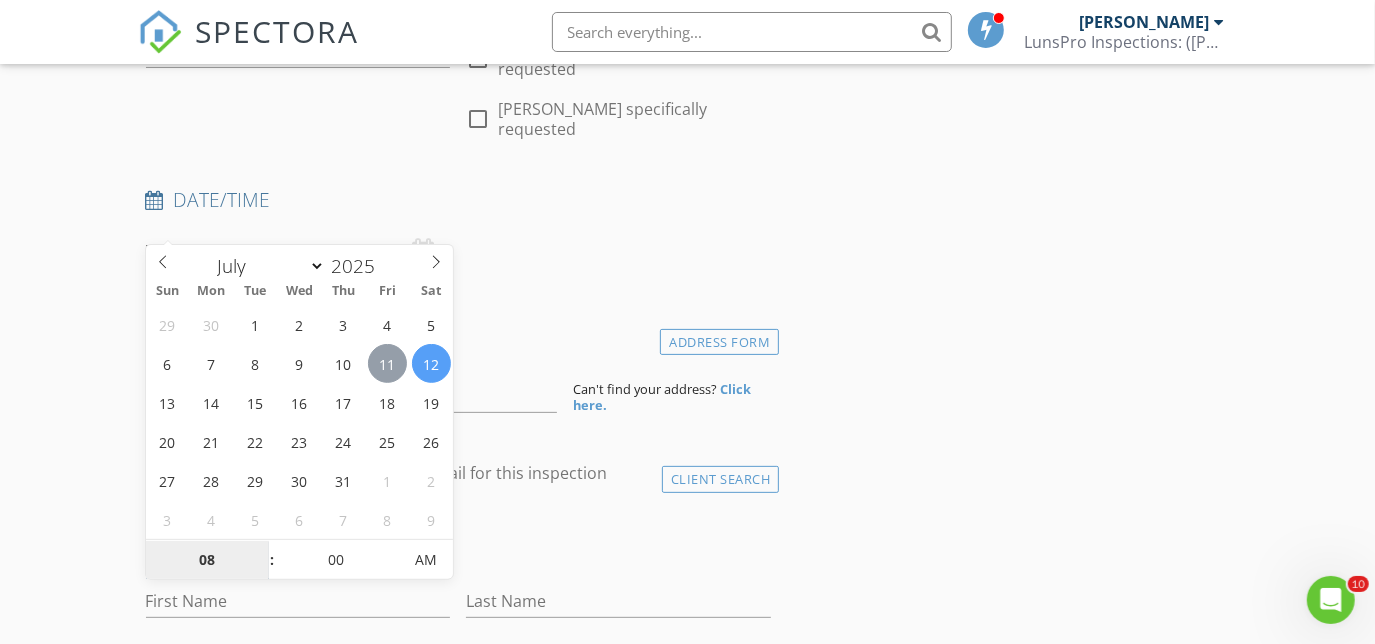 type on "07/11/2025 8:00 AM" 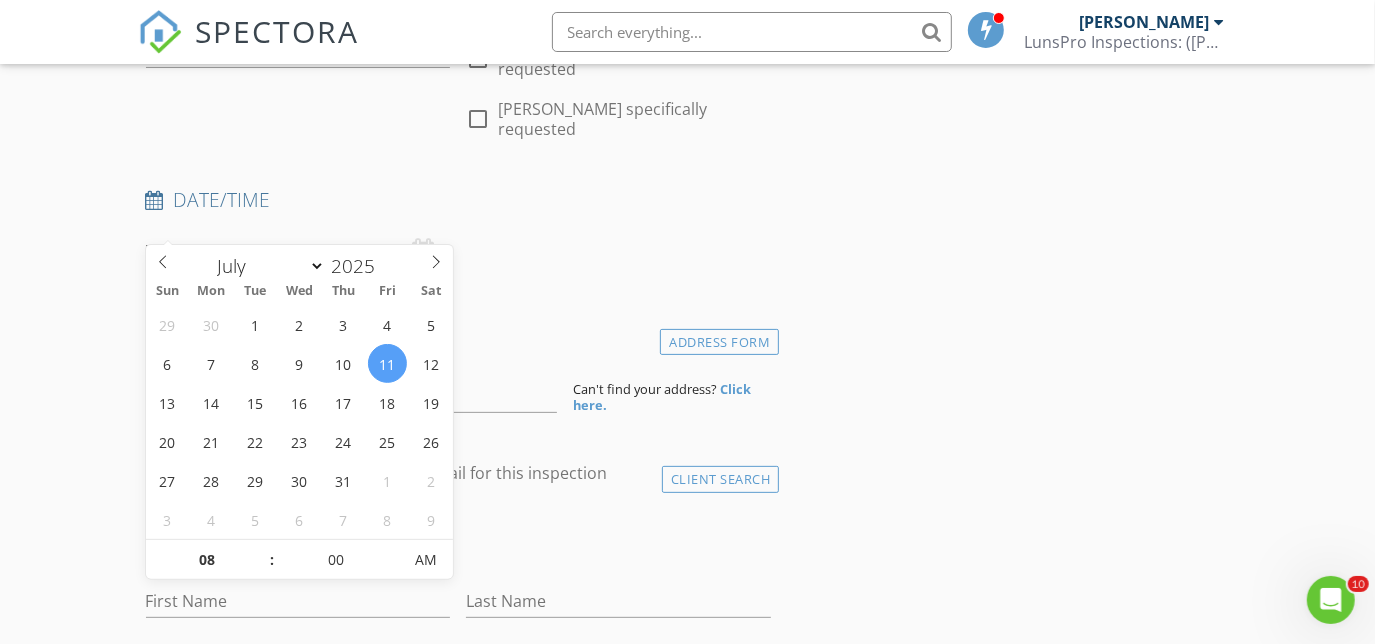 click on "INSPECTOR(S)
check_box   Chuck Myers   PRIMARY   check_box_outline_blank   Scott Augenreich     check_box_outline_blank   Rino Galente     check_box_outline_blank   Kyle Carpenter     check_box_outline_blank   Christian Montero     check_box_outline_blank   Chris Gearhart     check_box_outline_blank   Hyrum Hoecherl     check_box_outline_blank   Eric Kuhn     check_box_outline_blank   Ron Jacobs     check_box_outline_blank   Cam Smith     check_box_outline_blank   Kalynn Cooney     check_box   Tanner Hoyle     Chuck Myers,  Tanner Hoyle arrow_drop_down   check_box_outline_blank Chuck Myers specifically requested check_box_outline_blank Tanner Hoyle specifically requested
Date/Time
07/11/2025 8:00 AM
Location
Address Form       Can't find your address?   Click here.
client
check_box Enable Client CC email for this inspection   Client Search         First Name" at bounding box center [459, 1379] 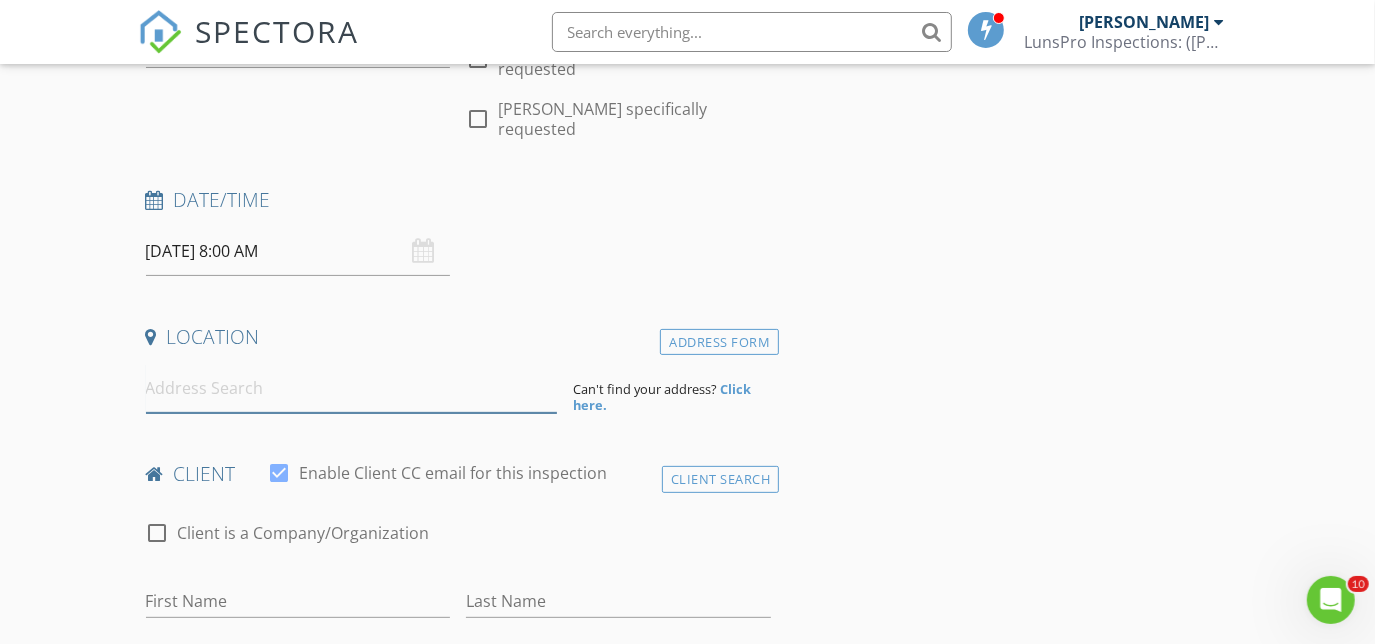 click at bounding box center (352, 388) 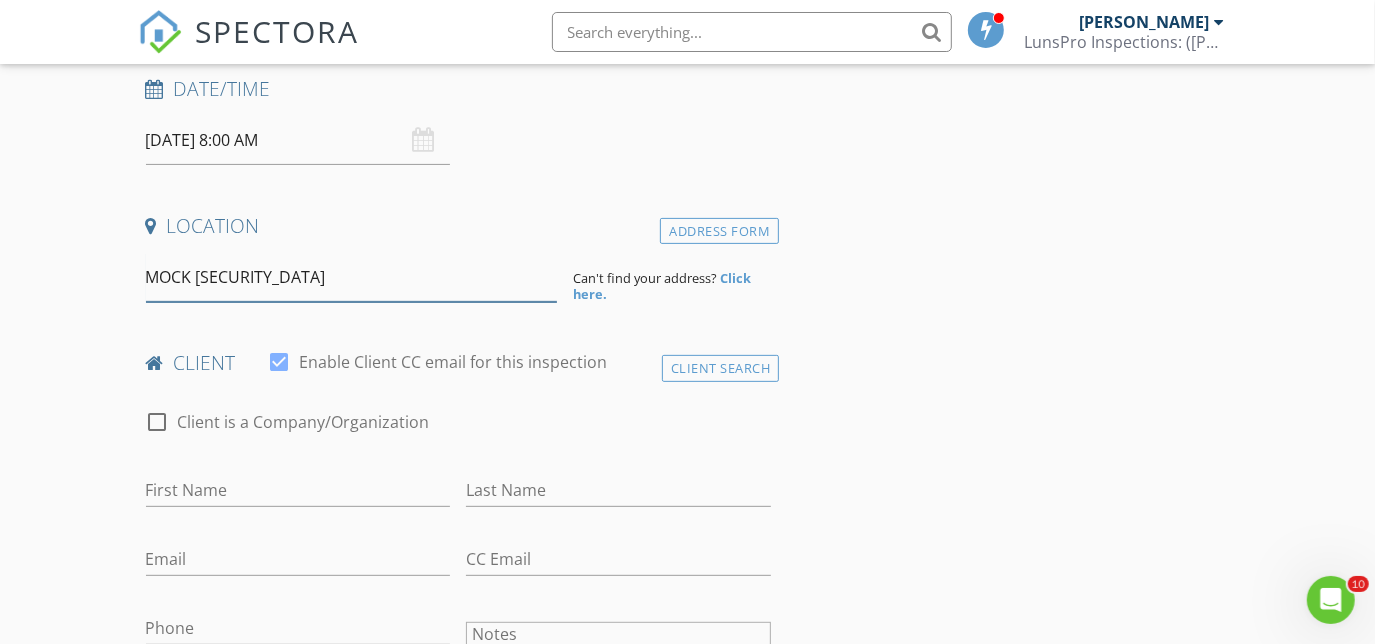scroll, scrollTop: 384, scrollLeft: 0, axis: vertical 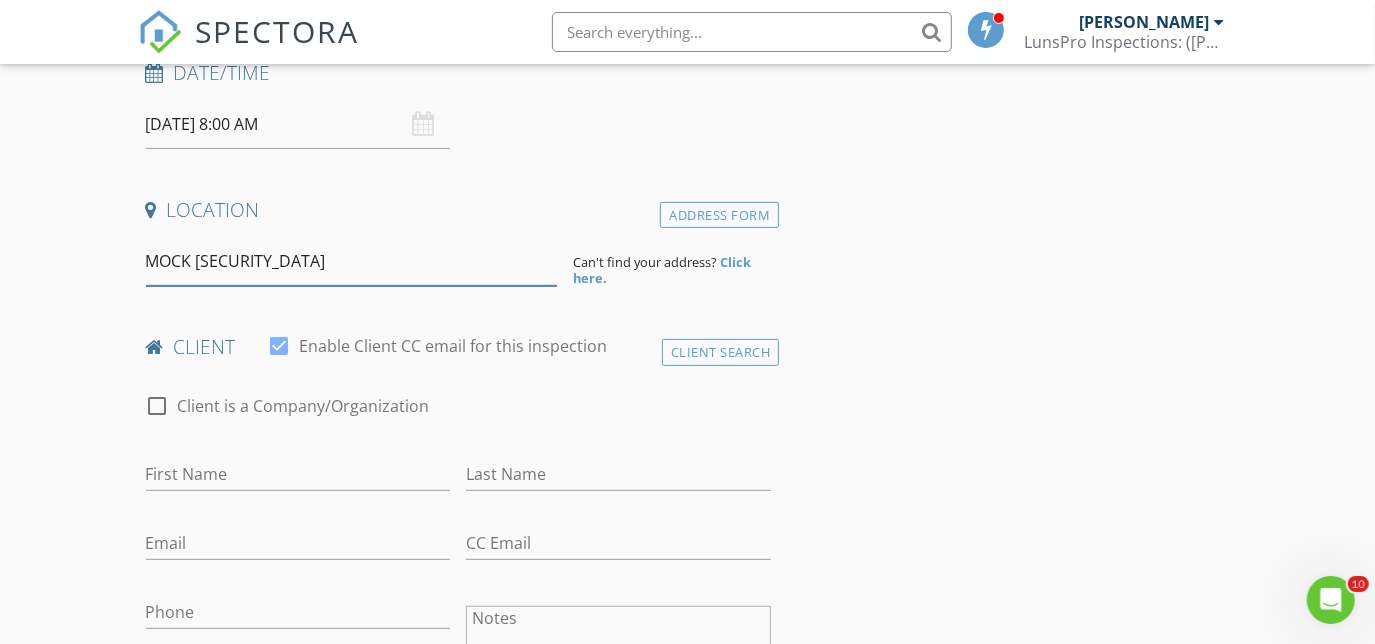 type on "MOCK ABC123" 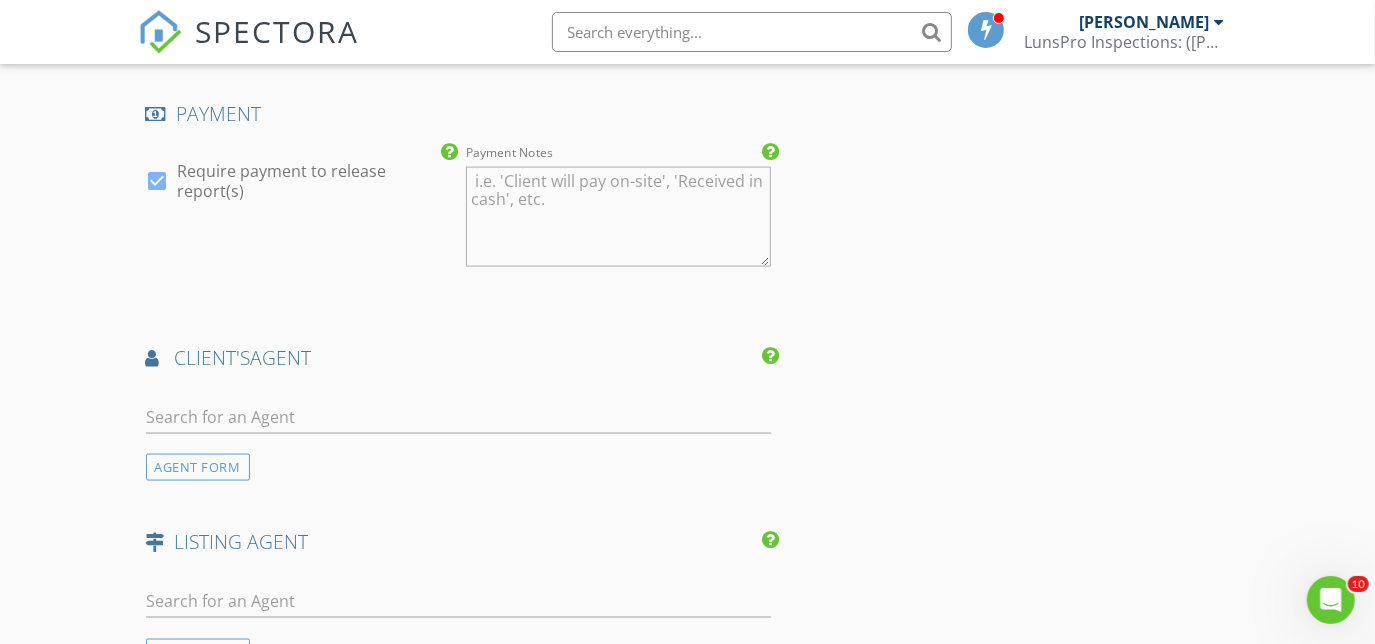 scroll, scrollTop: 1789, scrollLeft: 0, axis: vertical 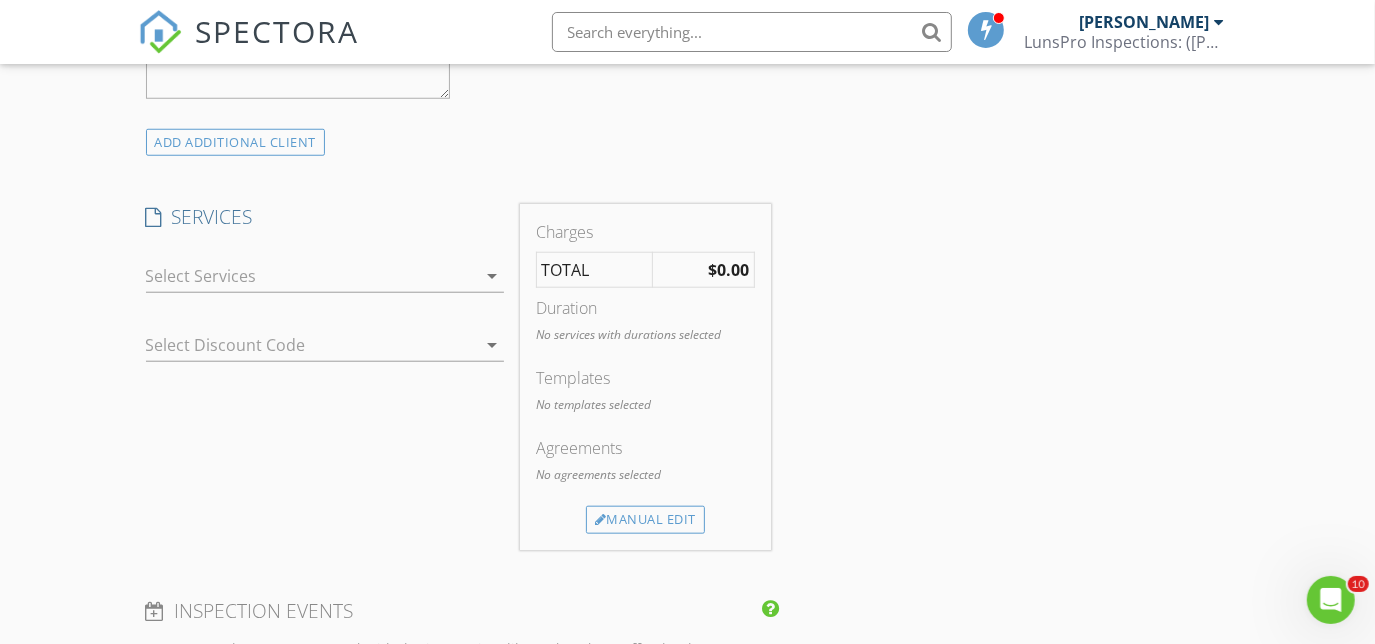 click on "arrow_drop_down" at bounding box center (492, 276) 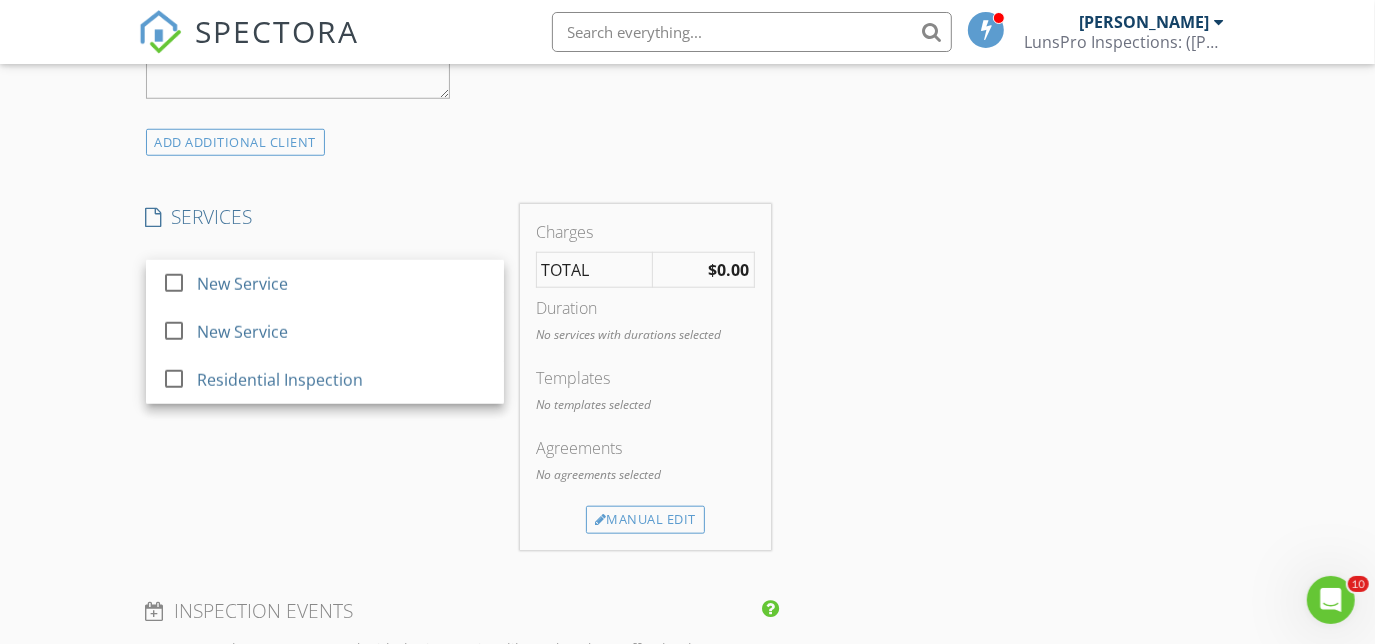 click on "INSPECTOR(S)
check_box   Chuck Myers   PRIMARY   check_box_outline_blank   Scott Augenreich     check_box_outline_blank   Rino Galente     check_box_outline_blank   Kyle Carpenter     check_box_outline_blank   Christian Montero     check_box_outline_blank   Chris Gearhart     check_box_outline_blank   Hyrum Hoecherl     check_box_outline_blank   Eric Kuhn     check_box_outline_blank   Ron Jacobs     check_box_outline_blank   Cam Smith     check_box_outline_blank   Kalynn Cooney     check_box   Tanner Hoyle     Chuck Myers,  Tanner Hoyle arrow_drop_down   check_box_outline_blank Chuck Myers specifically requested check_box_outline_blank Tanner Hoyle specifically requested
Date/Time
07/11/2025 8:00 AM
Location
Address Form   MOCK ABC123     Can't find your address?   Click here.
client
check_box Enable Client CC email for this inspection   Client Search" at bounding box center [459, 489] 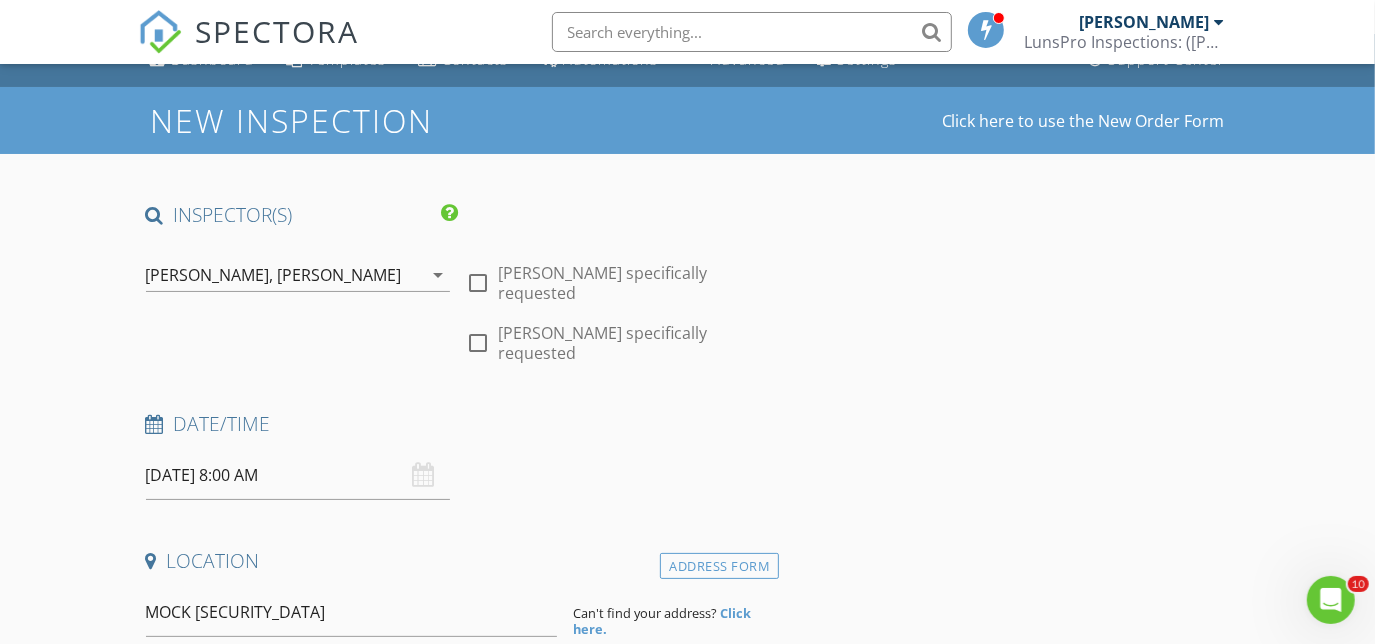 scroll, scrollTop: 0, scrollLeft: 0, axis: both 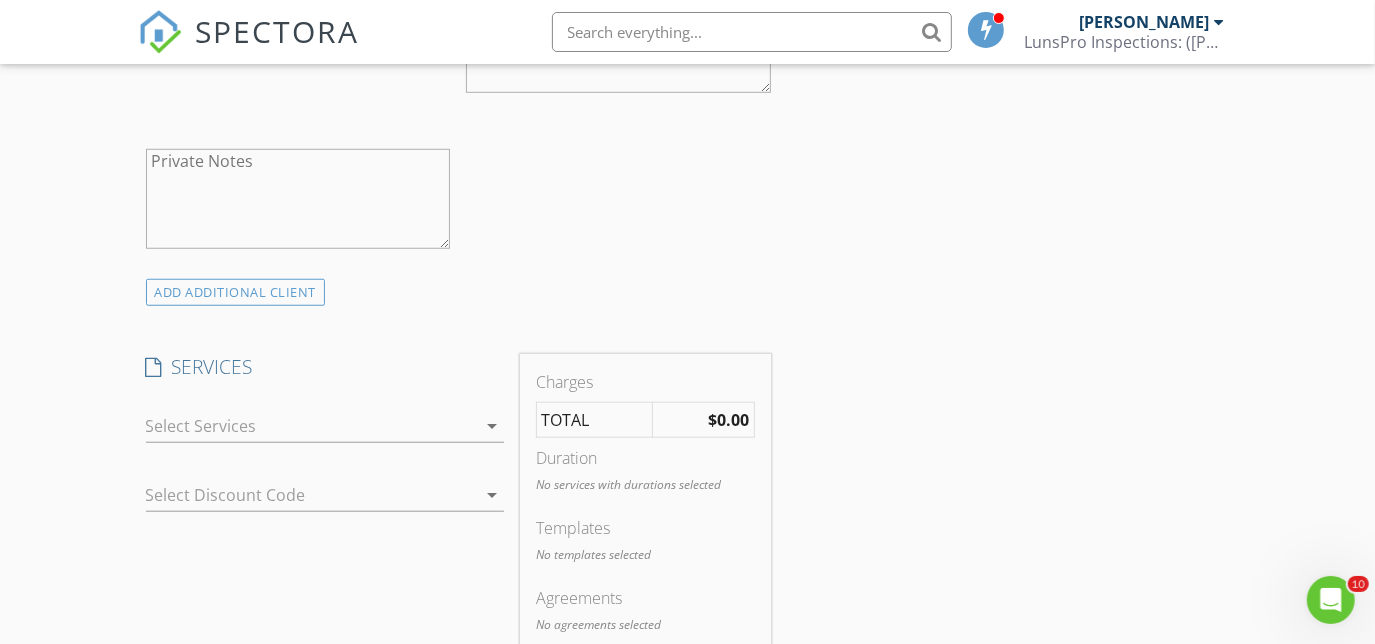 click on "arrow_drop_down" at bounding box center [492, 426] 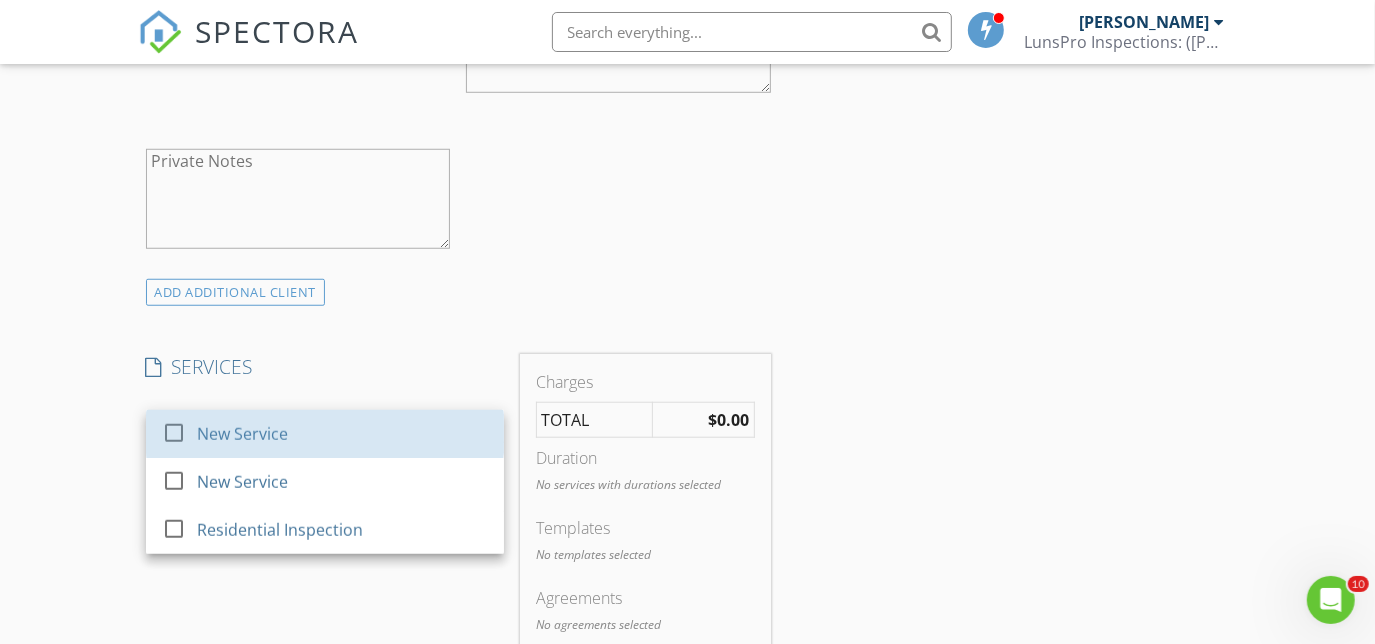 click on "check_box_outline_blank   New Service" at bounding box center [325, 434] 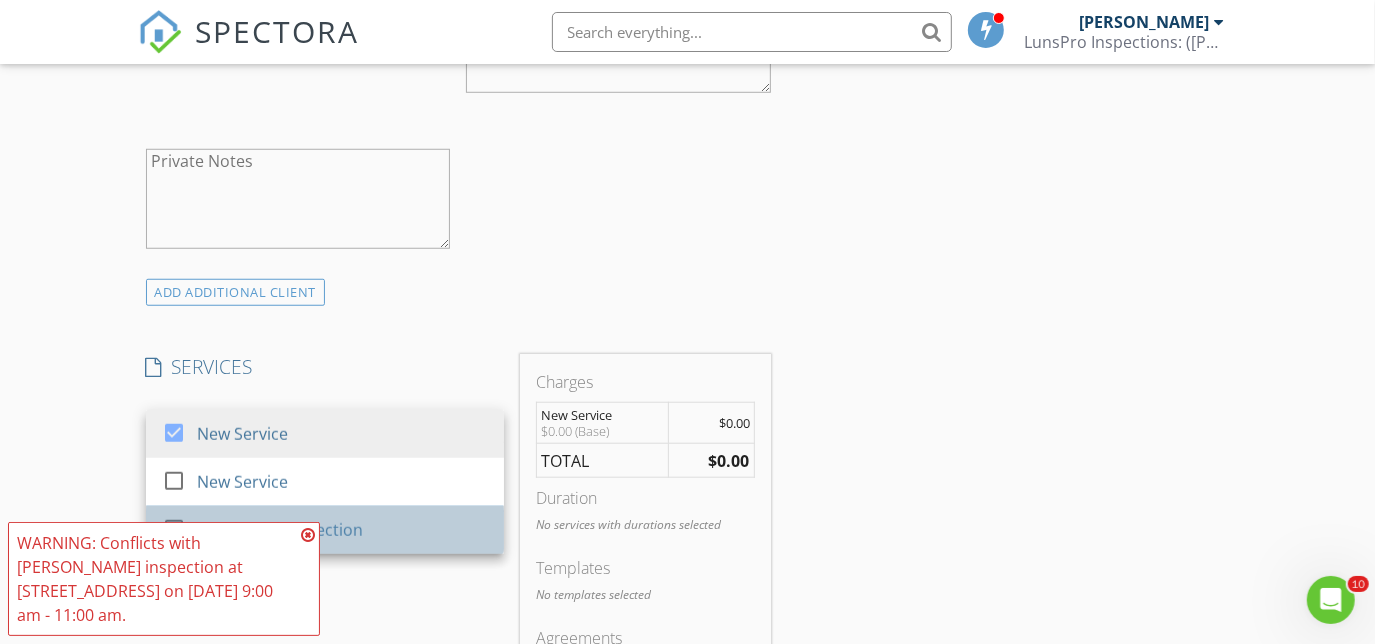 click on "Residential Inspection" at bounding box center [280, 530] 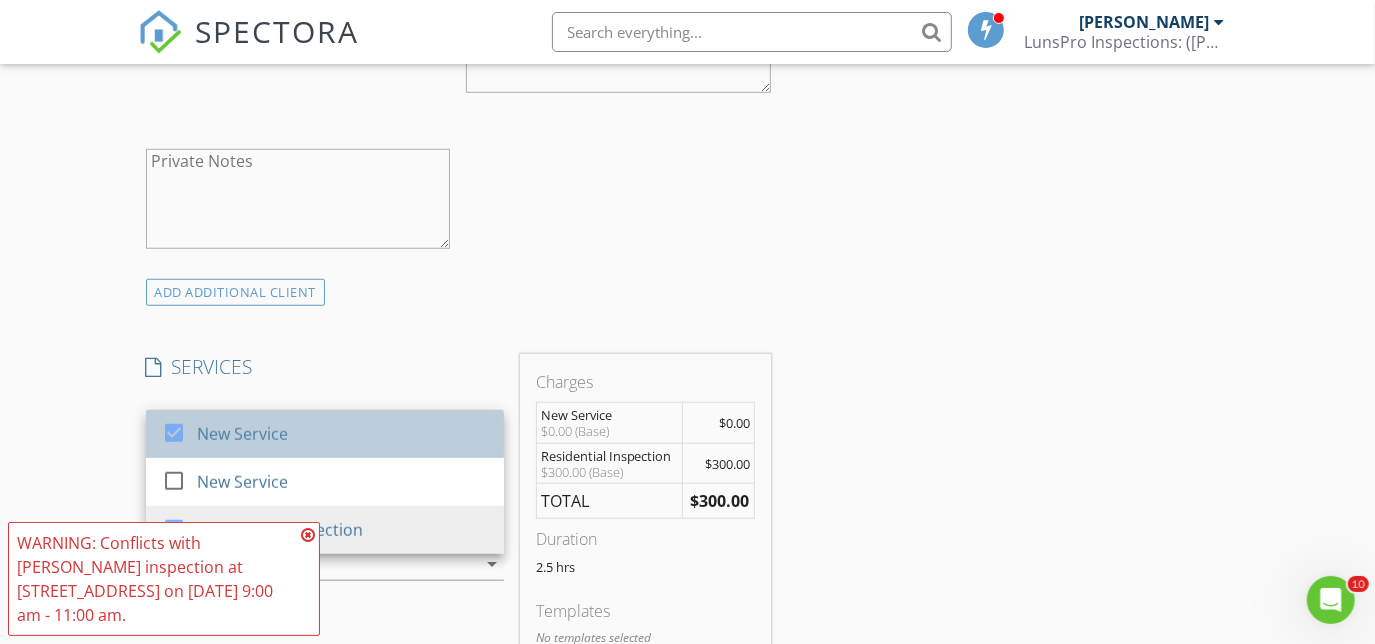 click on "New Service" at bounding box center (342, 434) 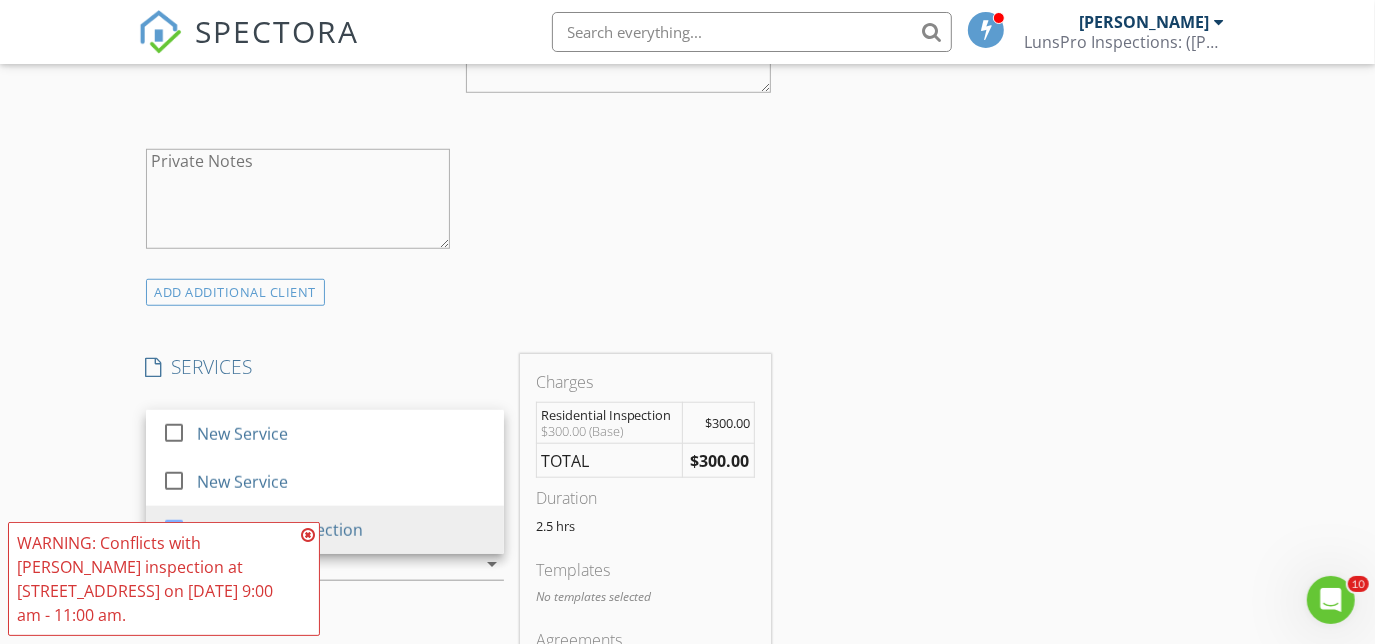 click on "INSPECTOR(S)
check_box   Chuck Myers   PRIMARY   check_box_outline_blank   Scott Augenreich     check_box_outline_blank   Rino Galente     check_box_outline_blank   Kyle Carpenter     check_box_outline_blank   Christian Montero     check_box_outline_blank   Chris Gearhart     check_box_outline_blank   Hyrum Hoecherl     check_box_outline_blank   Eric Kuhn     check_box_outline_blank   Ron Jacobs     check_box_outline_blank   Cam Smith     check_box_outline_blank   Kalynn Cooney     check_box   Tanner Hoyle     Chuck Myers,  Tanner Hoyle arrow_drop_down   check_box_outline_blank Chuck Myers specifically requested check_box_outline_blank Tanner Hoyle specifically requested
Date/Time
07/11/2025 8:00 AM
Location
Address Form   MOCK ABC123     Can't find your address?   Click here.
client
check_box Enable Client CC email for this inspection   Client Search" at bounding box center (688, 712) 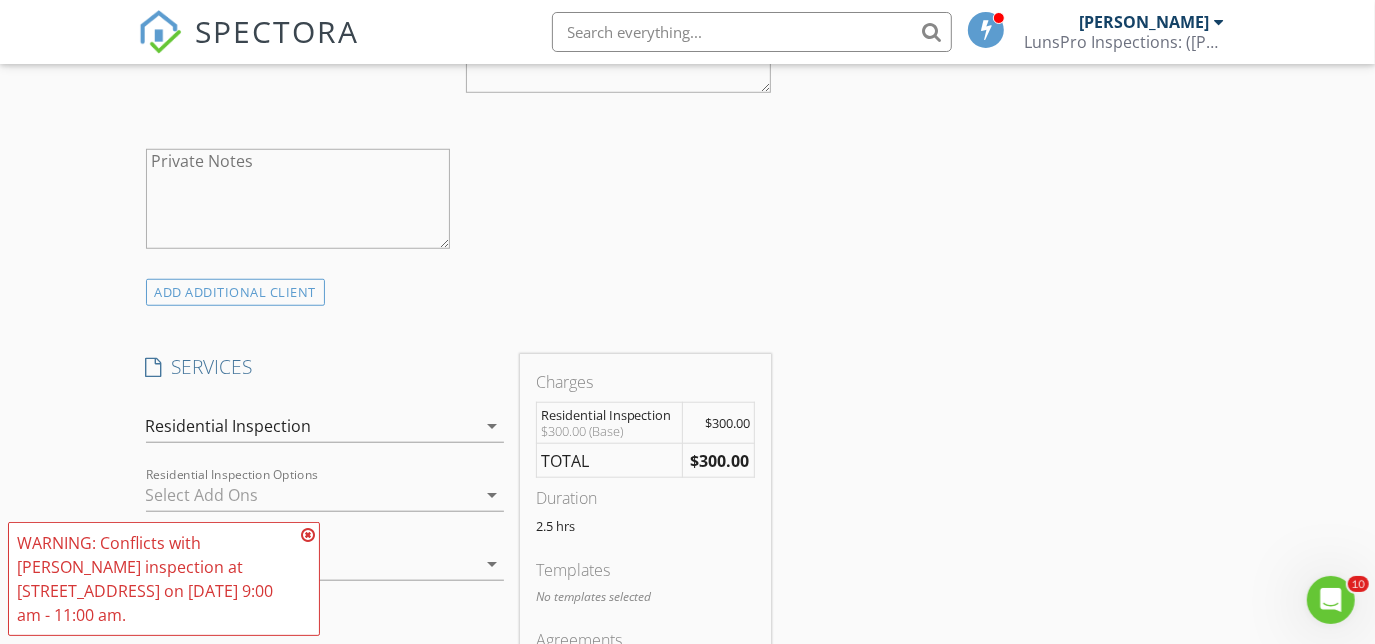 click on "INSPECTOR(S)
check_box   Chuck Myers   PRIMARY   check_box_outline_blank   Scott Augenreich     check_box_outline_blank   Rino Galente     check_box_outline_blank   Kyle Carpenter     check_box_outline_blank   Christian Montero     check_box_outline_blank   Chris Gearhart     check_box_outline_blank   Hyrum Hoecherl     check_box_outline_blank   Eric Kuhn     check_box_outline_blank   Ron Jacobs     check_box_outline_blank   Cam Smith     check_box_outline_blank   Kalynn Cooney     check_box   Tanner Hoyle     Chuck Myers,  Tanner Hoyle arrow_drop_down   check_box_outline_blank Chuck Myers specifically requested check_box_outline_blank Tanner Hoyle specifically requested
Date/Time
07/11/2025 8:00 AM
Location
Address Form   MOCK ABC123     Can't find your address?   Click here.
client
check_box Enable Client CC email for this inspection   Client Search" at bounding box center [688, 712] 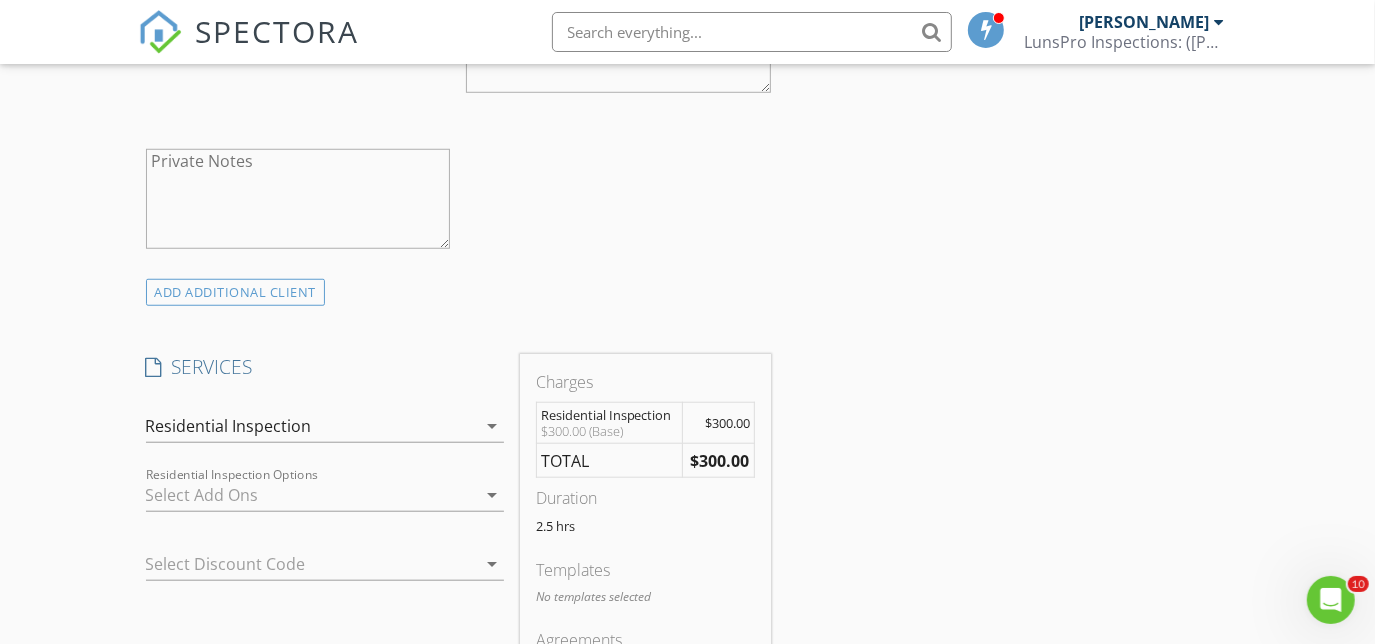 drag, startPoint x: 1034, startPoint y: 334, endPoint x: 1003, endPoint y: 312, distance: 38.013157 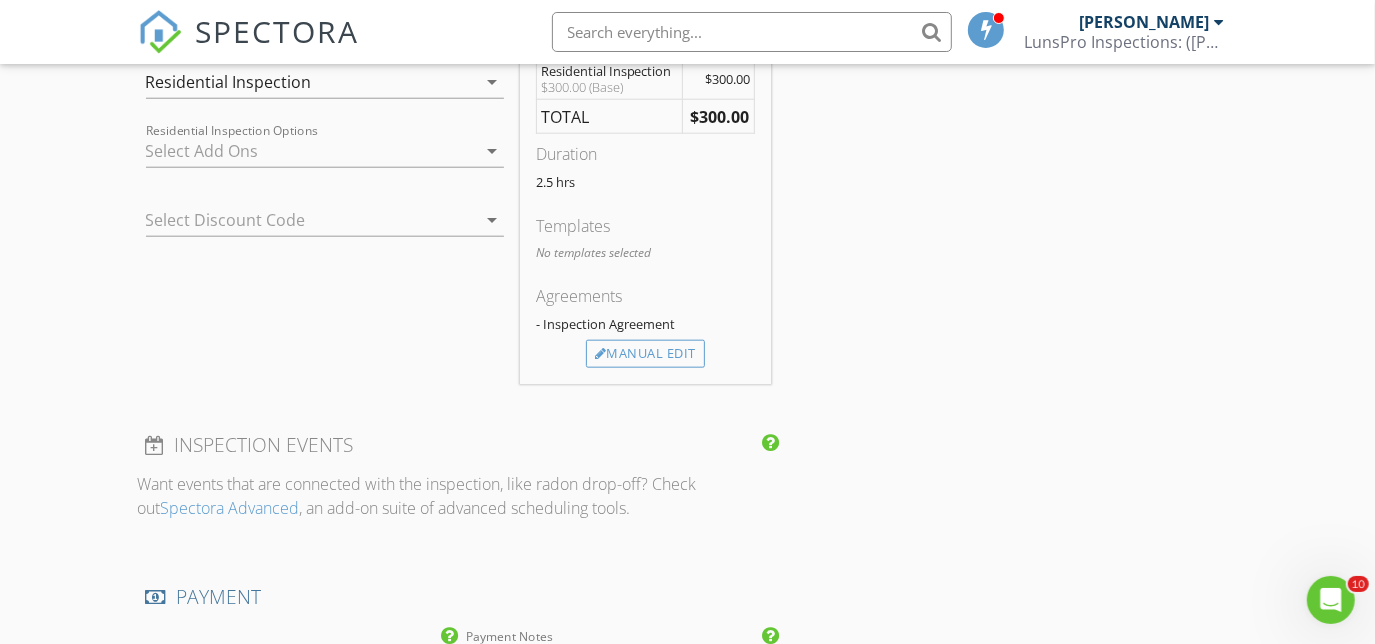 scroll, scrollTop: 1346, scrollLeft: 0, axis: vertical 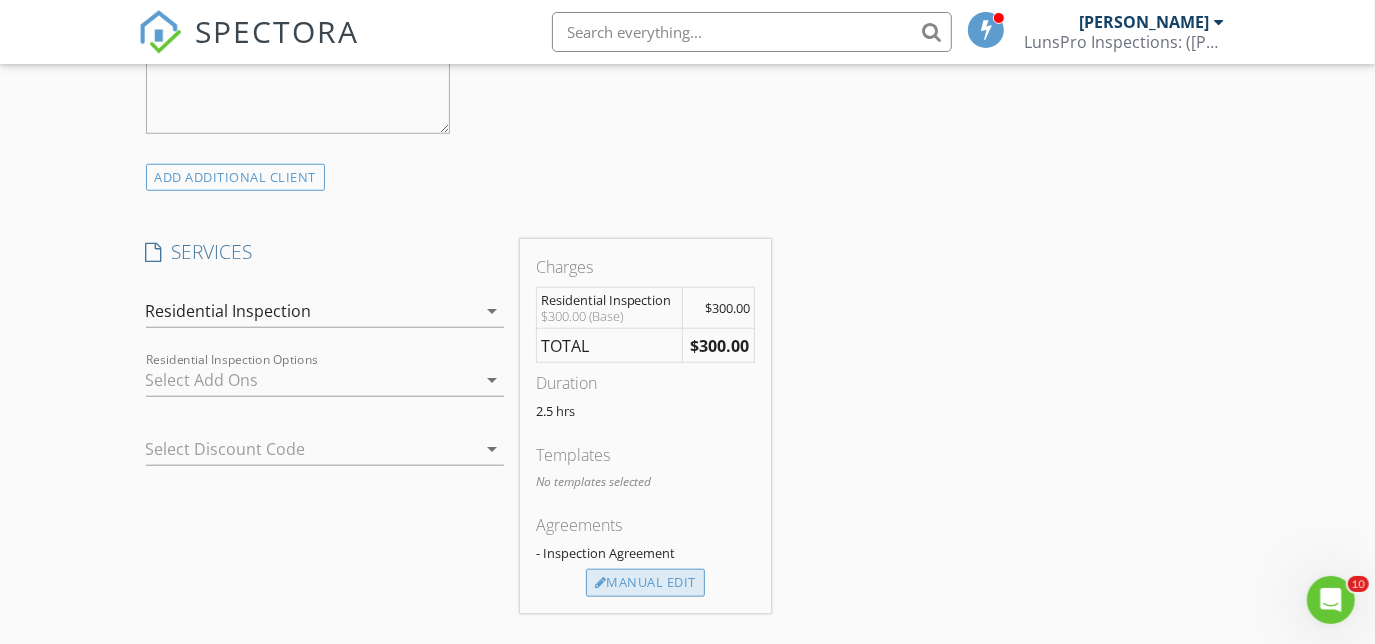 click on "Manual Edit" at bounding box center [645, 583] 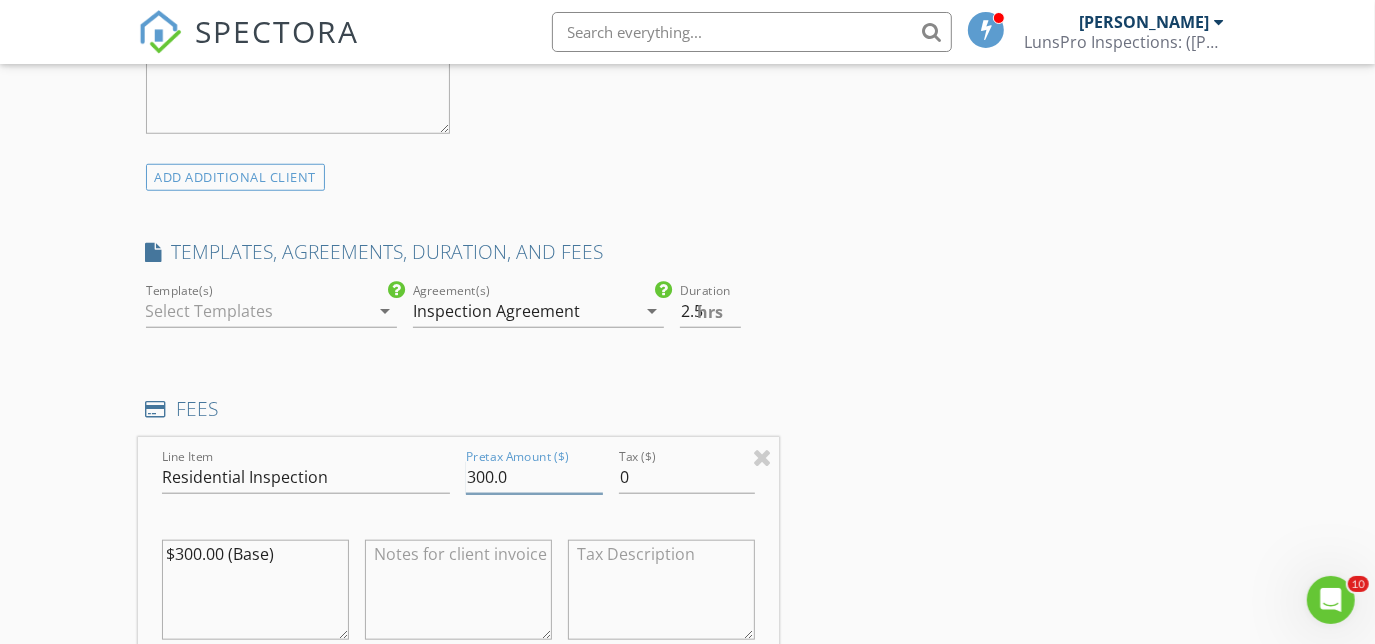 click on "300.0" at bounding box center (534, 477) 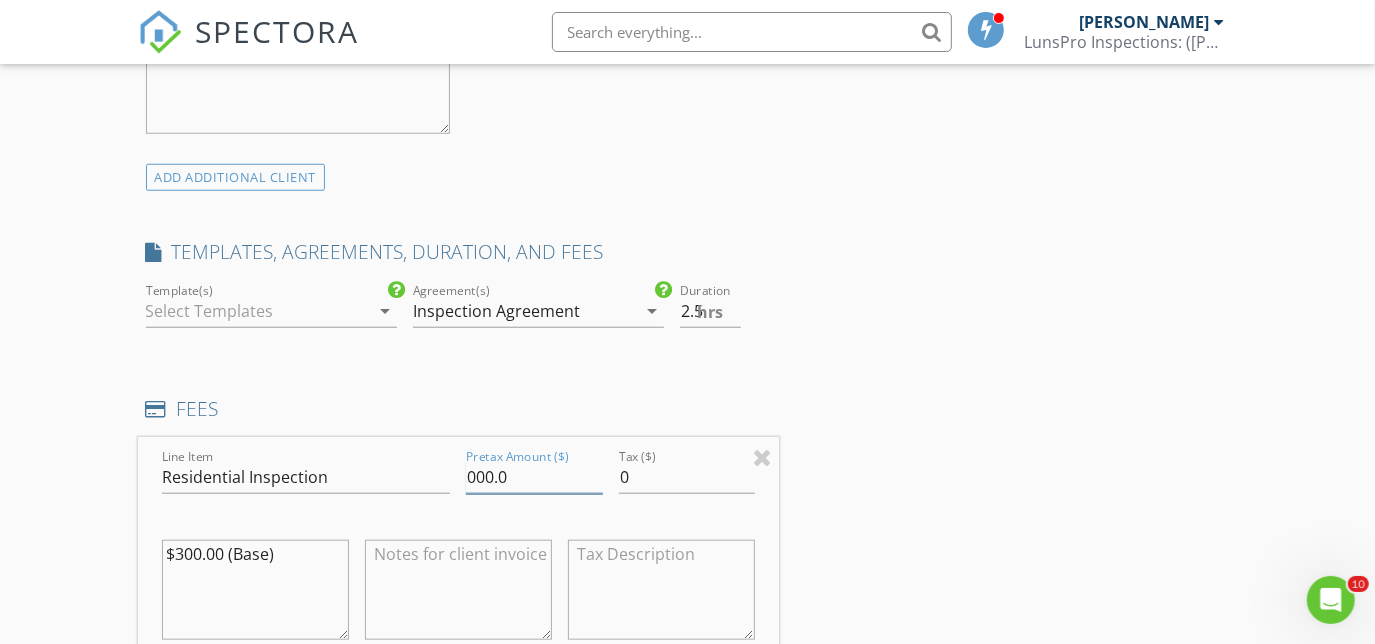 type on "000.0" 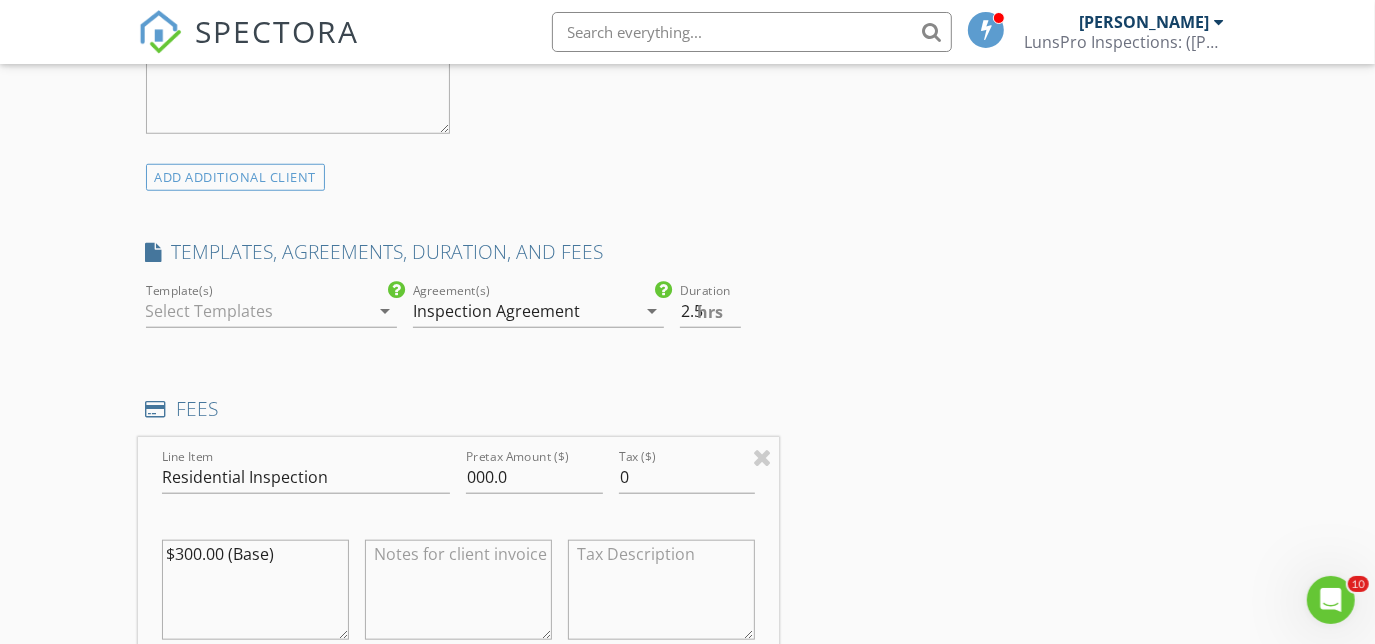 click on "INSPECTOR(S)
check_box   Chuck Myers   PRIMARY   check_box_outline_blank   Scott Augenreich     check_box_outline_blank   Rino Galente     check_box_outline_blank   Kyle Carpenter     check_box_outline_blank   Christian Montero     check_box_outline_blank   Chris Gearhart     check_box_outline_blank   Hyrum Hoecherl     check_box_outline_blank   Eric Kuhn     check_box_outline_blank   Ron Jacobs     check_box_outline_blank   Cam Smith     check_box_outline_blank   Kalynn Cooney     check_box   Tanner Hoyle     Chuck Myers,  Tanner Hoyle arrow_drop_down   check_box_outline_blank Chuck Myers specifically requested check_box_outline_blank Tanner Hoyle specifically requested
Date/Time
07/11/2025 8:00 AM
Location
Address Form   MOCK ABC123     Can't find your address?   Click here.
client
check_box Enable Client CC email for this inspection   Client Search" at bounding box center (688, 692) 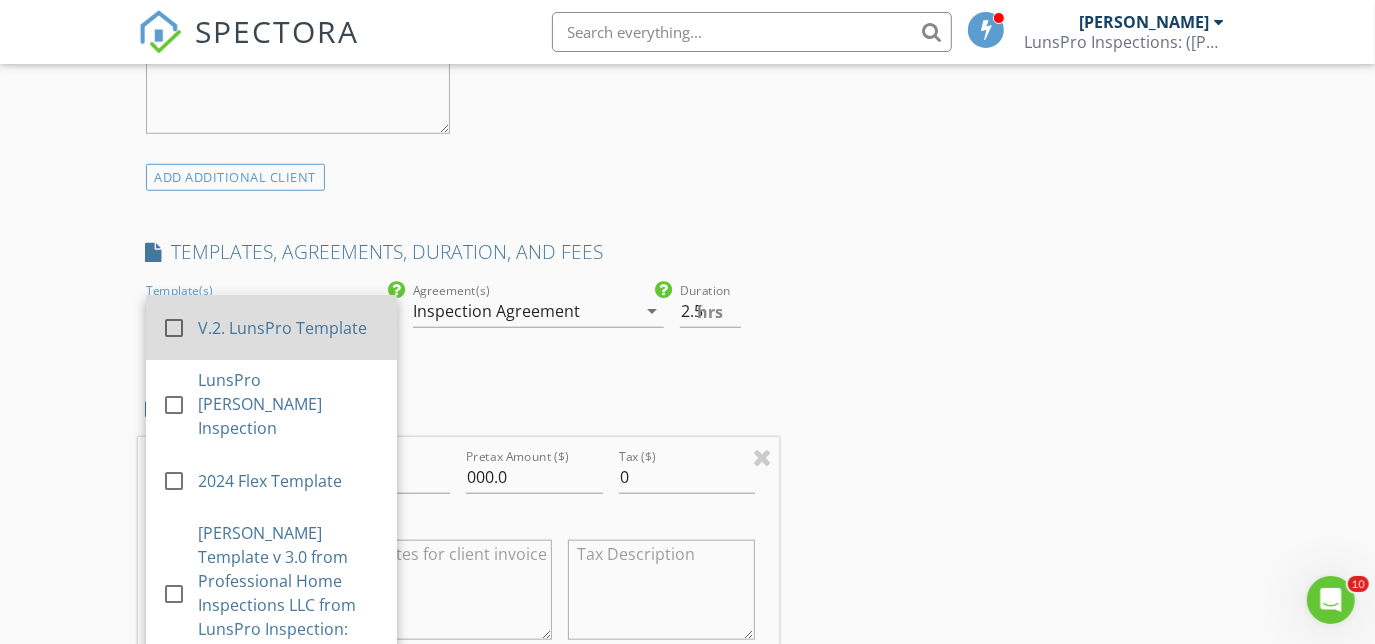 click on "V.2. LunsPro Template" at bounding box center [289, 328] 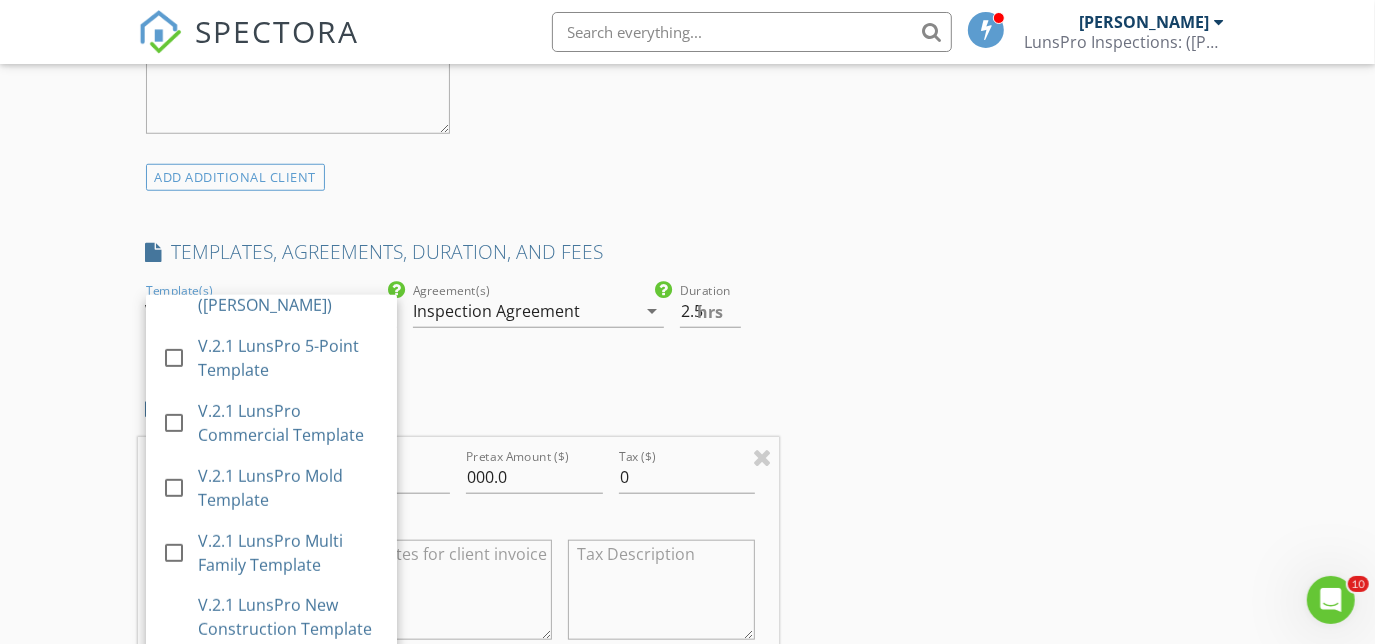 scroll, scrollTop: 792, scrollLeft: 0, axis: vertical 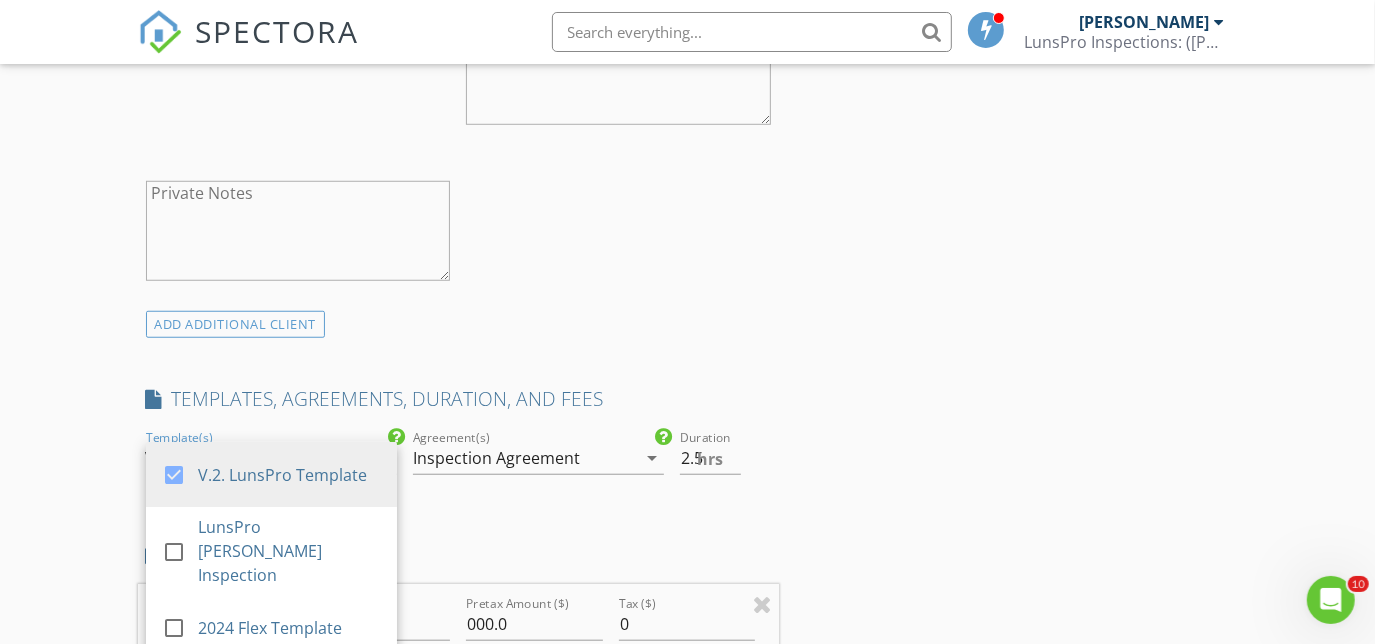 click on "INSPECTOR(S)
check_box   Chuck Myers   PRIMARY   check_box_outline_blank   Scott Augenreich     check_box_outline_blank   Rino Galente     check_box_outline_blank   Kyle Carpenter     check_box_outline_blank   Christian Montero     check_box_outline_blank   Chris Gearhart     check_box_outline_blank   Hyrum Hoecherl     check_box_outline_blank   Eric Kuhn     check_box_outline_blank   Ron Jacobs     check_box_outline_blank   Cam Smith     check_box_outline_blank   Kalynn Cooney     check_box   Tanner Hoyle     Chuck Myers,  Tanner Hoyle arrow_drop_down   check_box_outline_blank Chuck Myers specifically requested check_box_outline_blank Tanner Hoyle specifically requested
Date/Time
07/11/2025 8:00 AM
Location
Address Form   MOCK ABC123     Can't find your address?   Click here.
client
check_box Enable Client CC email for this inspection   Client Search" at bounding box center [688, 839] 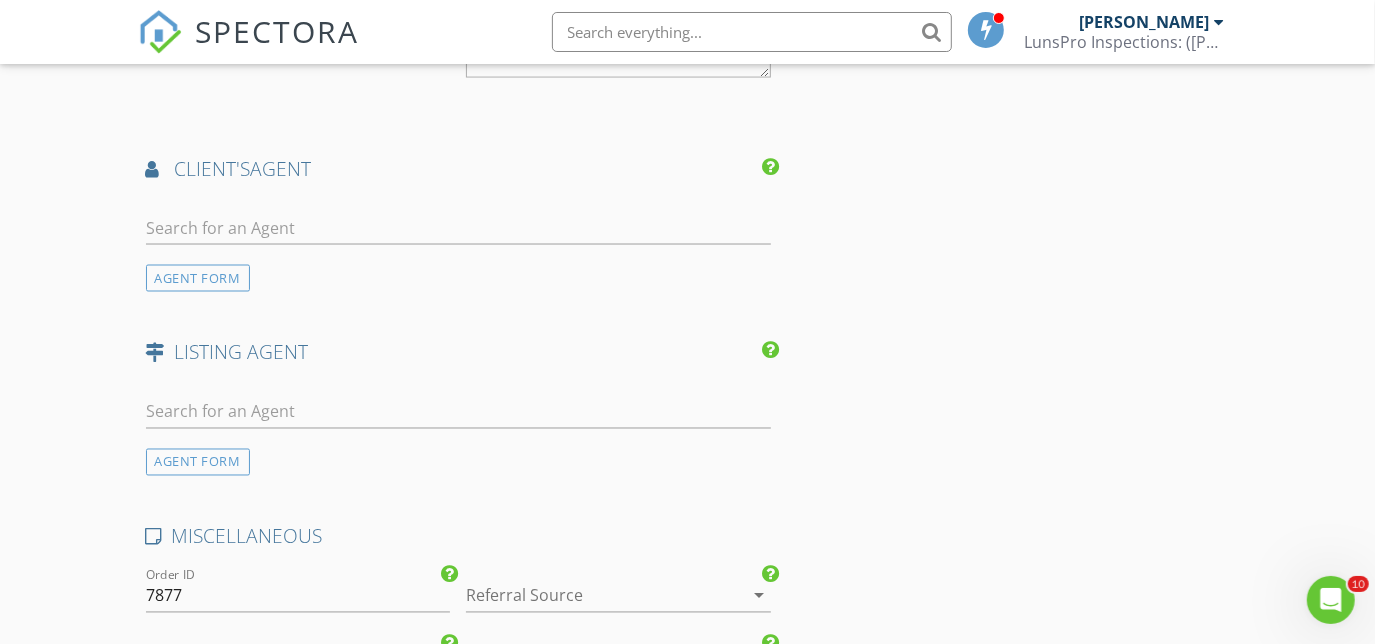 scroll, scrollTop: 2213, scrollLeft: 0, axis: vertical 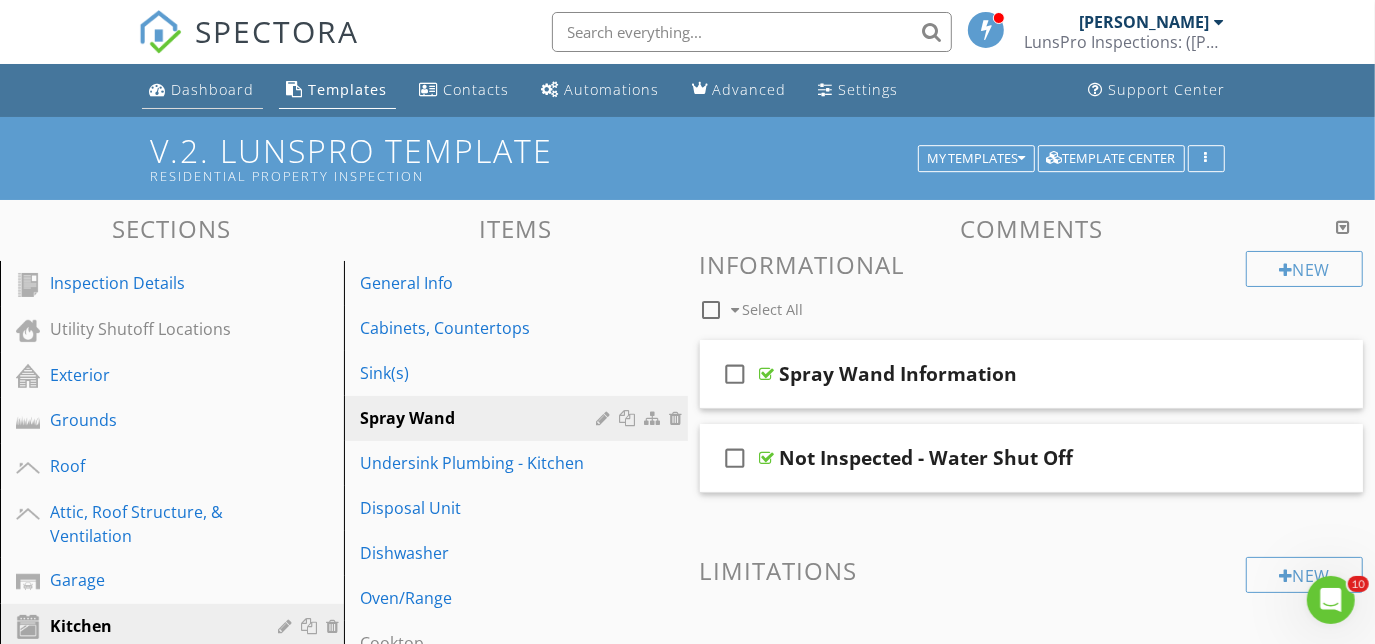 click on "Dashboard" at bounding box center [213, 89] 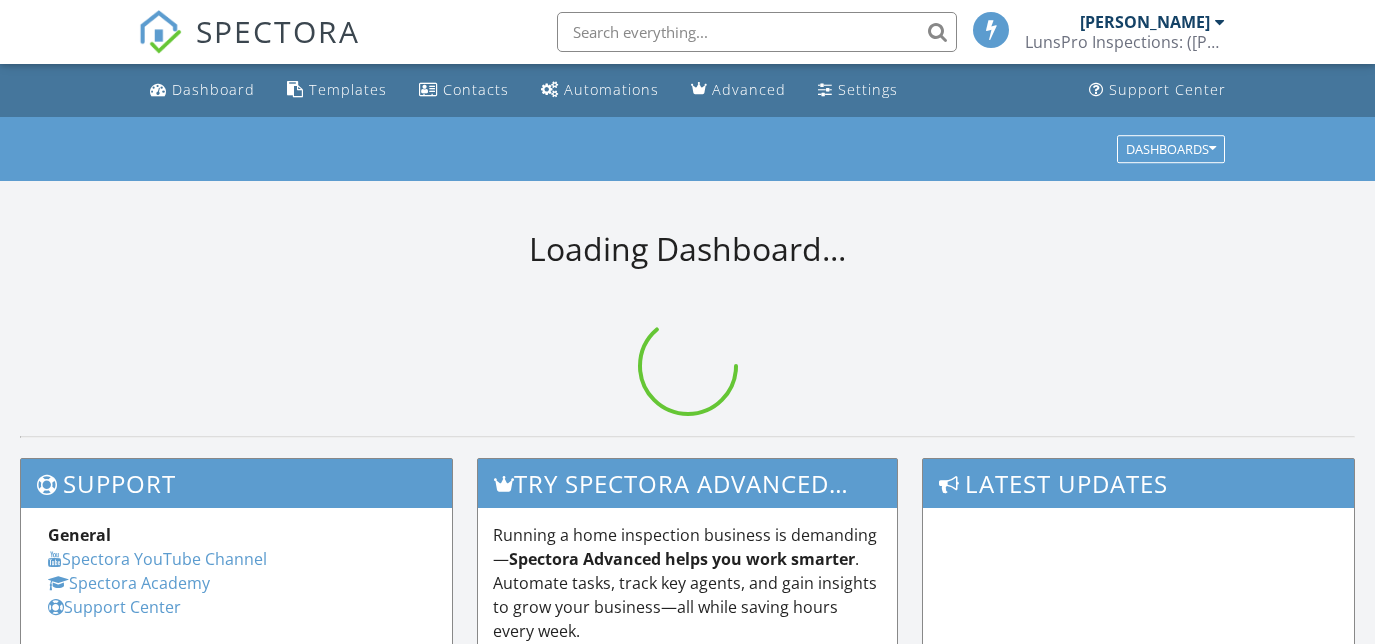 scroll, scrollTop: 0, scrollLeft: 0, axis: both 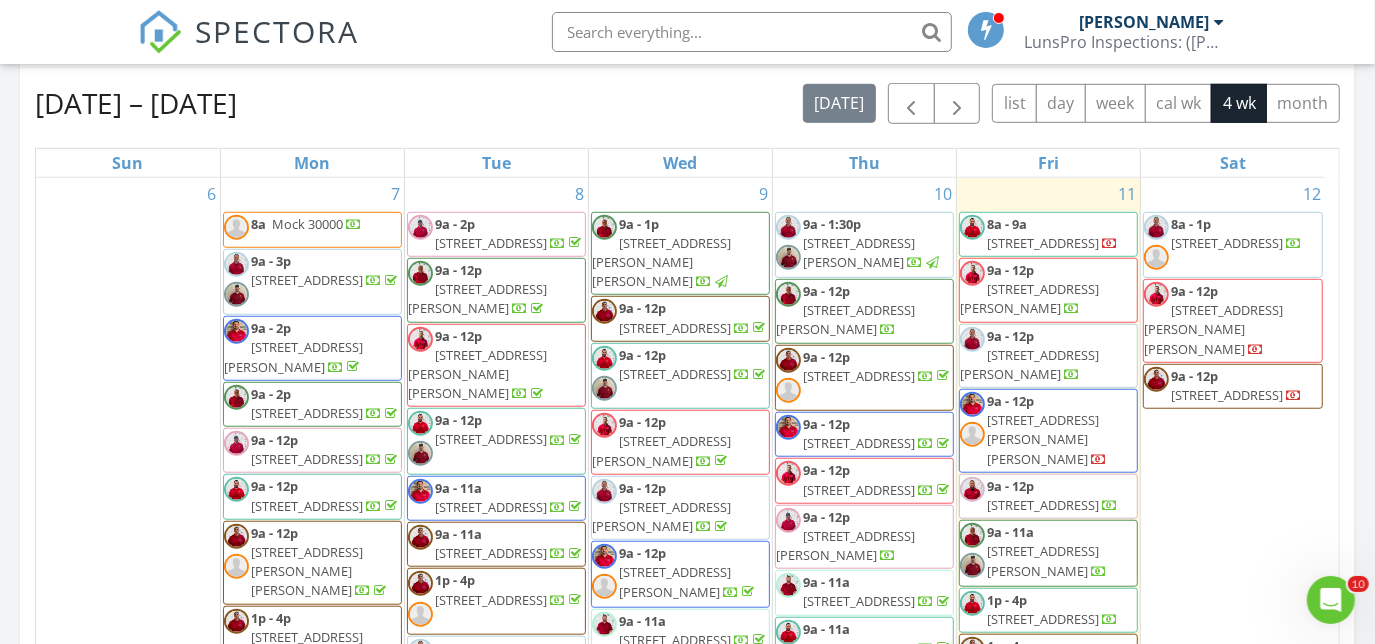 click on "8a
Mock 30000" at bounding box center (293, 230) 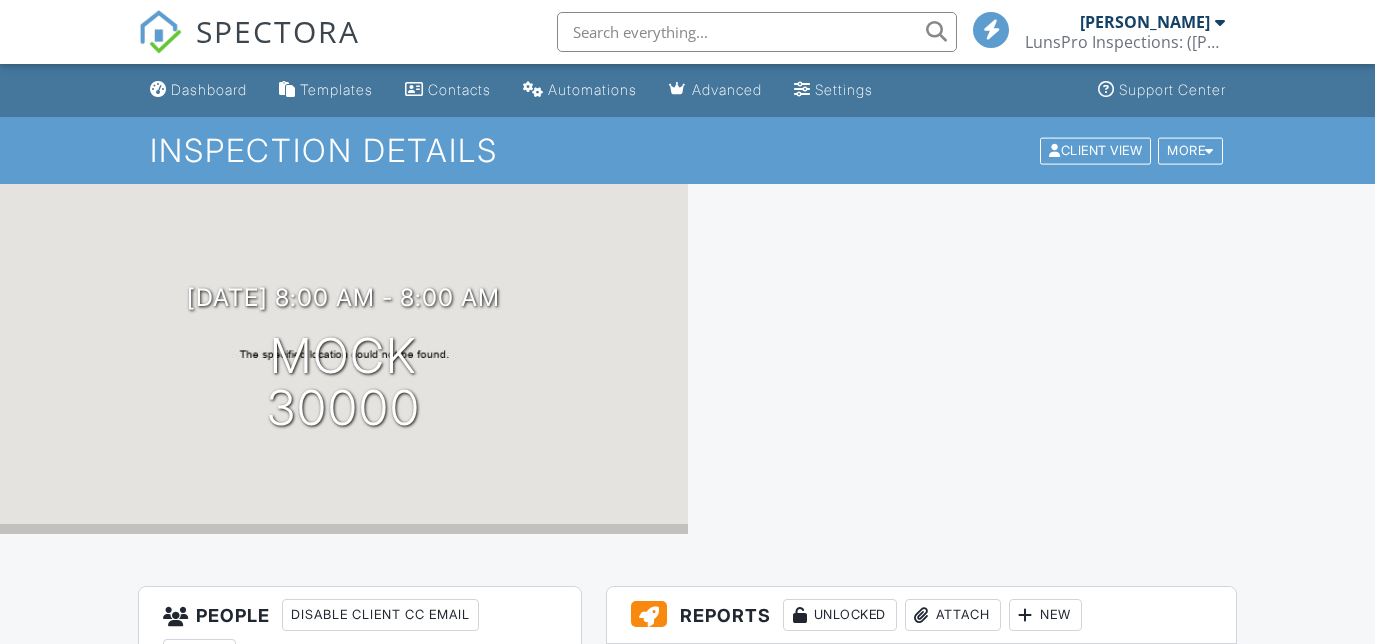 scroll, scrollTop: 0, scrollLeft: 0, axis: both 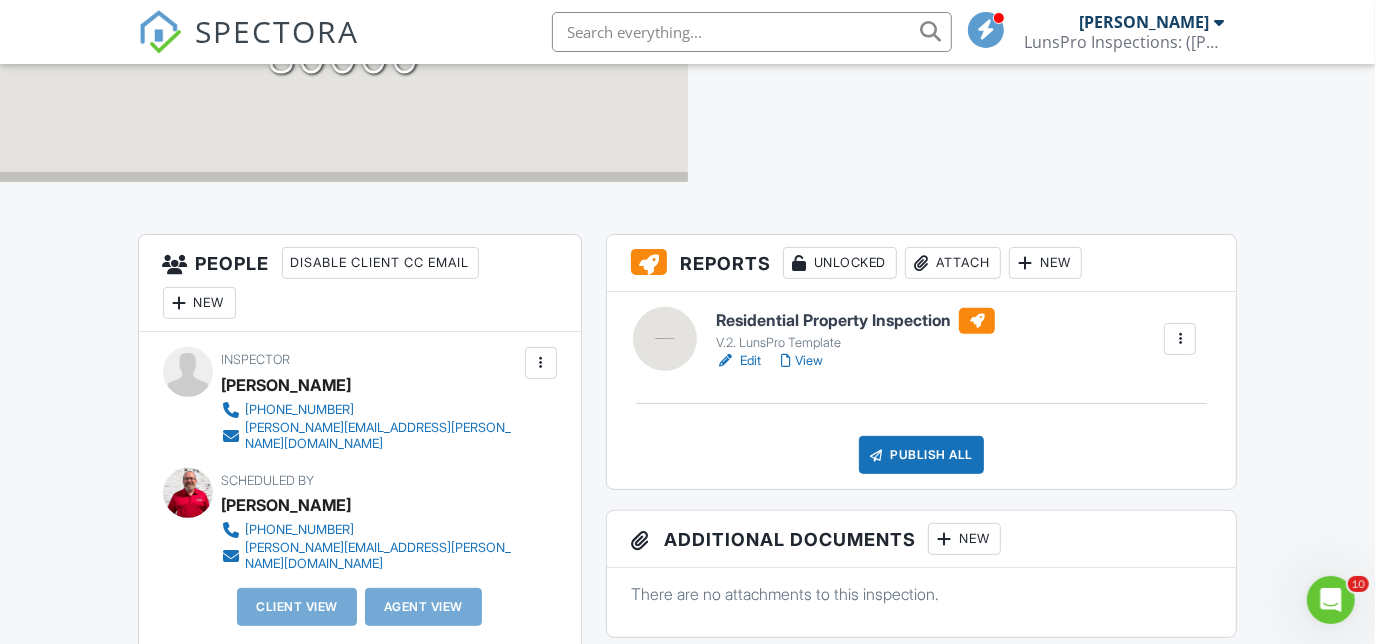 click on "View" at bounding box center (802, 361) 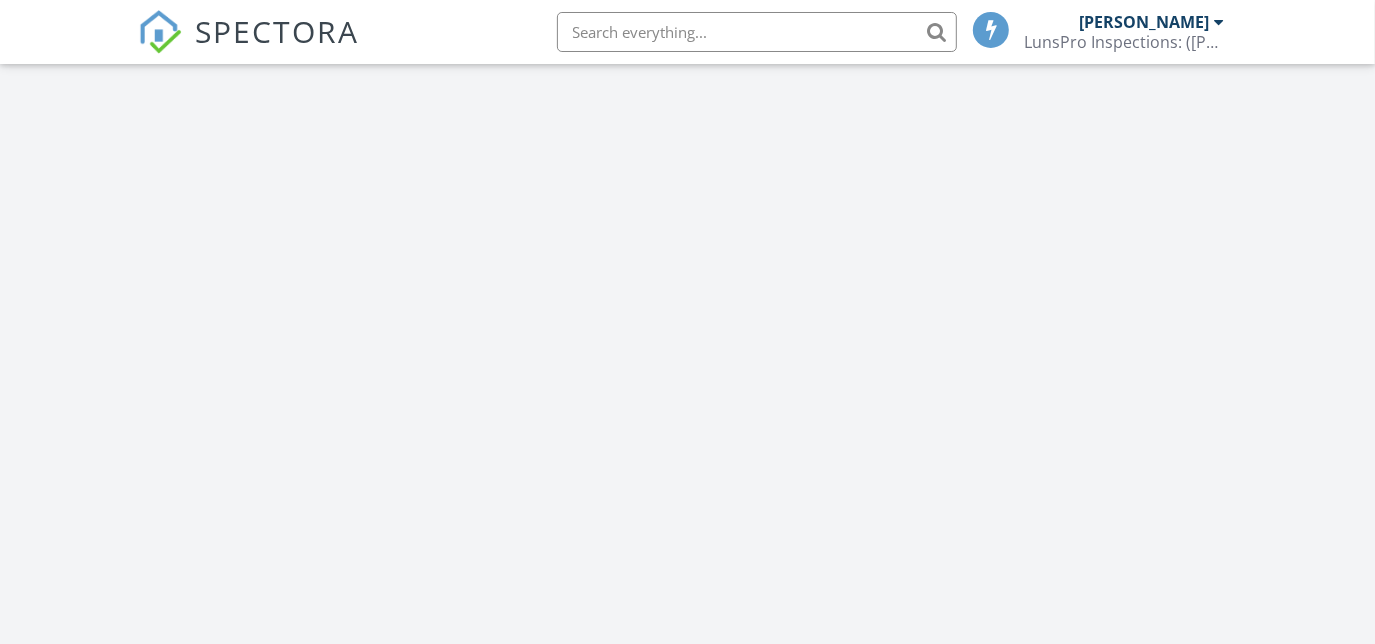 scroll, scrollTop: 605, scrollLeft: 0, axis: vertical 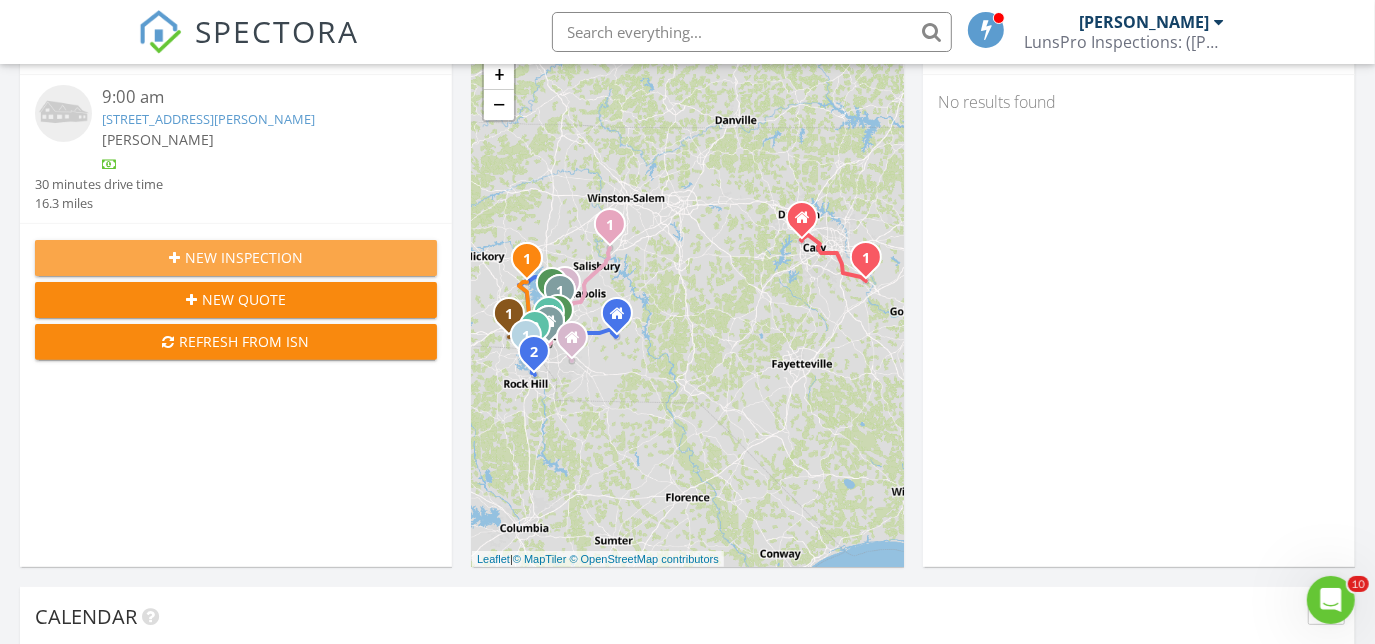 click on "New Inspection" at bounding box center (244, 257) 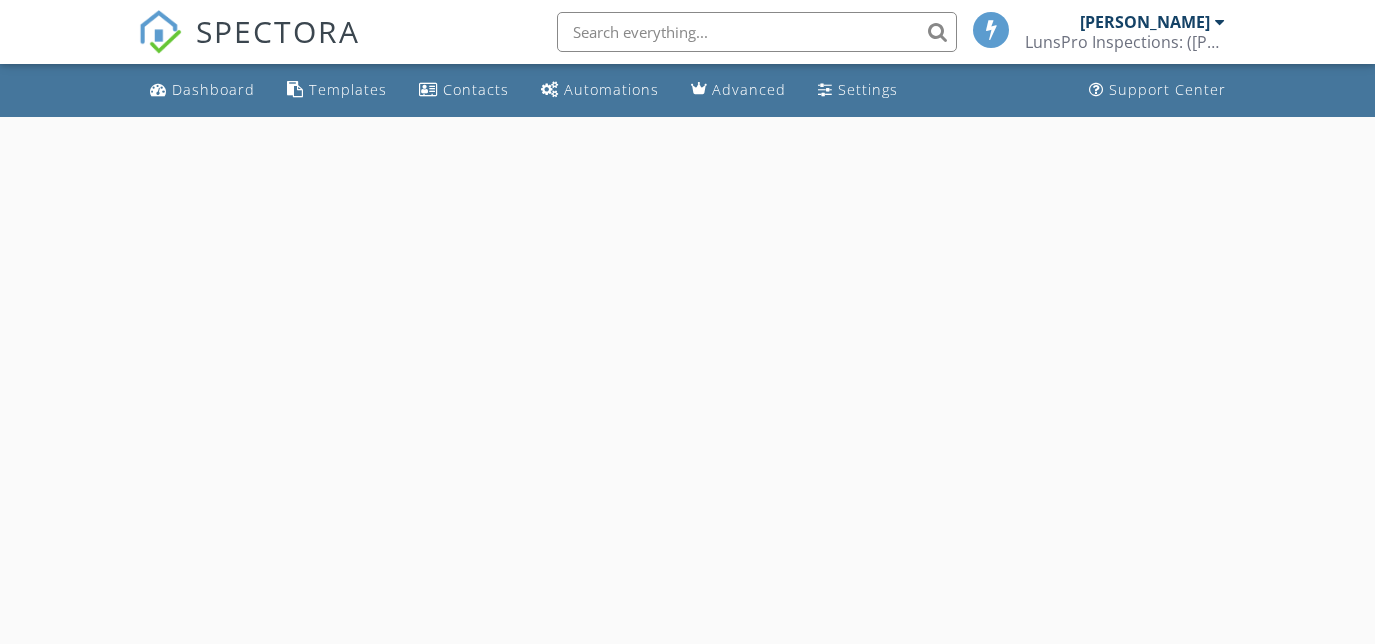 scroll, scrollTop: 0, scrollLeft: 0, axis: both 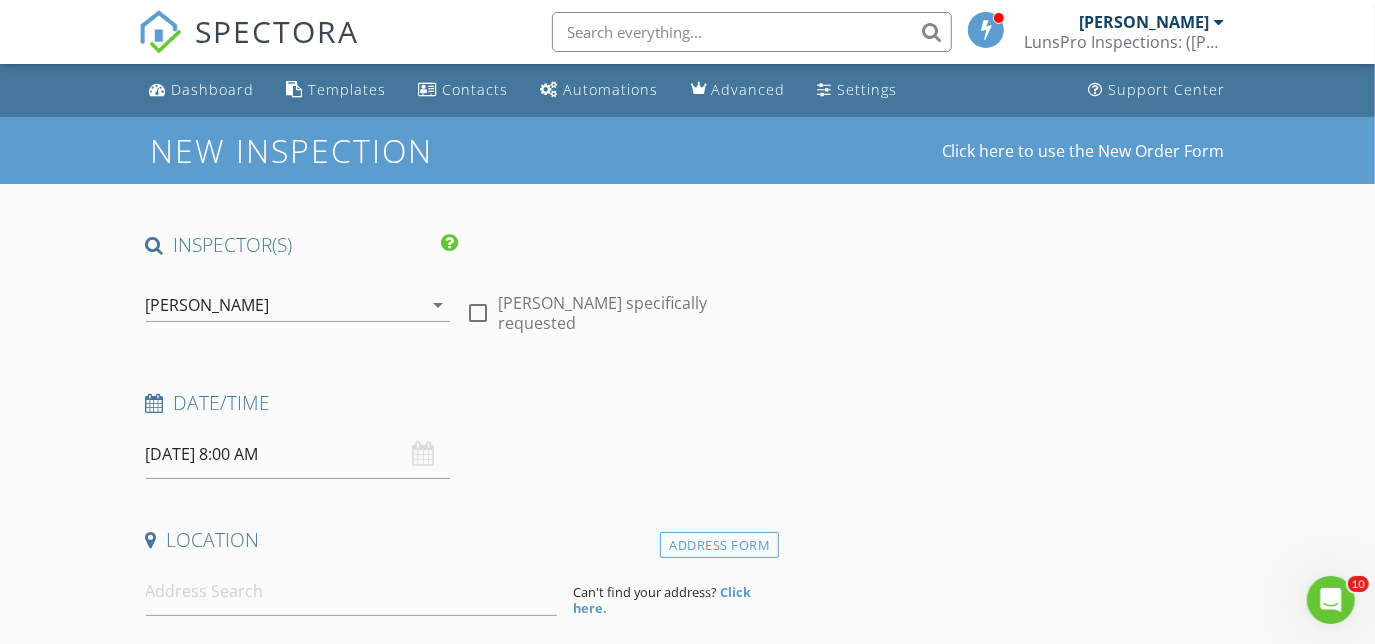 click on "arrow_drop_down" at bounding box center [438, 305] 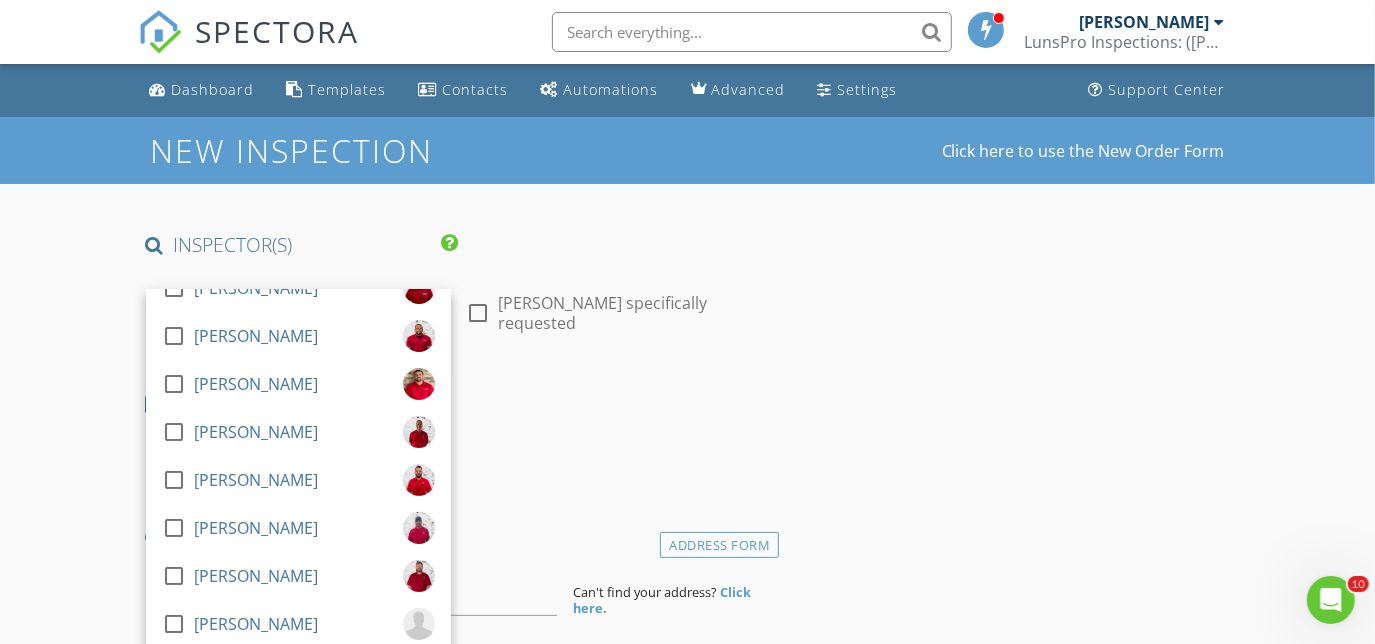 scroll, scrollTop: 176, scrollLeft: 0, axis: vertical 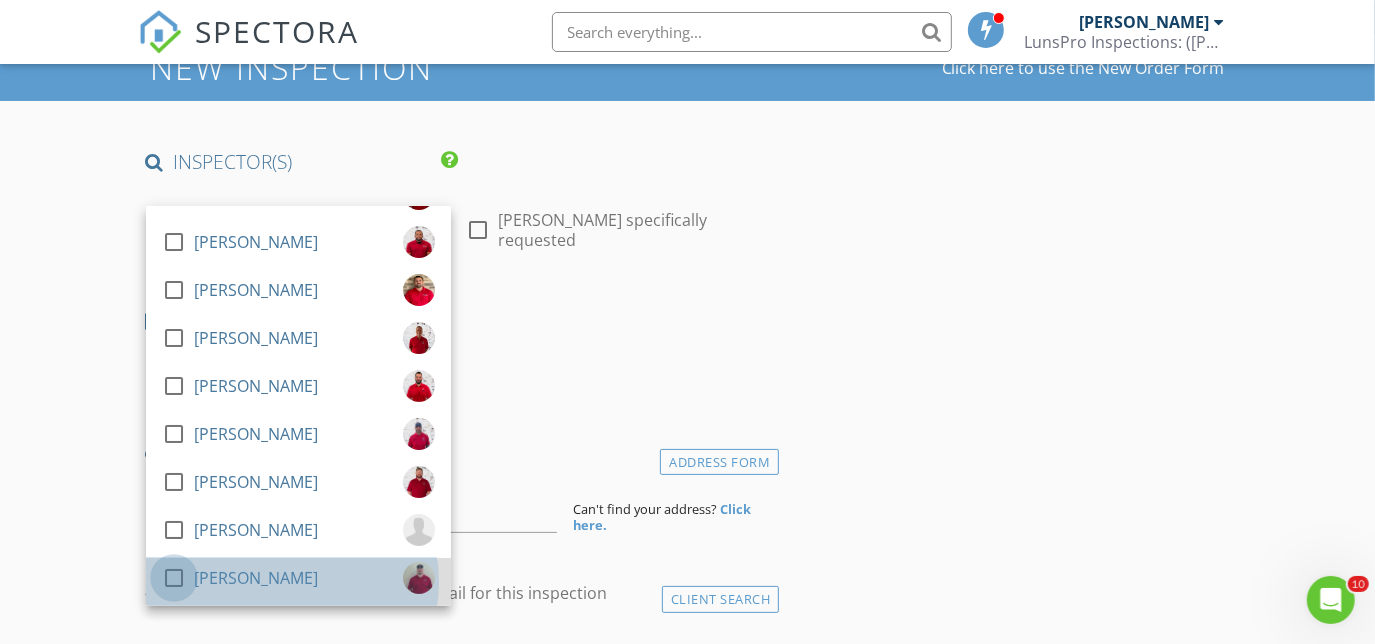 click at bounding box center [174, 578] 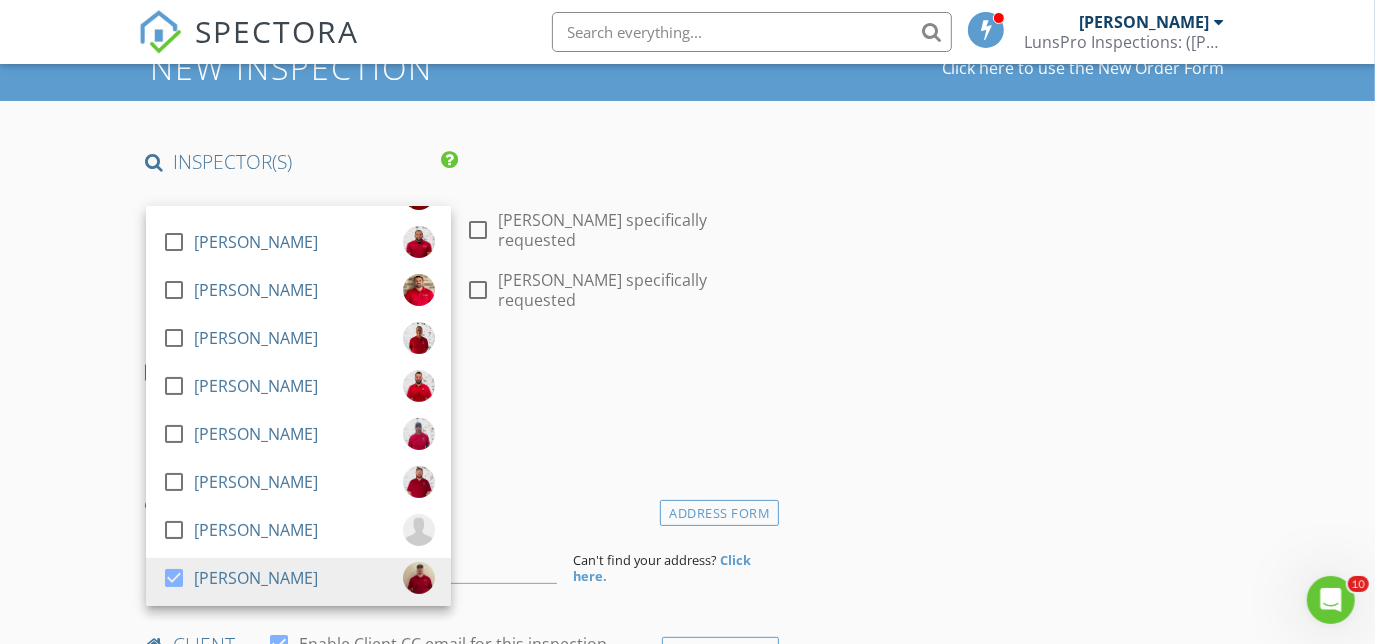 click on "Date/Time
07/12/2025 8:00 AM" at bounding box center (459, 402) 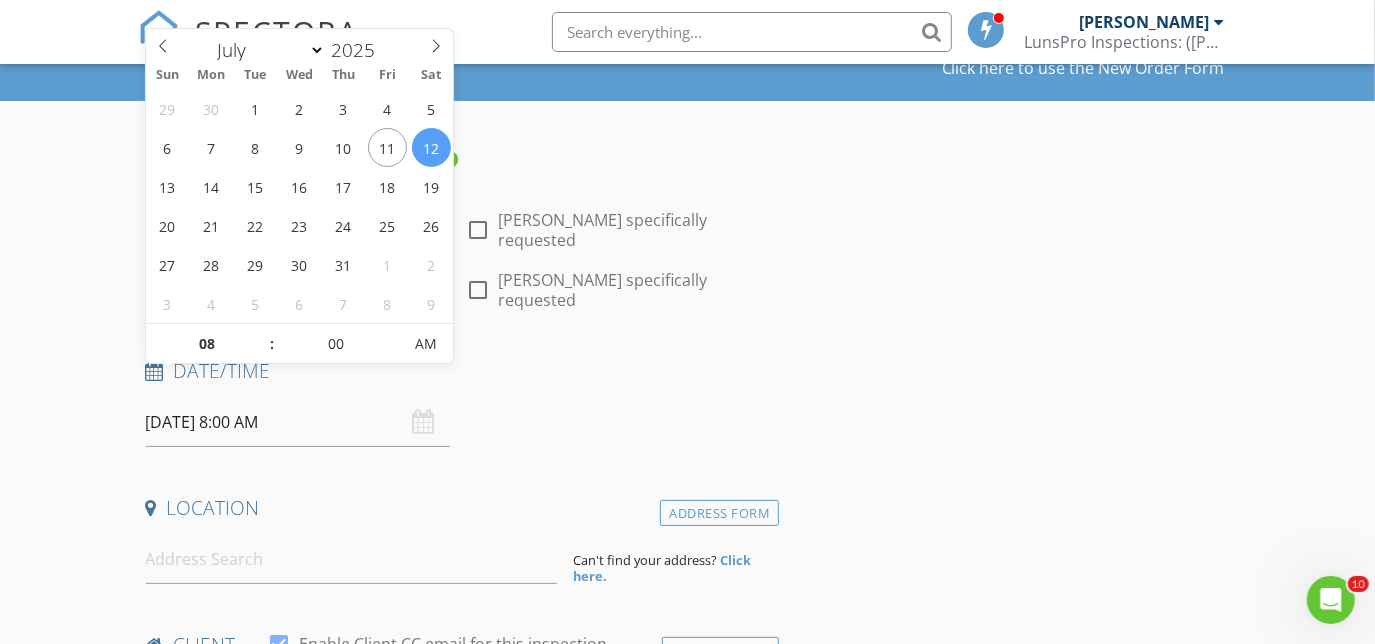 click on "07/12/2025 8:00 AM" at bounding box center (298, 422) 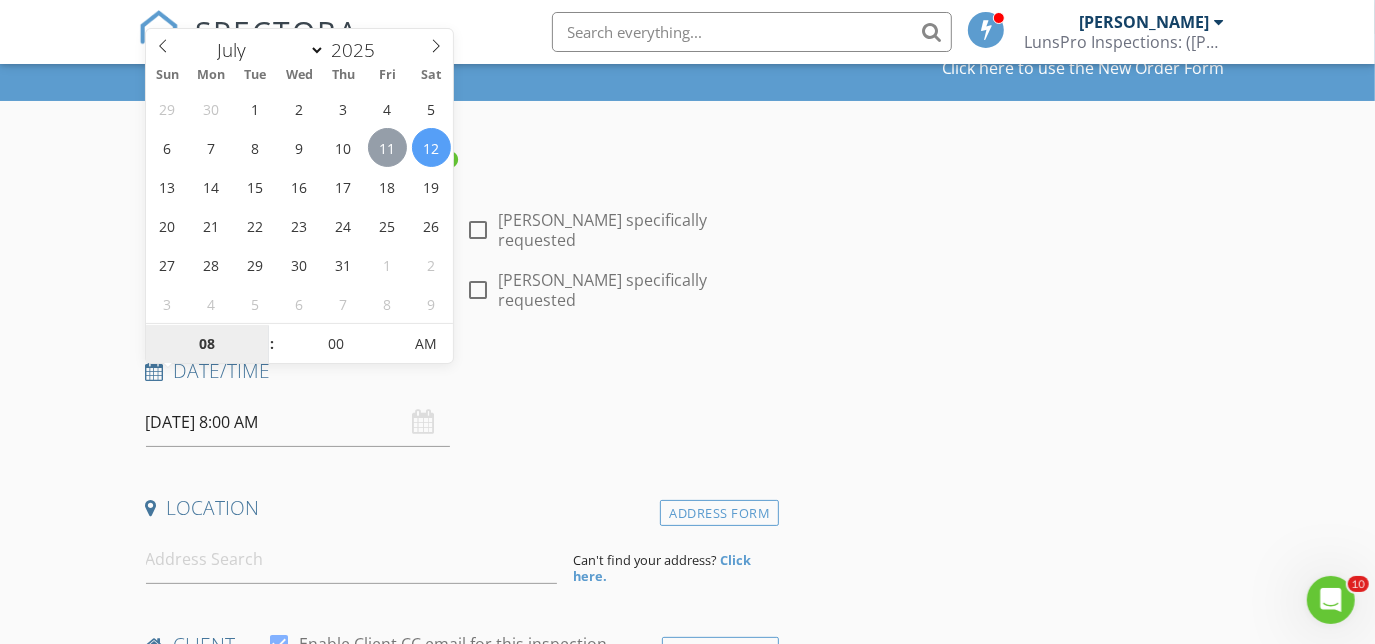 type on "07/11/2025 8:00 AM" 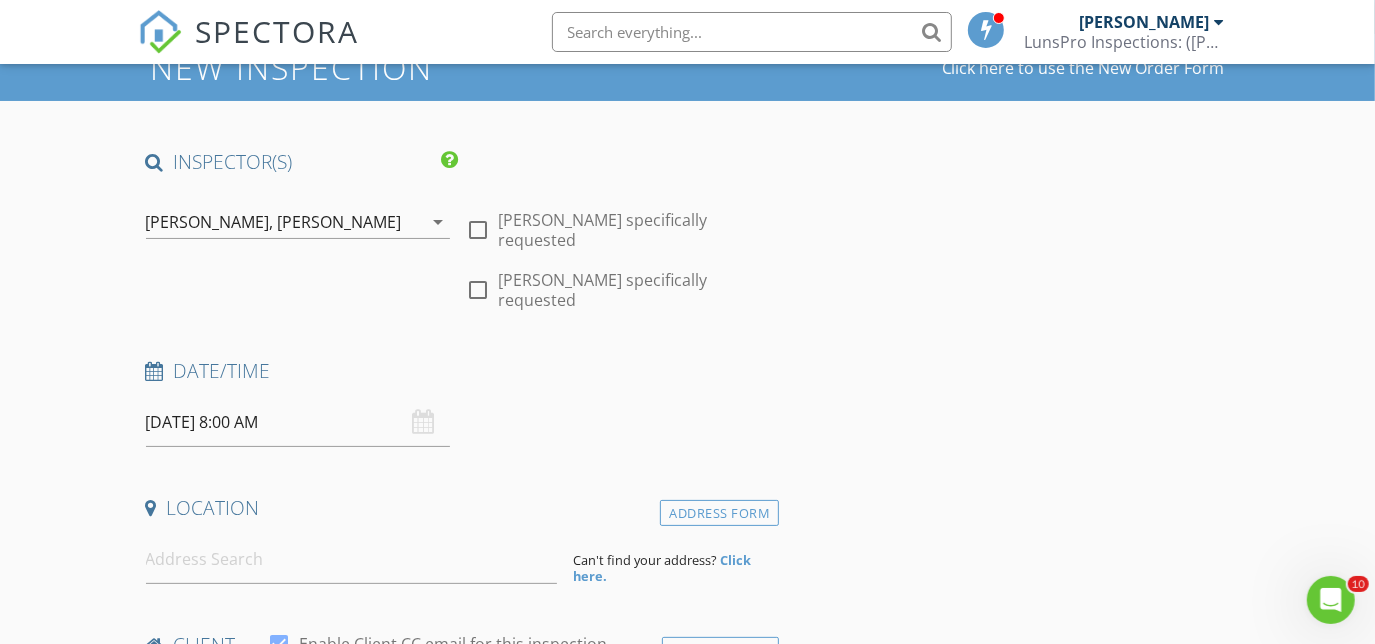 click on "INSPECTOR(S)
check_box   Chuck Myers   PRIMARY   check_box_outline_blank   Scott Augenreich     check_box_outline_blank   Rino Galente     check_box_outline_blank   Kyle Carpenter     check_box_outline_blank   Christian Montero     check_box_outline_blank   Chris Gearhart     check_box_outline_blank   Hyrum Hoecherl     check_box_outline_blank   Eric Kuhn     check_box_outline_blank   Ron Jacobs     check_box_outline_blank   Cam Smith     check_box_outline_blank   Kalynn Cooney     check_box   Tanner Hoyle     Chuck Myers,  Tanner Hoyle arrow_drop_down   check_box_outline_blank Chuck Myers specifically requested check_box_outline_blank Tanner Hoyle specifically requested
Date/Time
07/11/2025 8:00 AM
Location
Address Form       Can't find your address?   Click here.
client
check_box Enable Client CC email for this inspection   Client Search         First Name" at bounding box center [459, 1550] 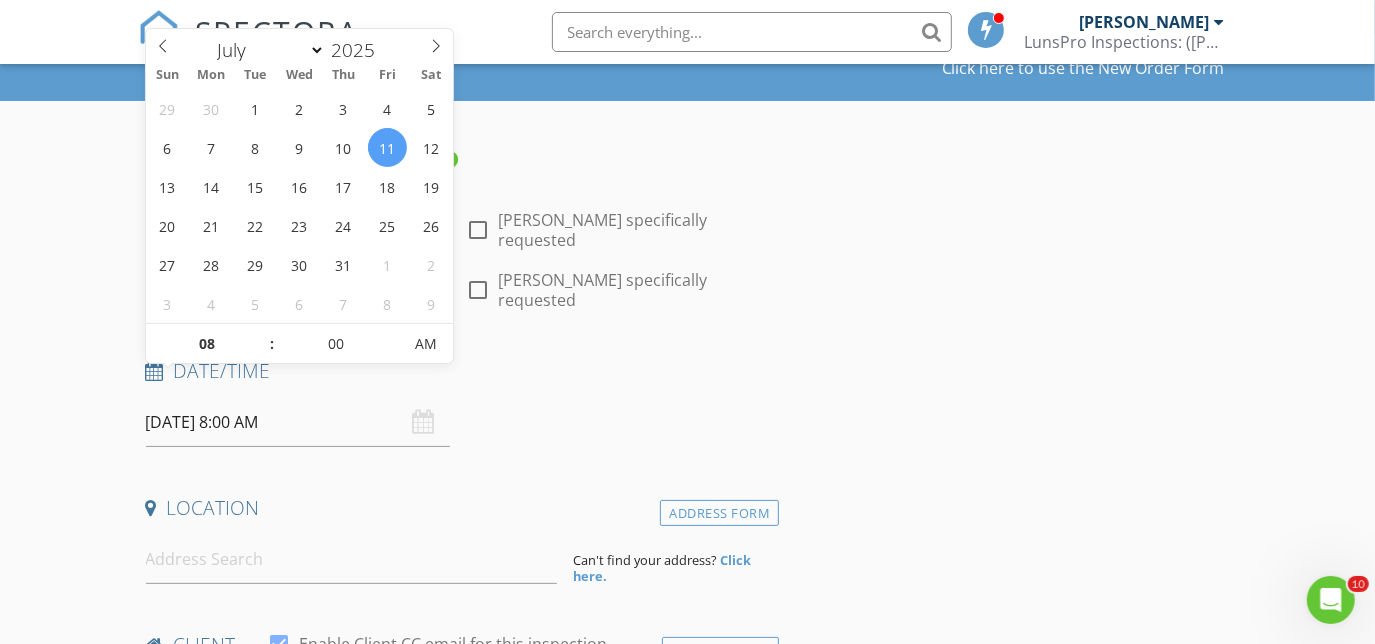 click on "07/11/2025 8:00 AM" at bounding box center (298, 422) 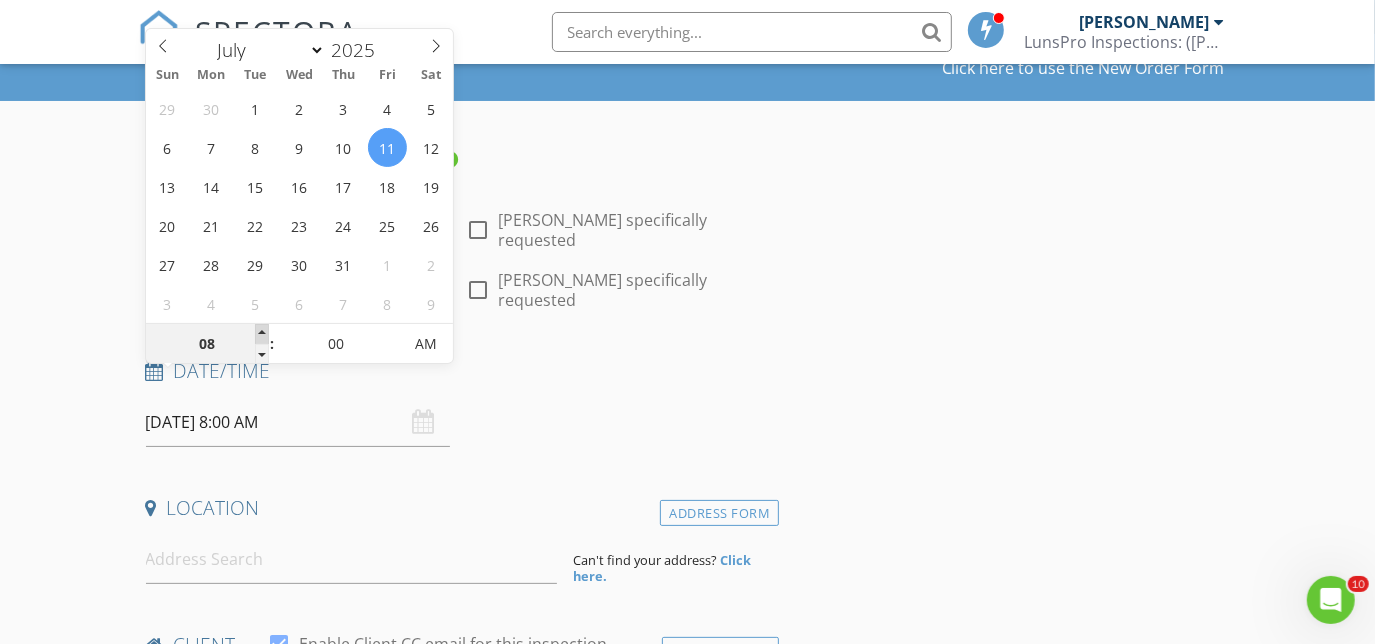 type on "09" 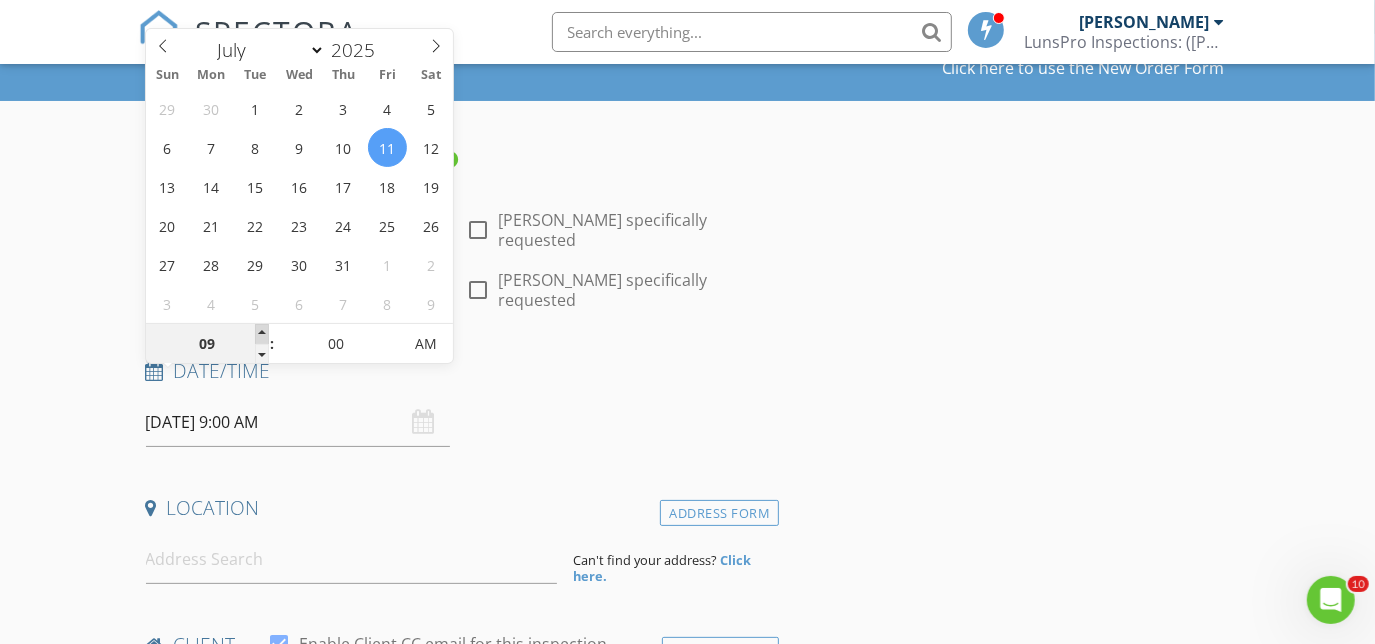click at bounding box center (262, 334) 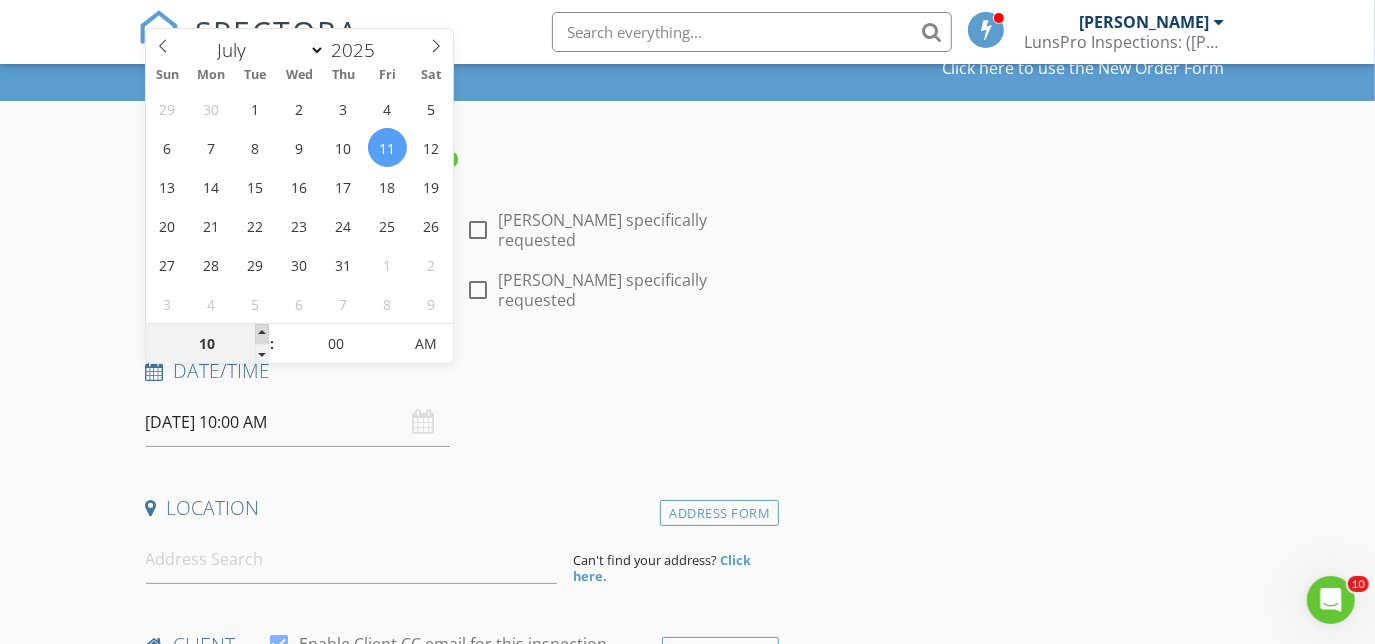 click at bounding box center (262, 334) 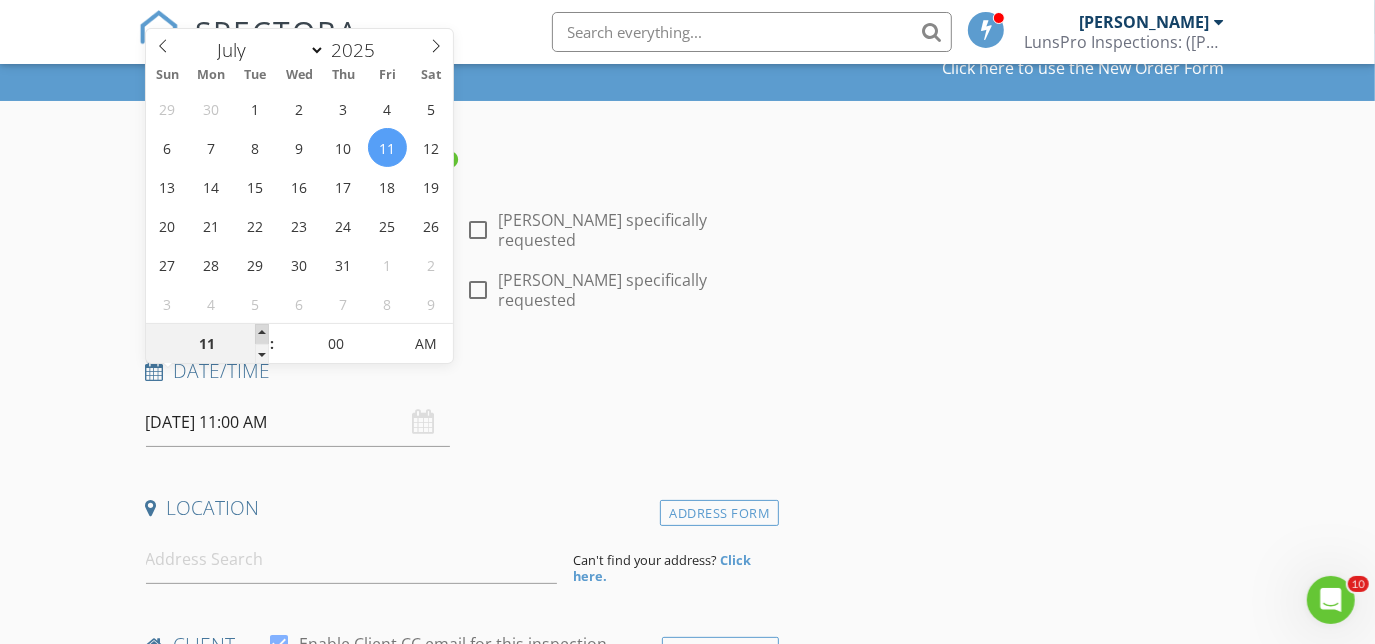 click at bounding box center [262, 334] 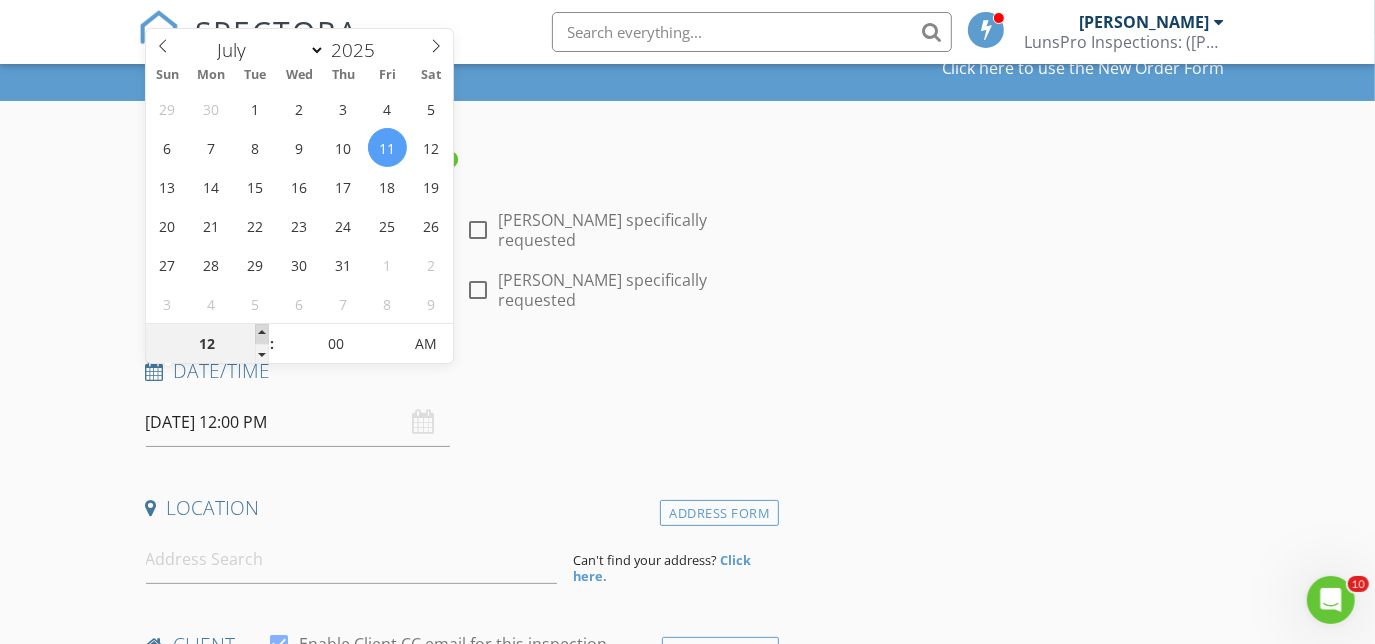 click at bounding box center (262, 334) 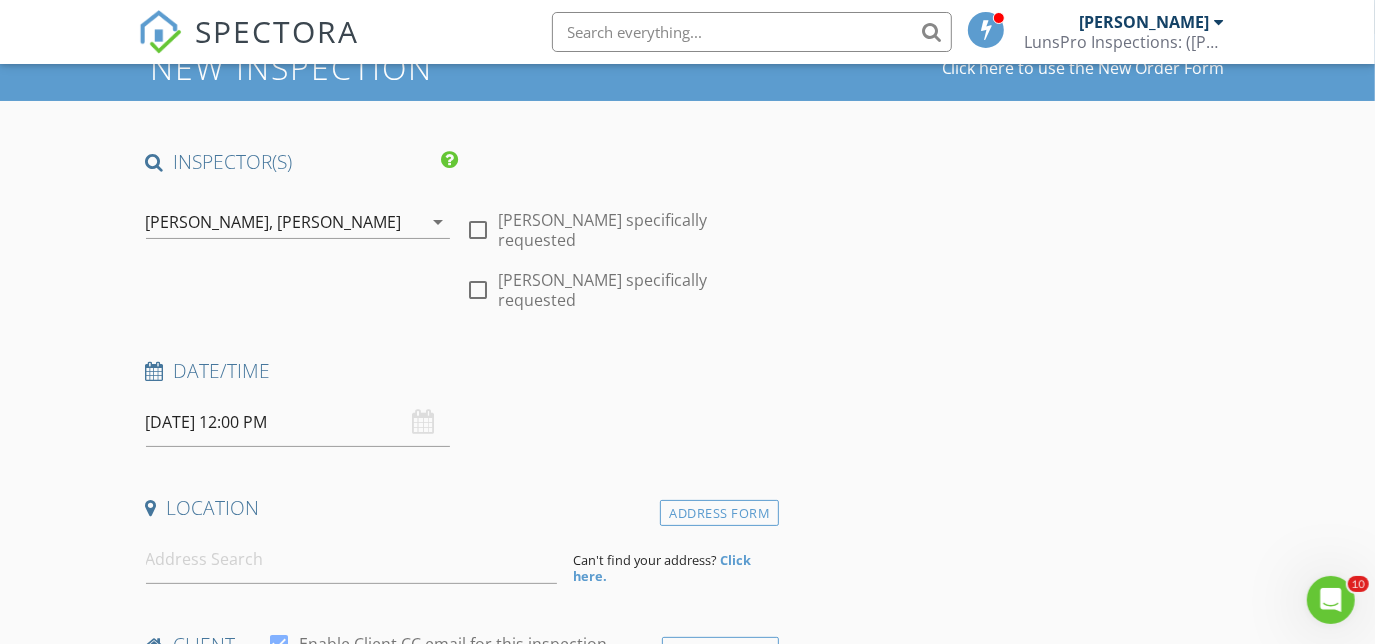 click on "INSPECTOR(S)
check_box   Chuck Myers   PRIMARY   check_box_outline_blank   Scott Augenreich     check_box_outline_blank   Rino Galente     check_box_outline_blank   Kyle Carpenter     check_box_outline_blank   Christian Montero     check_box_outline_blank   Chris Gearhart     check_box_outline_blank   Hyrum Hoecherl     check_box_outline_blank   Eric Kuhn     check_box_outline_blank   Ron Jacobs     check_box_outline_blank   Cam Smith     check_box_outline_blank   Kalynn Cooney     check_box   Tanner Hoyle     Chuck Myers,  Tanner Hoyle arrow_drop_down   check_box_outline_blank Chuck Myers specifically requested check_box_outline_blank Tanner Hoyle specifically requested
Date/Time
07/11/2025 12:00 PM
Location
Address Form       Can't find your address?   Click here.
client
check_box Enable Client CC email for this inspection   Client Search         First Name" at bounding box center (459, 1550) 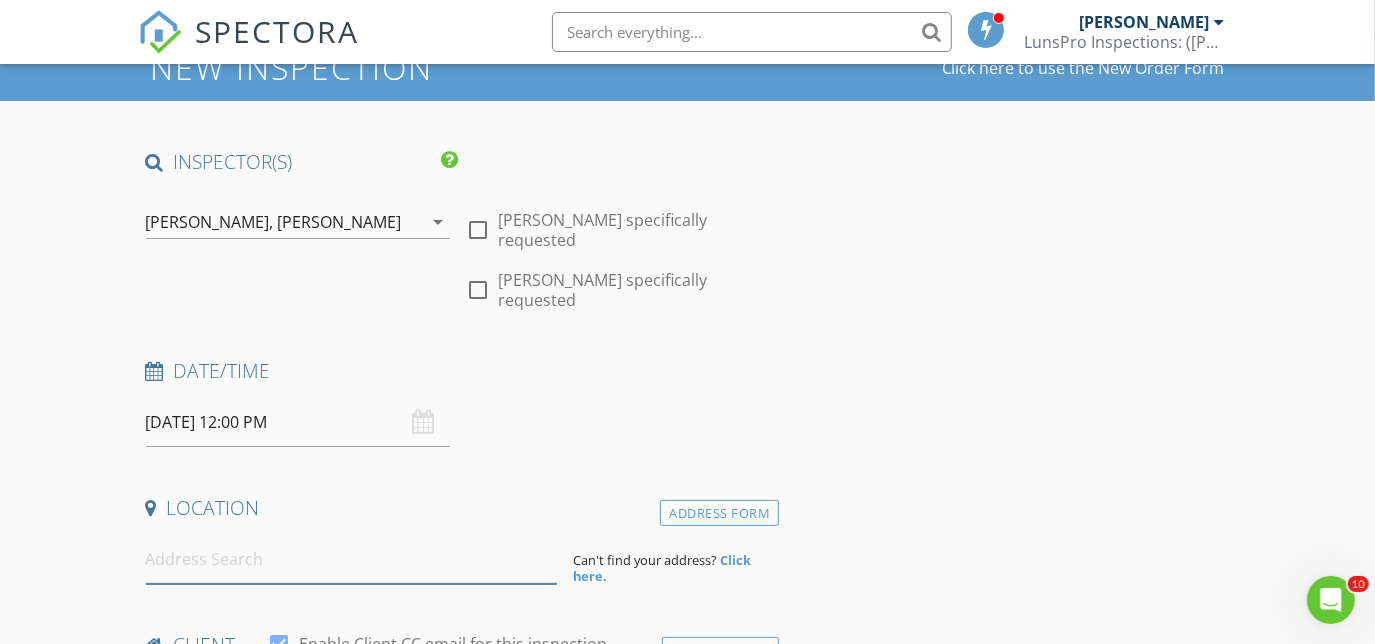 click at bounding box center [352, 559] 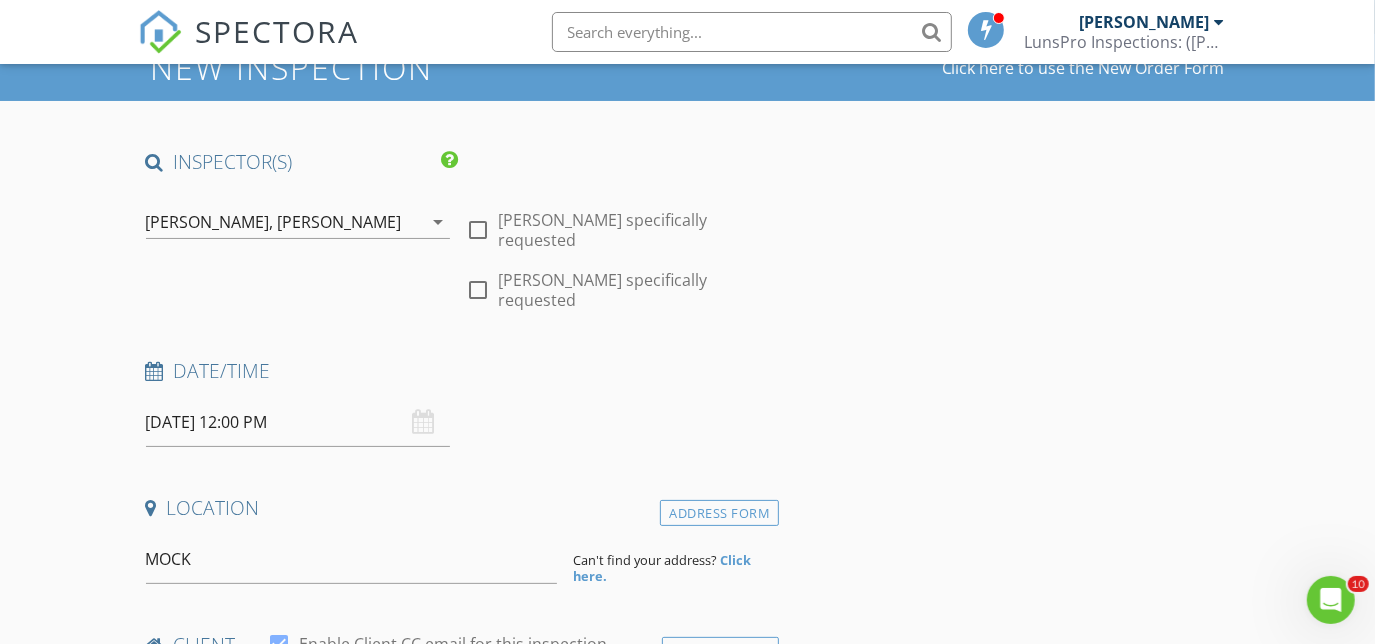 click on "Date/Time" at bounding box center [459, 378] 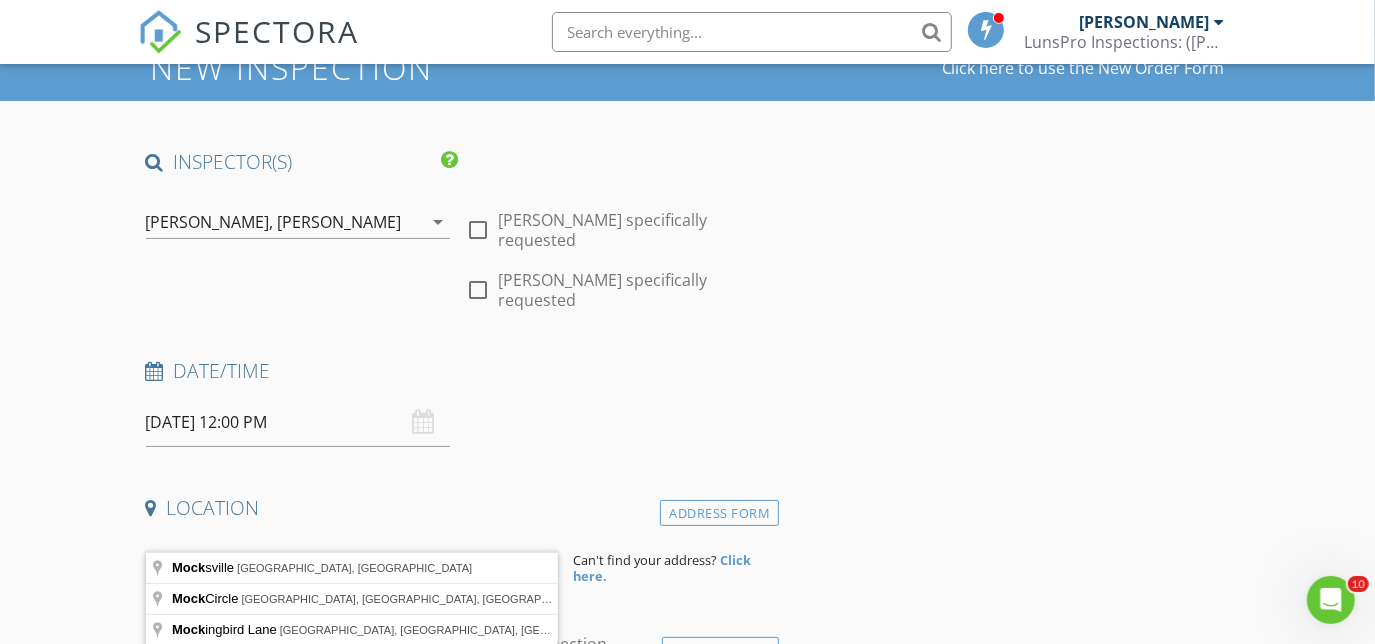 click on "MOCK" at bounding box center [352, 559] 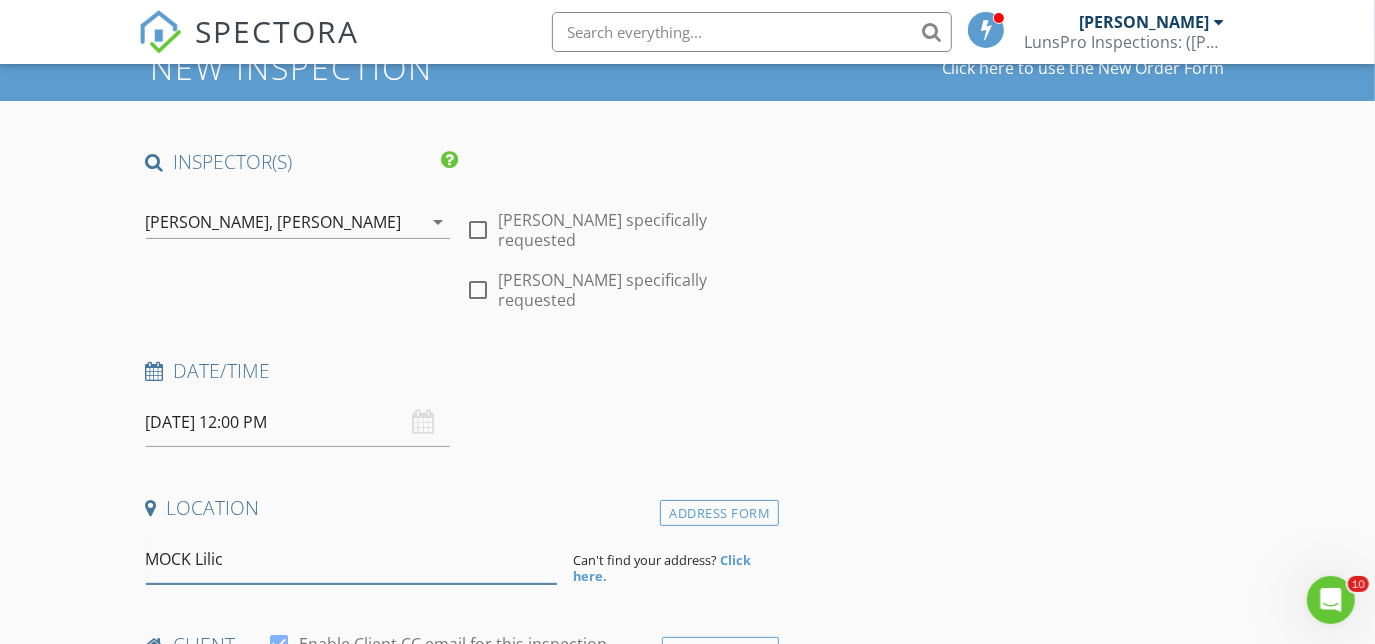 click on "MOCK Lilic" at bounding box center [352, 559] 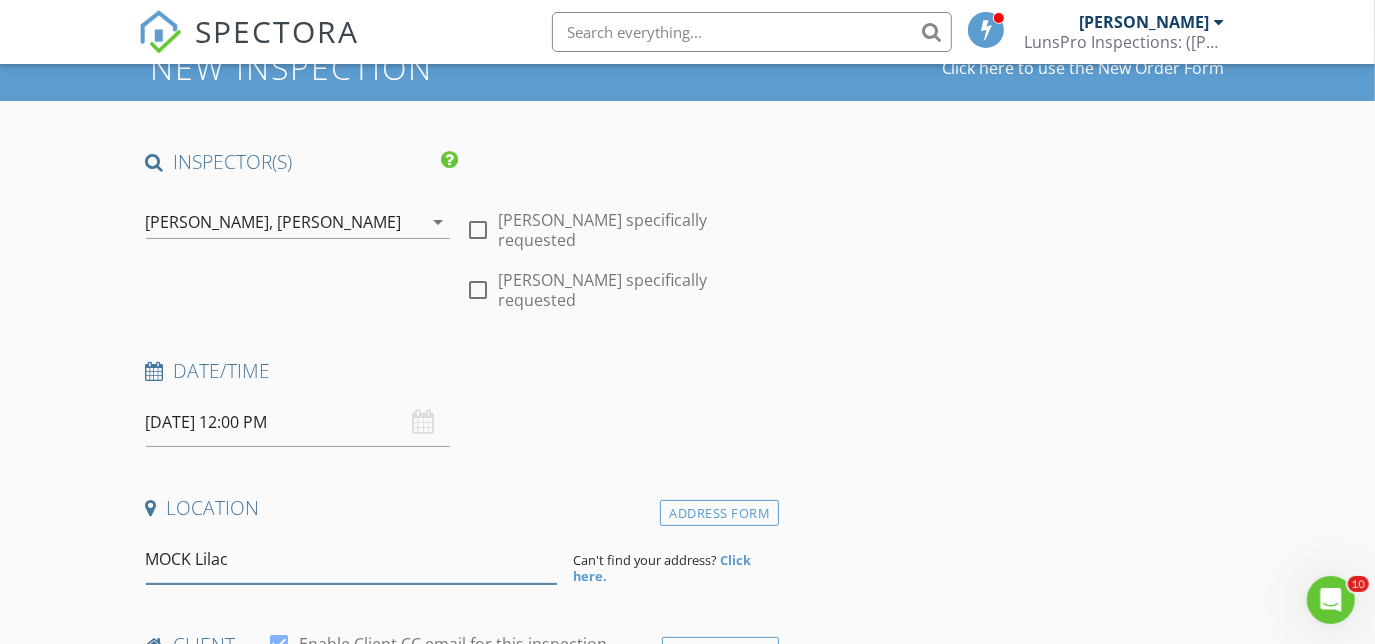 click on "MOCK Lilac" at bounding box center (352, 559) 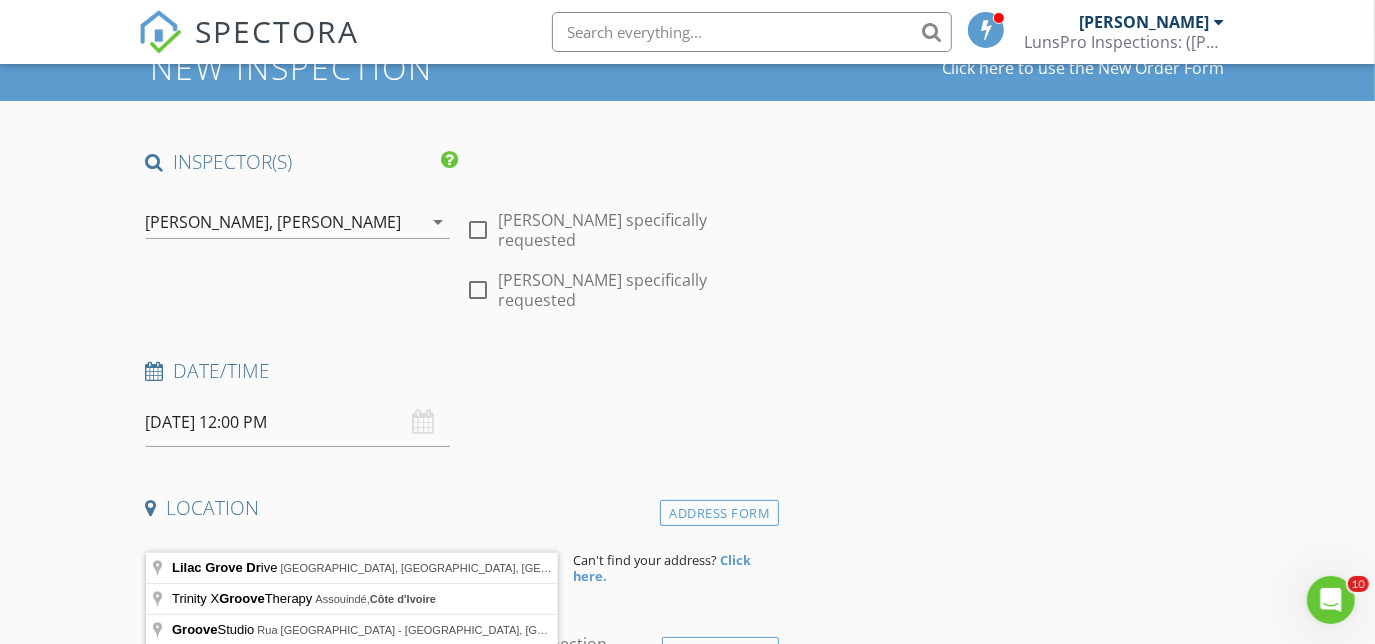 click on "Date/Time" at bounding box center (459, 371) 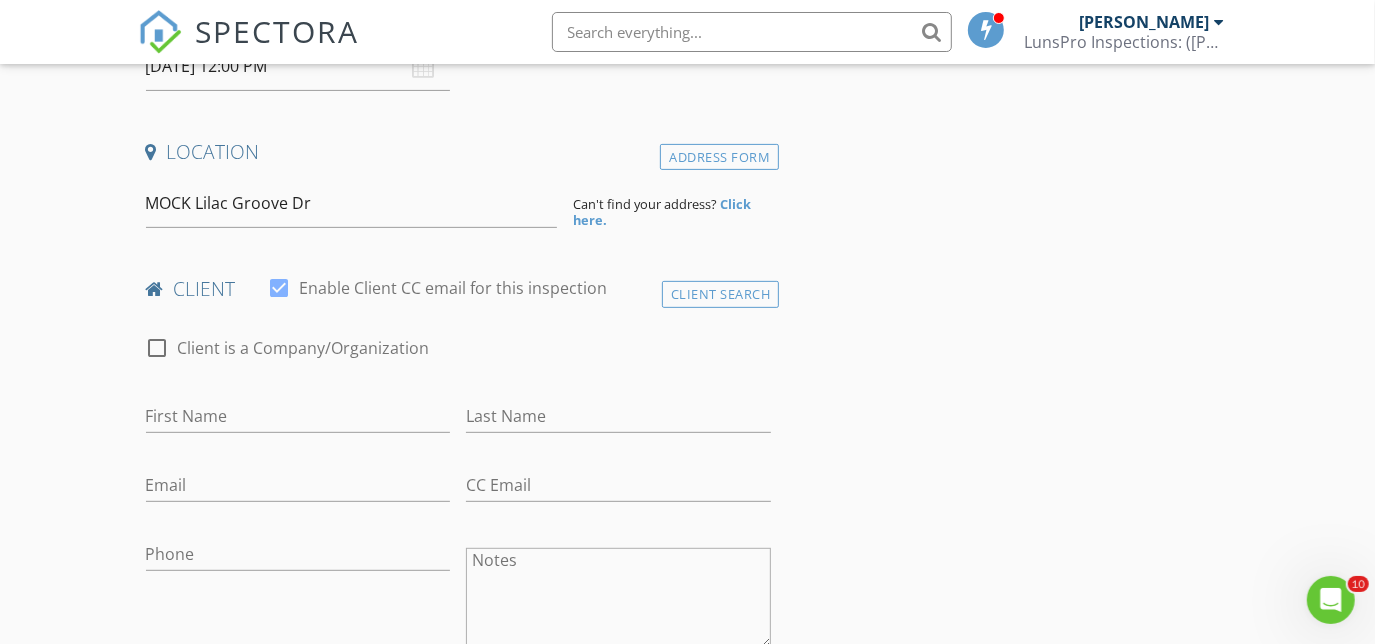 scroll, scrollTop: 443, scrollLeft: 0, axis: vertical 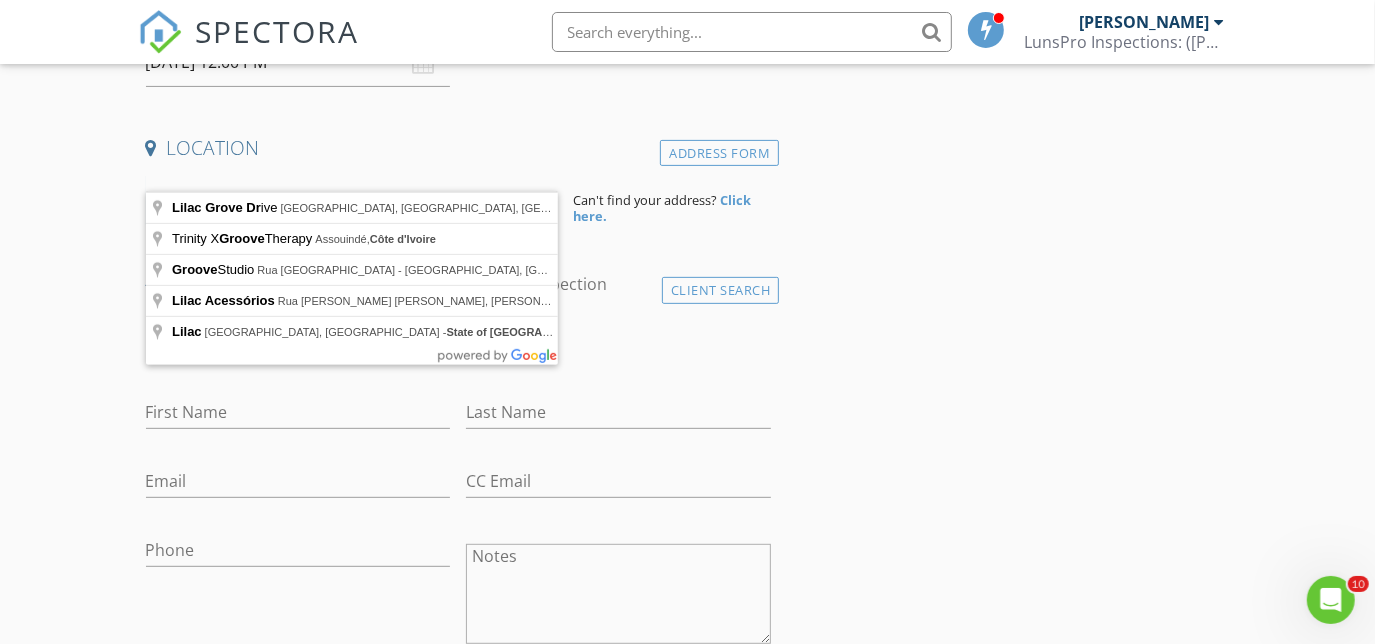 click on "MOCK Lilac Groove Dr" at bounding box center [352, 199] 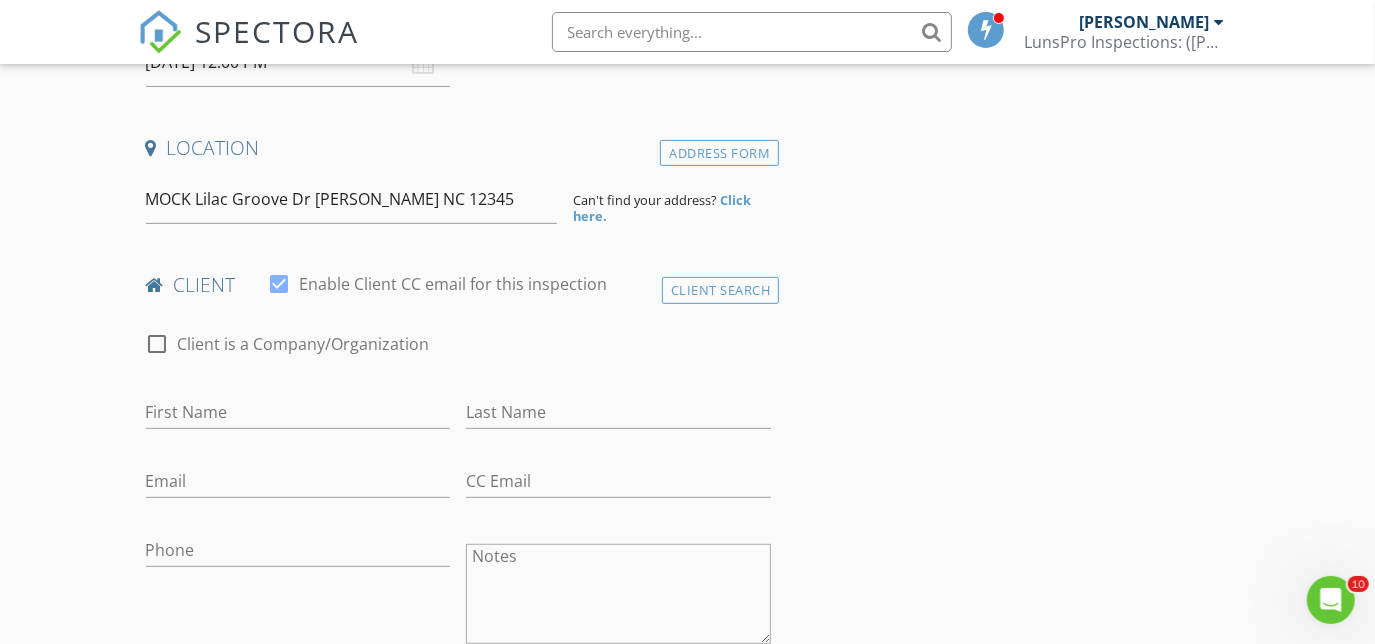 click on "First Name" at bounding box center (298, 416) 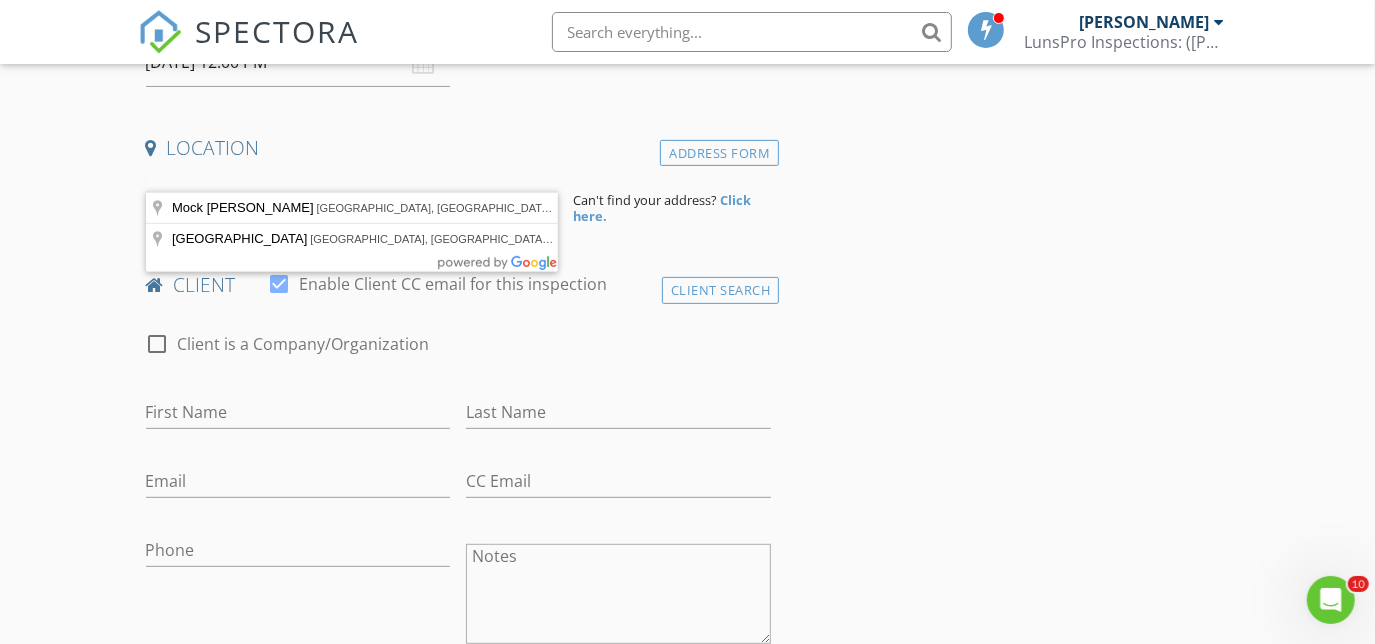 click on "MOCK Lilac Groove Dr Charlotte NC 12345" at bounding box center [352, 199] 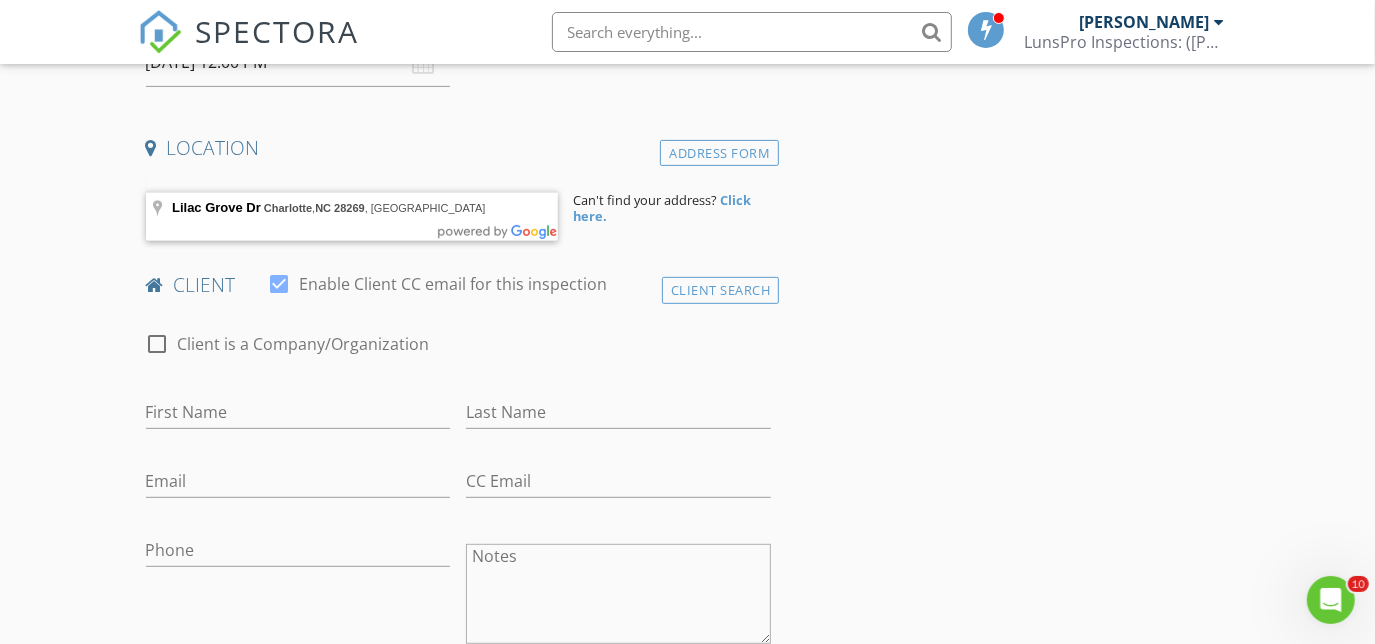 type on "MOCK Lilac Groove Dr Charlotte NC 28269" 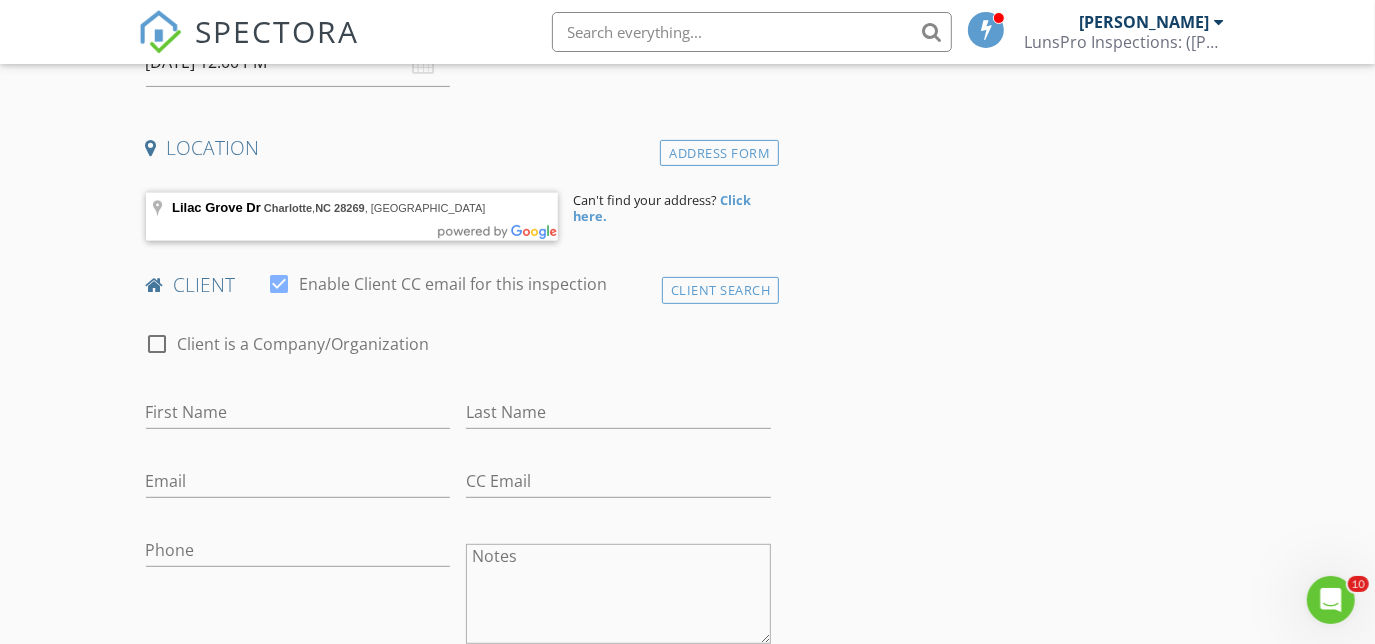 click on "check_box_outline_blank Client is a Company/Organization" at bounding box center (459, 346) 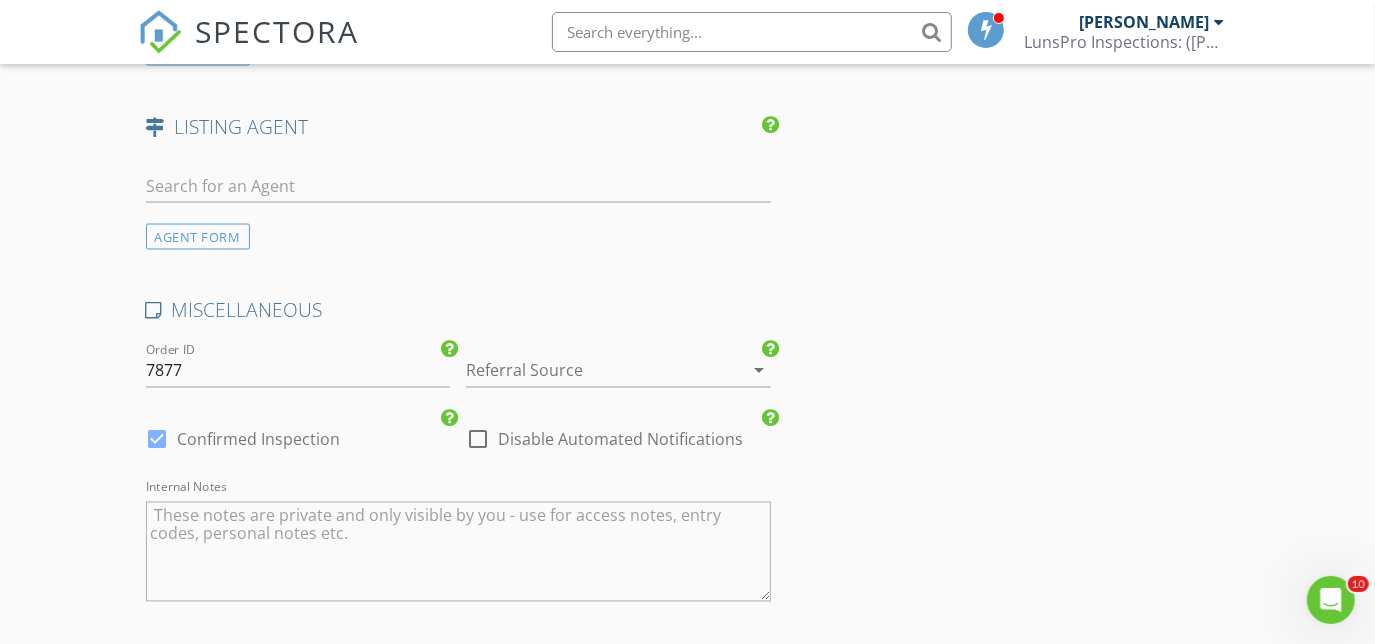 scroll, scrollTop: 2203, scrollLeft: 0, axis: vertical 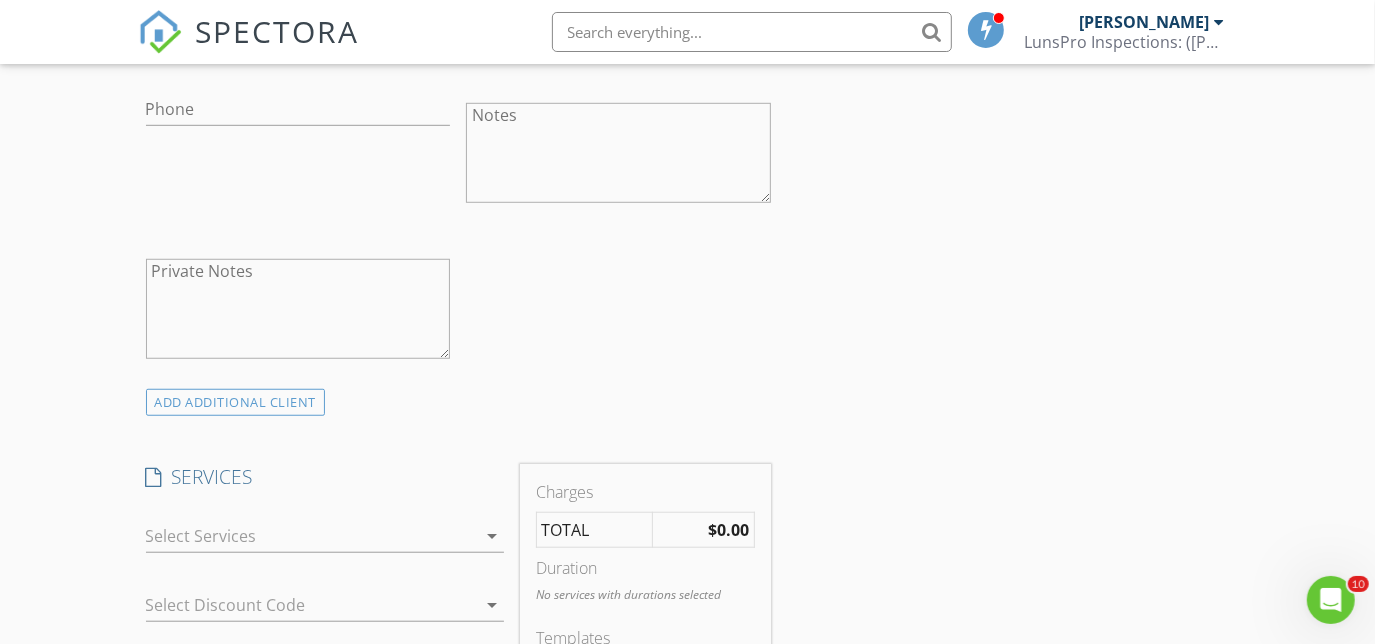 click on "arrow_drop_down" at bounding box center (492, 536) 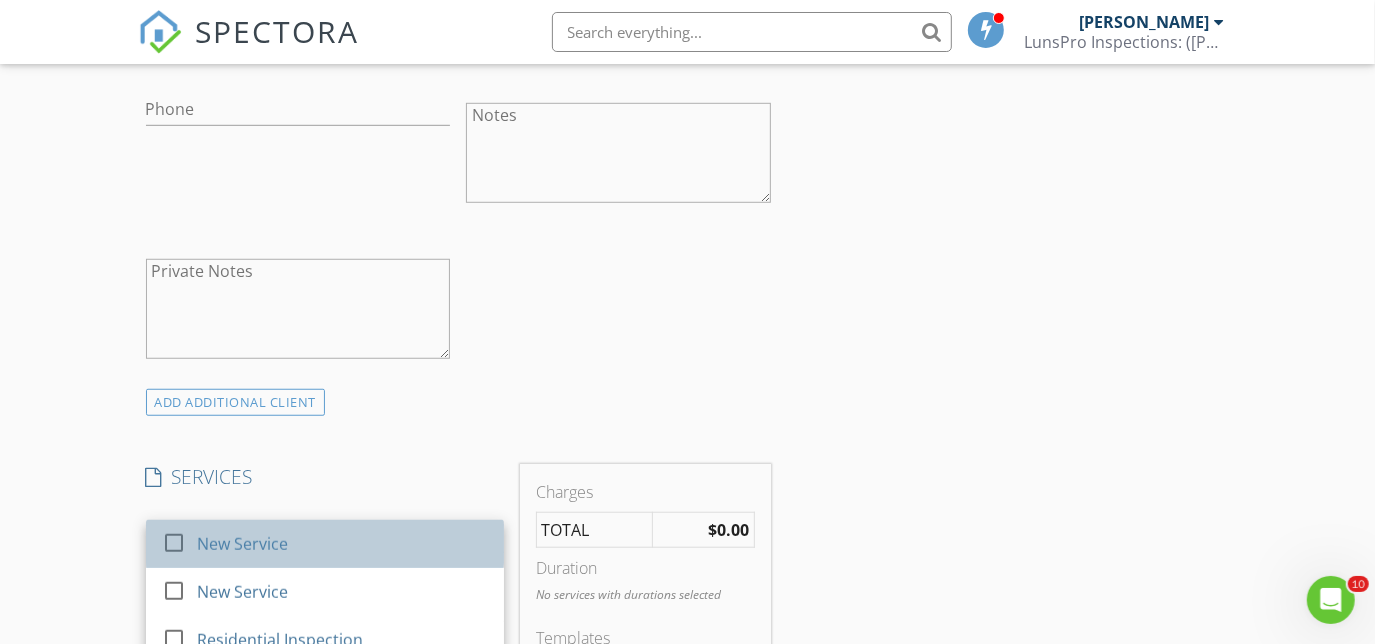 click on "New Service" at bounding box center [242, 544] 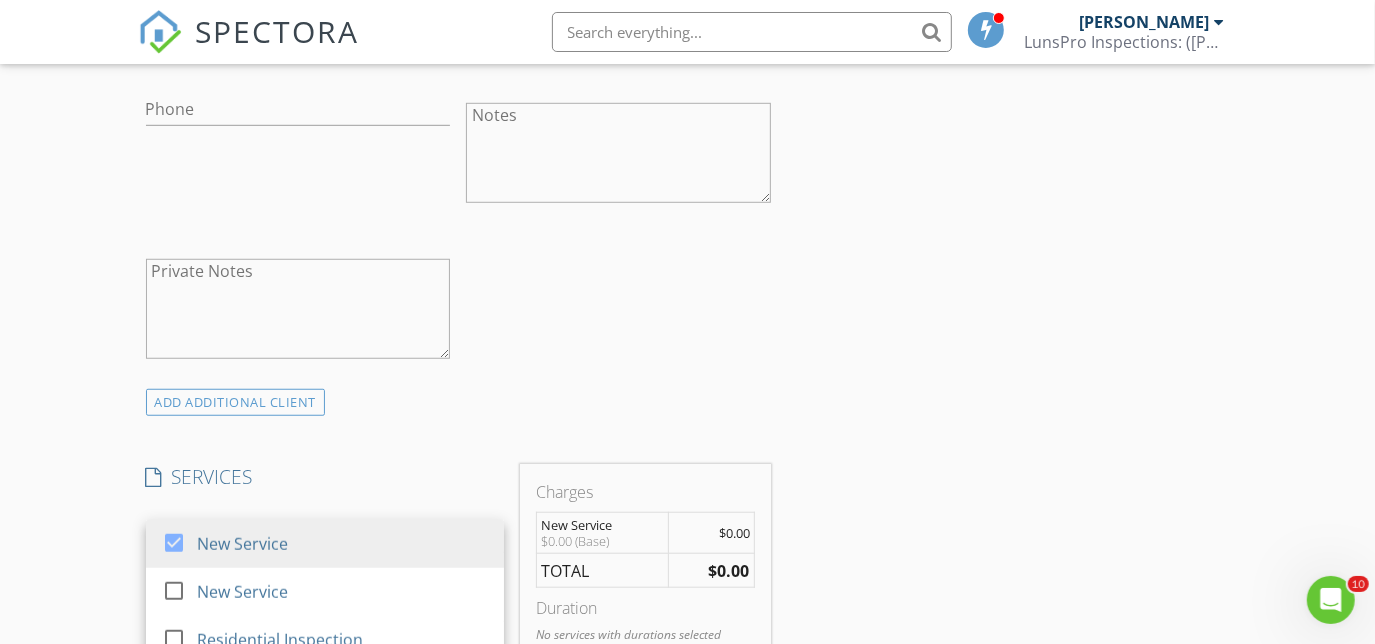 click on "INSPECTOR(S)
check_box   Chuck Myers   PRIMARY   check_box_outline_blank   Scott Augenreich     check_box_outline_blank   Rino Galente     check_box_outline_blank   Kyle Carpenter     check_box_outline_blank   Christian Montero     check_box_outline_blank   Chris Gearhart     check_box_outline_blank   Hyrum Hoecherl     check_box_outline_blank   Eric Kuhn     check_box_outline_blank   Ron Jacobs     check_box_outline_blank   Cam Smith     check_box_outline_blank   Kalynn Cooney     check_box   Tanner Hoyle     Chuck Myers,  Tanner Hoyle arrow_drop_down   check_box_outline_blank Chuck Myers specifically requested check_box_outline_blank Tanner Hoyle specifically requested
Date/Time
07/11/2025 12:00 PM
Location
Address Form   MOCK Lilac Groove Dr Charlotte NC 28269     Can't find your address?   Click here.
client
check_box Enable Client CC email for this inspection" at bounding box center (459, 770) 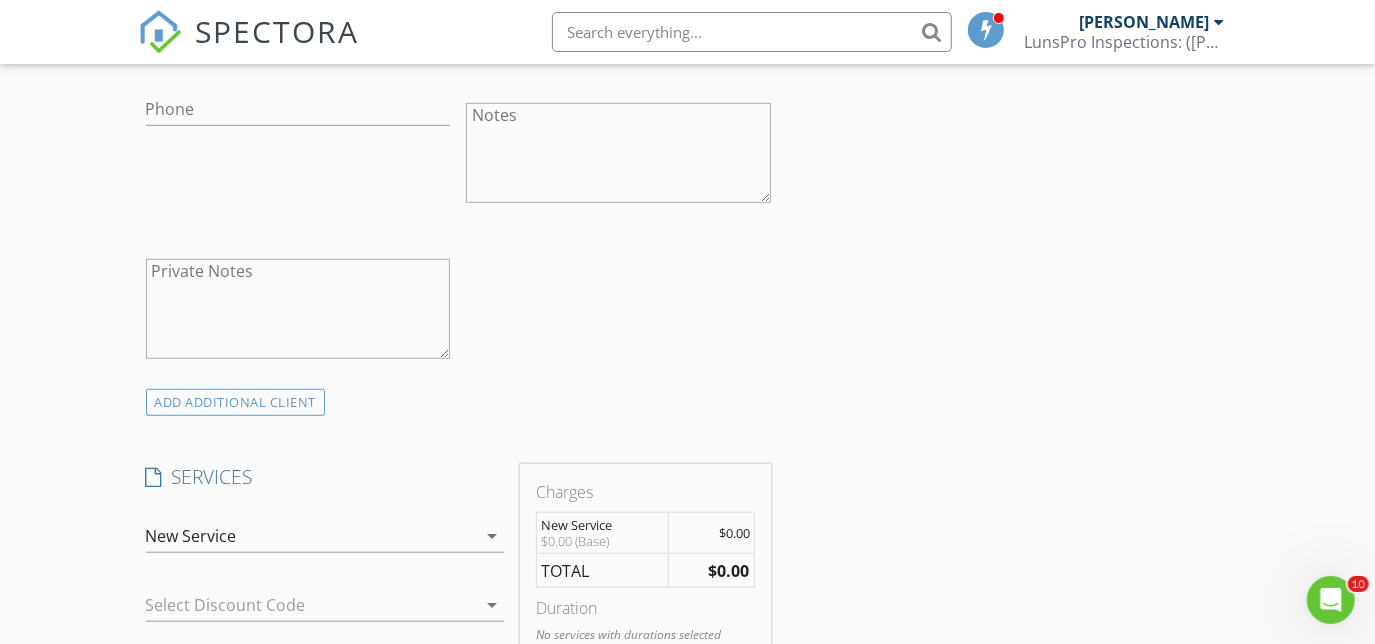 click on "SERVICES" at bounding box center [325, 477] 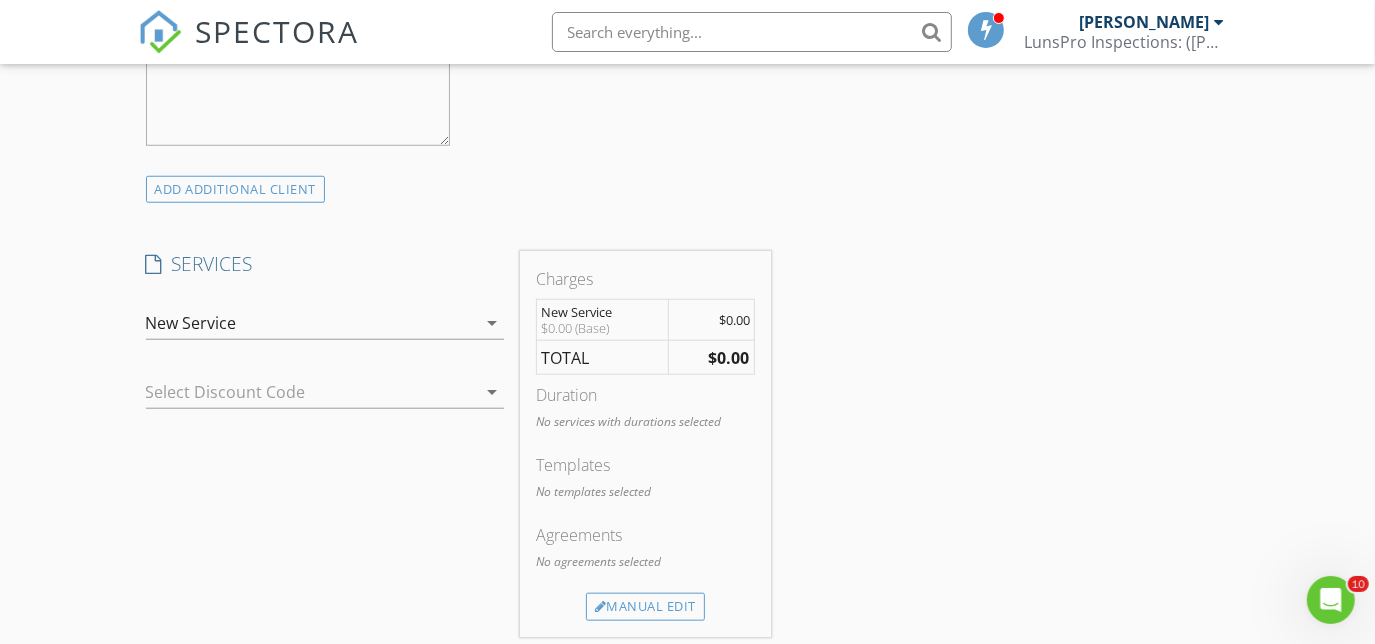 scroll, scrollTop: 1109, scrollLeft: 0, axis: vertical 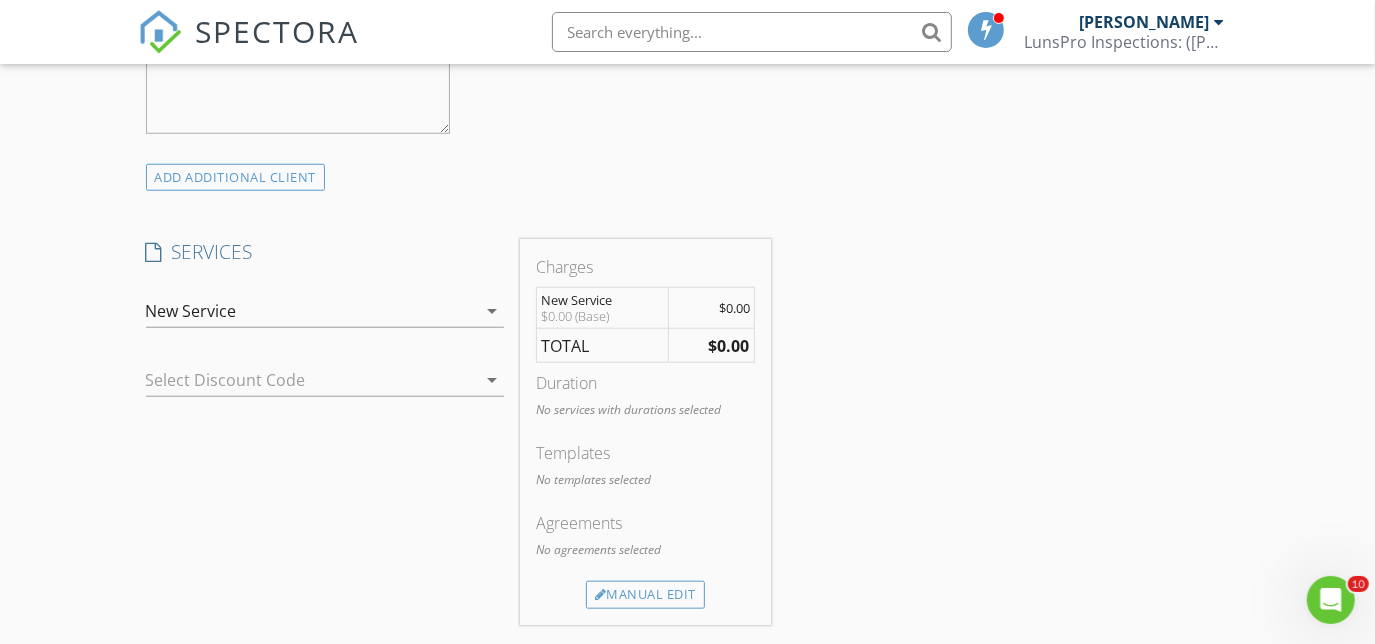 click on "arrow_drop_down" at bounding box center [492, 311] 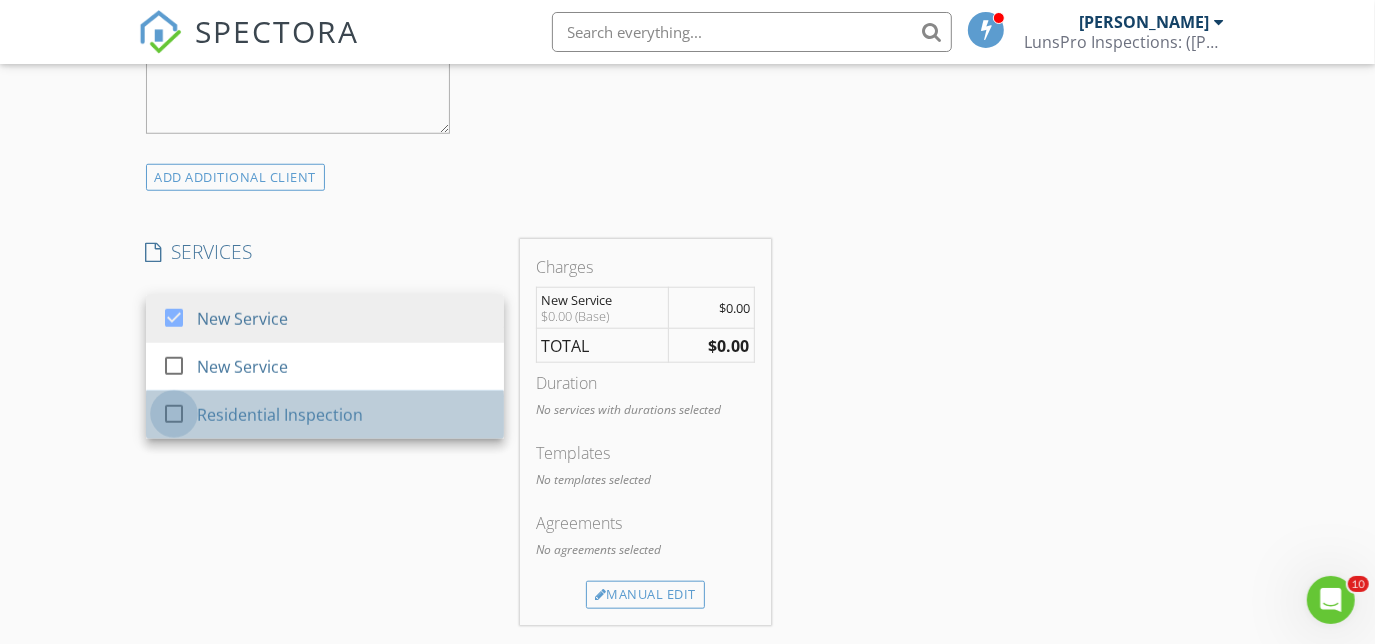 click at bounding box center (174, 414) 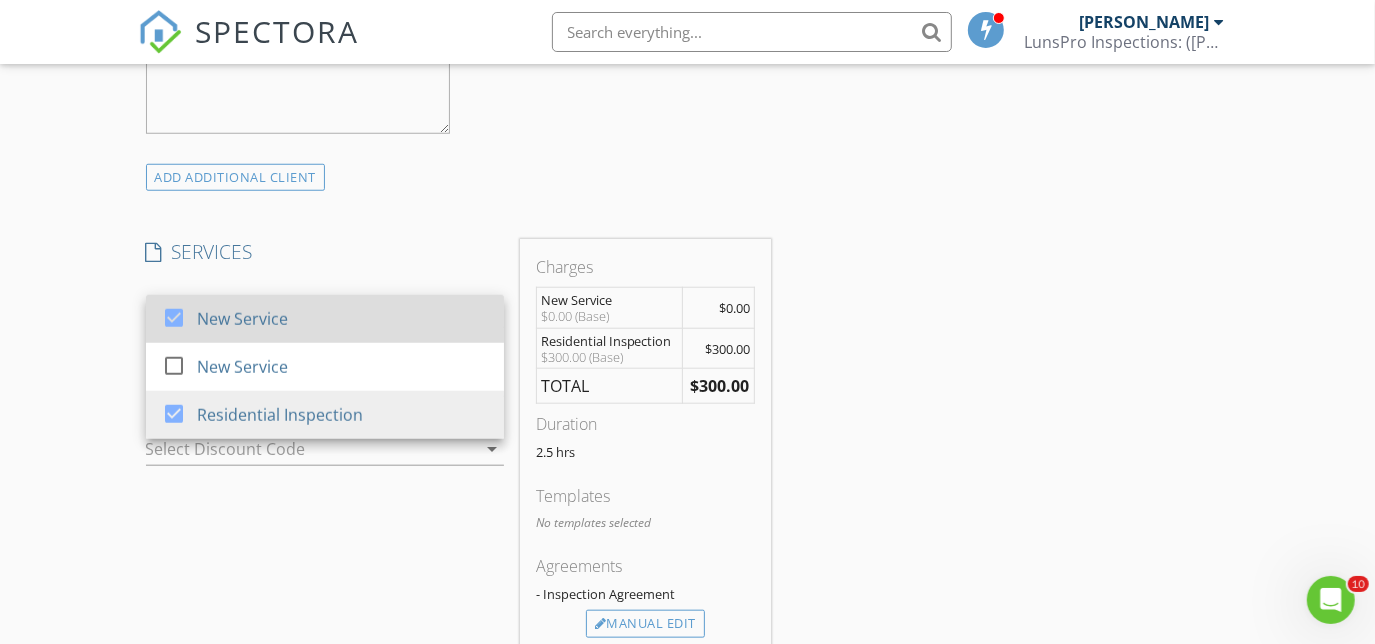 click at bounding box center [174, 318] 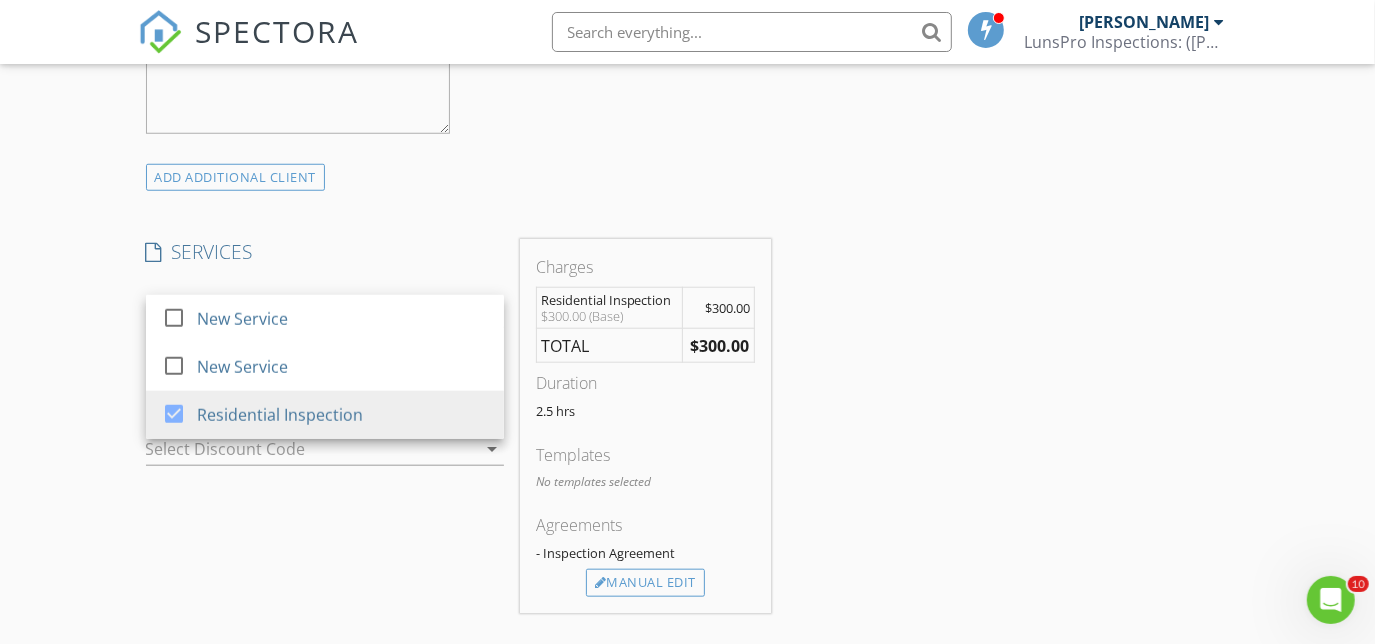 click on "INSPECTOR(S)
check_box   Chuck Myers   PRIMARY   check_box_outline_blank   Scott Augenreich     check_box_outline_blank   Rino Galente     check_box_outline_blank   Kyle Carpenter     check_box_outline_blank   Christian Montero     check_box_outline_blank   Chris Gearhart     check_box_outline_blank   Hyrum Hoecherl     check_box_outline_blank   Eric Kuhn     check_box_outline_blank   Ron Jacobs     check_box_outline_blank   Cam Smith     check_box_outline_blank   Kalynn Cooney     check_box   Tanner Hoyle     Chuck Myers,  Tanner Hoyle arrow_drop_down   check_box_outline_blank Chuck Myers specifically requested check_box_outline_blank Tanner Hoyle specifically requested
Date/Time
07/11/2025 12:00 PM
Location
Address Form   MOCK Lilac Groove Dr Charlotte NC 28269     Can't find your address?   Click here.
client
check_box Enable Client CC email for this inspection" at bounding box center [459, 539] 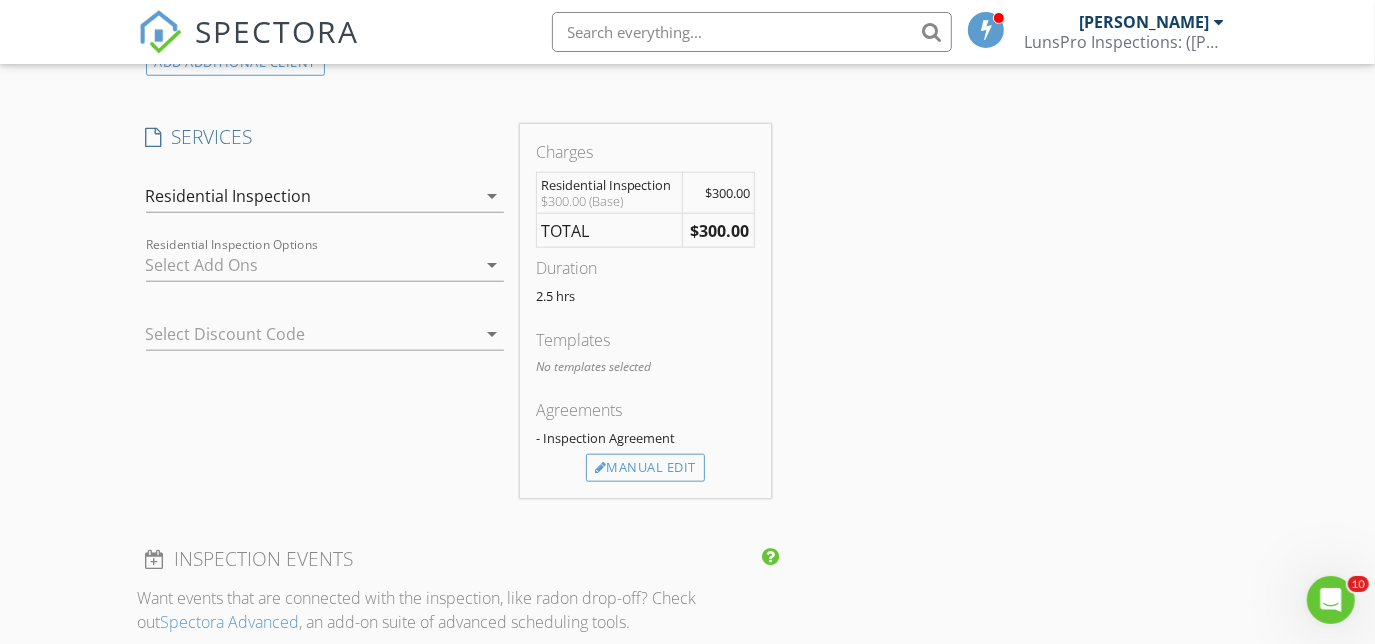 scroll, scrollTop: 1228, scrollLeft: 0, axis: vertical 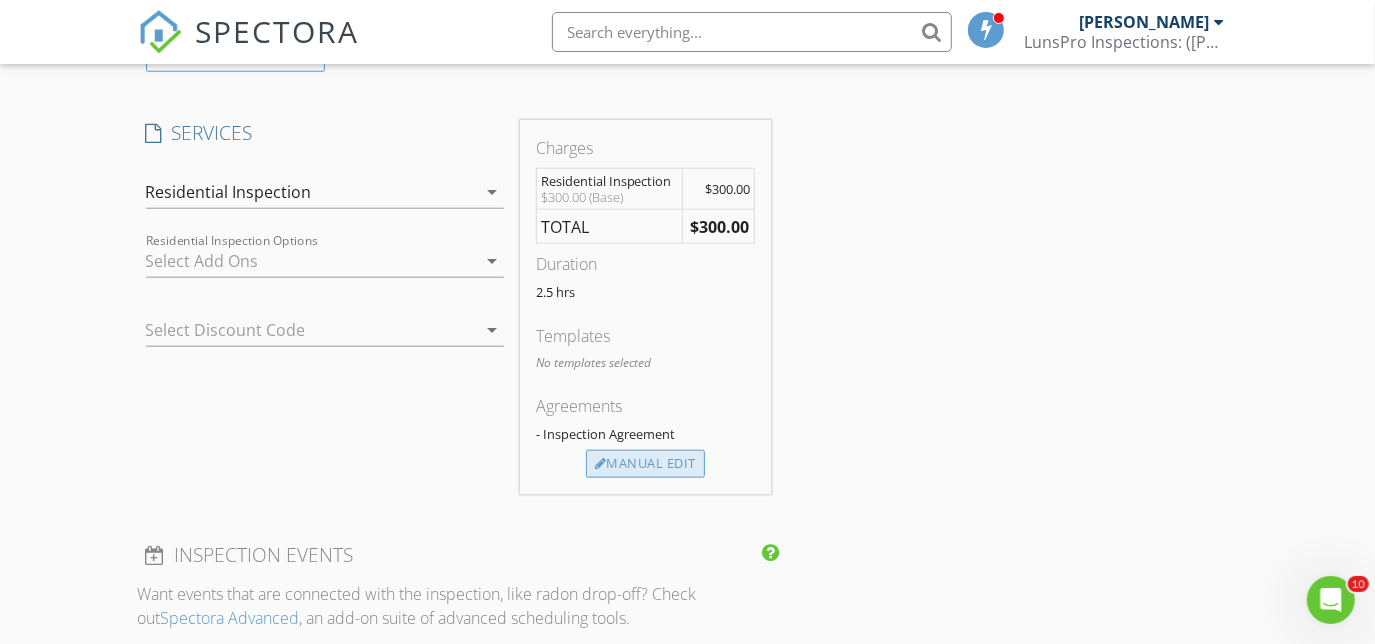 click on "Manual Edit" at bounding box center [645, 464] 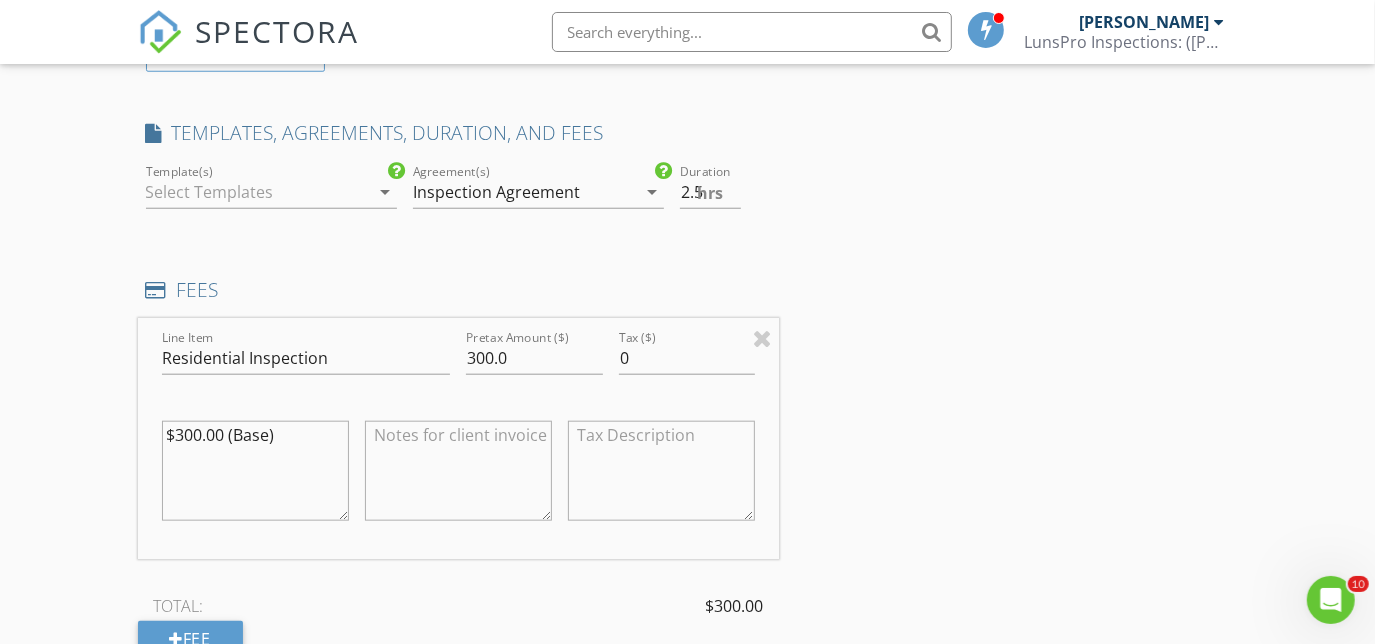 click on "arrow_drop_down" at bounding box center [385, 192] 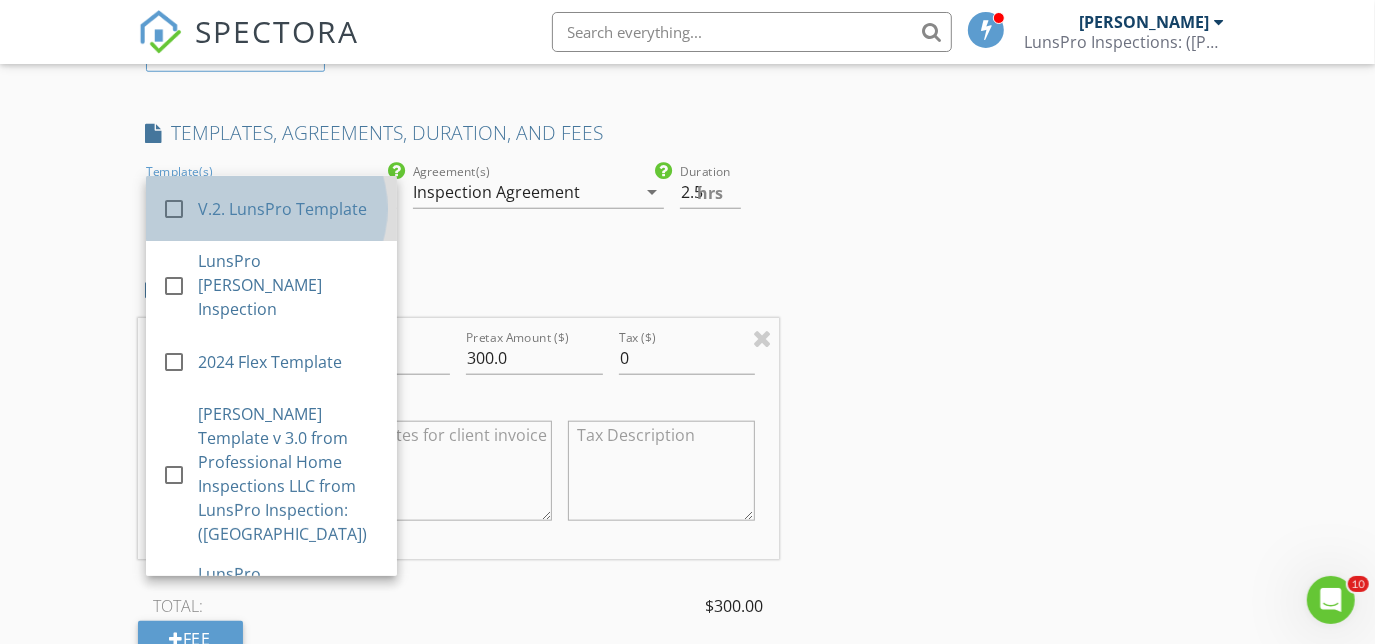 click on "V.2. LunsPro Template" at bounding box center [289, 209] 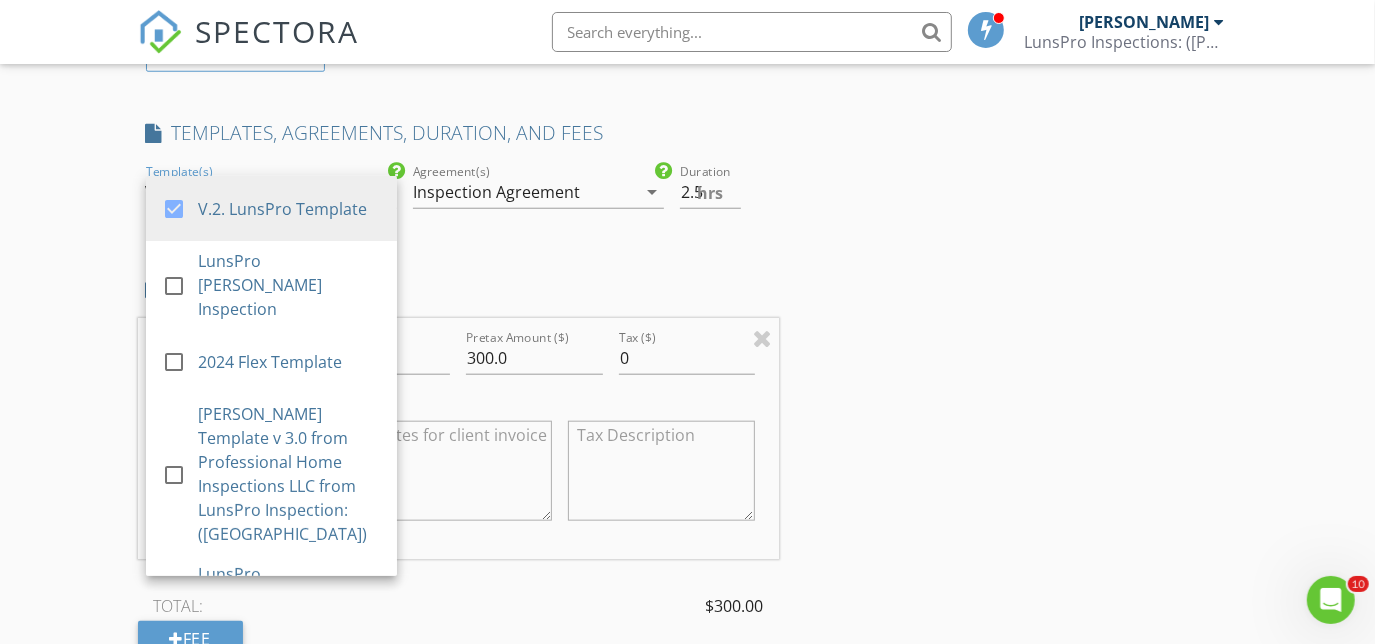click on "INSPECTOR(S)
check_box   Chuck Myers   PRIMARY   check_box_outline_blank   Scott Augenreich     check_box_outline_blank   Rino Galente     check_box_outline_blank   Kyle Carpenter     check_box_outline_blank   Christian Montero     check_box_outline_blank   Chris Gearhart     check_box_outline_blank   Hyrum Hoecherl     check_box_outline_blank   Eric Kuhn     check_box_outline_blank   Ron Jacobs     check_box_outline_blank   Cam Smith     check_box_outline_blank   Kalynn Cooney     check_box   Tanner Hoyle     Chuck Myers,  Tanner Hoyle arrow_drop_down   check_box_outline_blank Chuck Myers specifically requested check_box_outline_blank Tanner Hoyle specifically requested
Date/Time
07/11/2025 12:00 PM
Location
Address Form   MOCK Lilac Groove Dr Charlotte NC 28269     Can't find your address?   Click here.
client
check_box Enable Client CC email for this inspection" at bounding box center (459, 515) 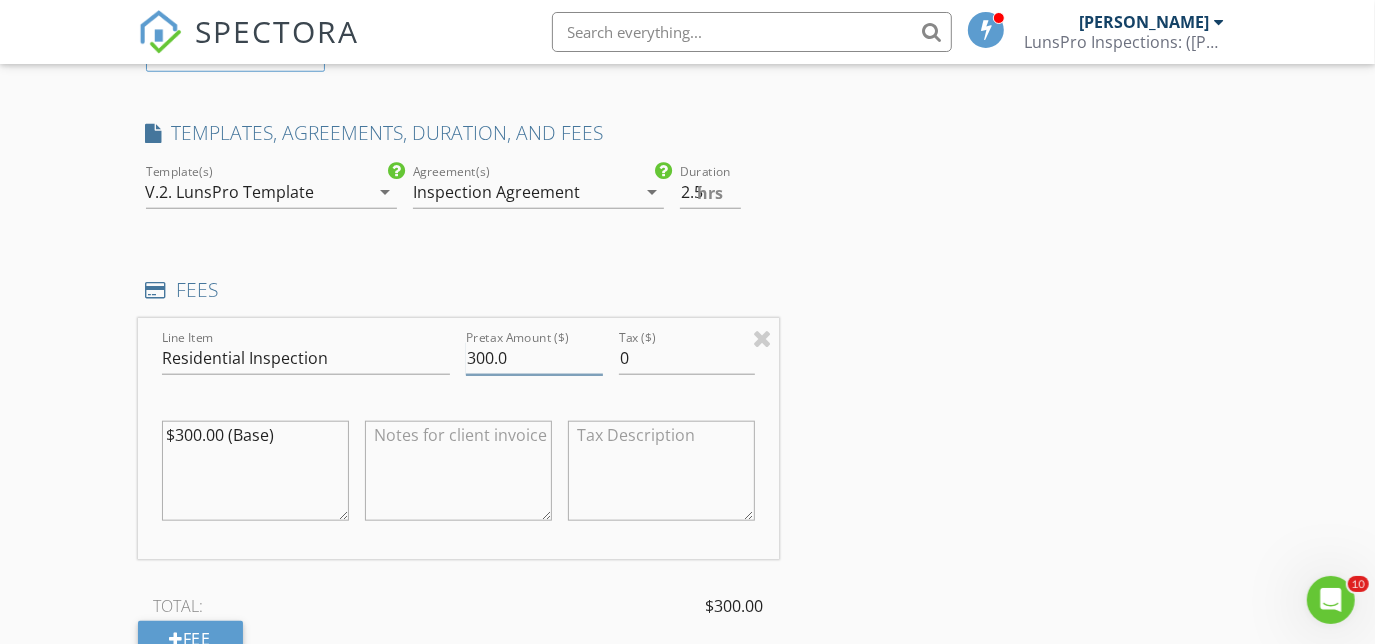 click on "300.0" at bounding box center (534, 358) 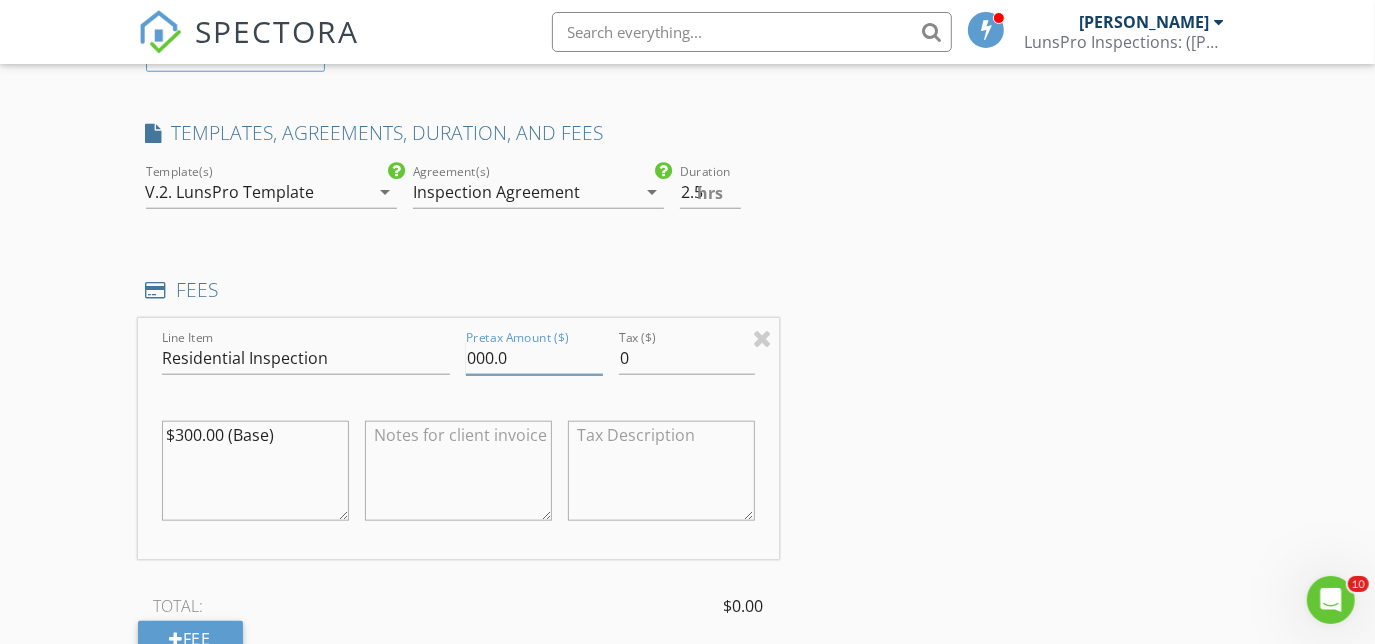 type on "000.0" 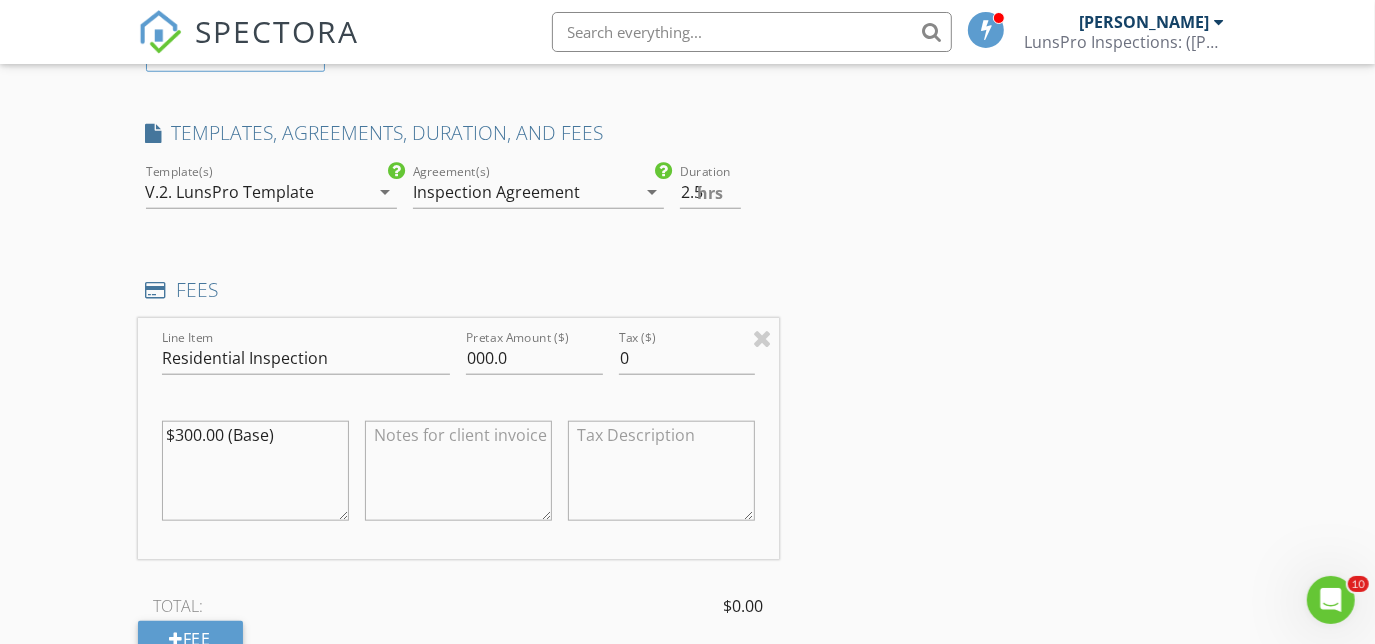 click on "INSPECTOR(S)
check_box   Chuck Myers   PRIMARY   check_box_outline_blank   Scott Augenreich     check_box_outline_blank   Rino Galente     check_box_outline_blank   Kyle Carpenter     check_box_outline_blank   Christian Montero     check_box_outline_blank   Chris Gearhart     check_box_outline_blank   Hyrum Hoecherl     check_box_outline_blank   Eric Kuhn     check_box_outline_blank   Ron Jacobs     check_box_outline_blank   Cam Smith     check_box_outline_blank   Kalynn Cooney     check_box   Tanner Hoyle     Chuck Myers,  Tanner Hoyle arrow_drop_down   check_box_outline_blank Chuck Myers specifically requested check_box_outline_blank Tanner Hoyle specifically requested
Date/Time
07/11/2025 12:00 PM
Location
Address Form   MOCK Lilac Groove Dr Charlotte NC 28269     Can't find your address?   Click here.
client
check_box   Client Search         First Name" at bounding box center [688, 573] 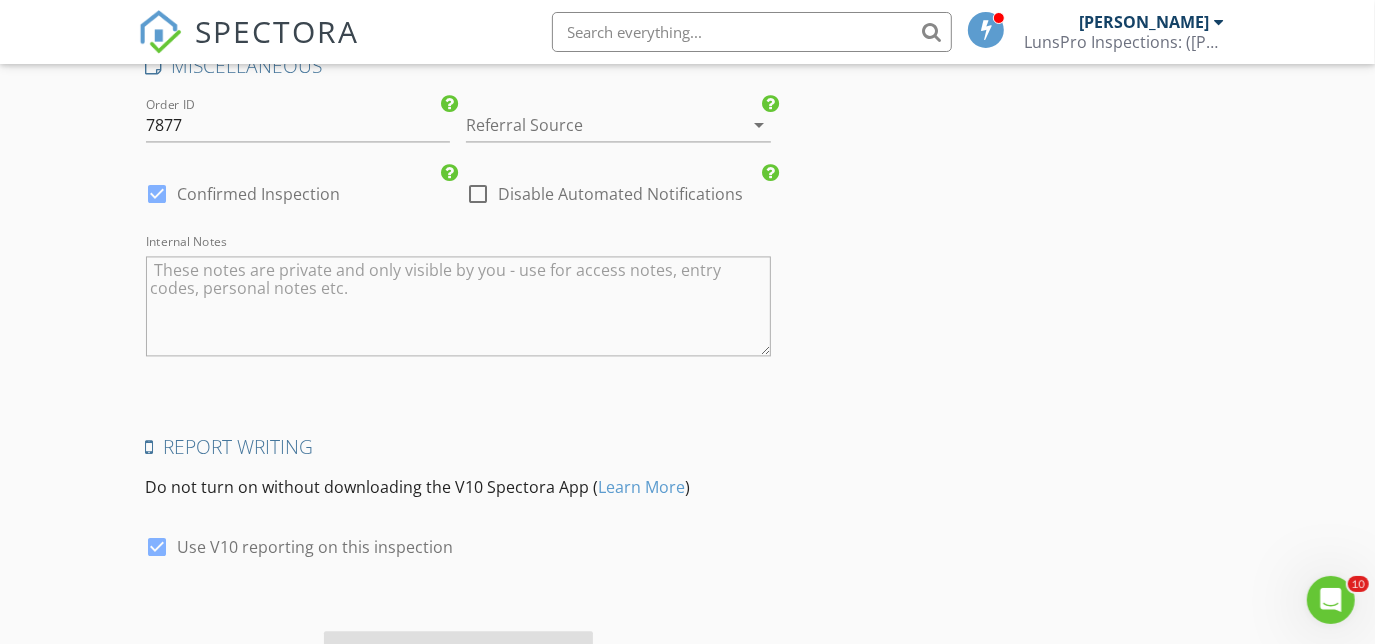 scroll, scrollTop: 2741, scrollLeft: 0, axis: vertical 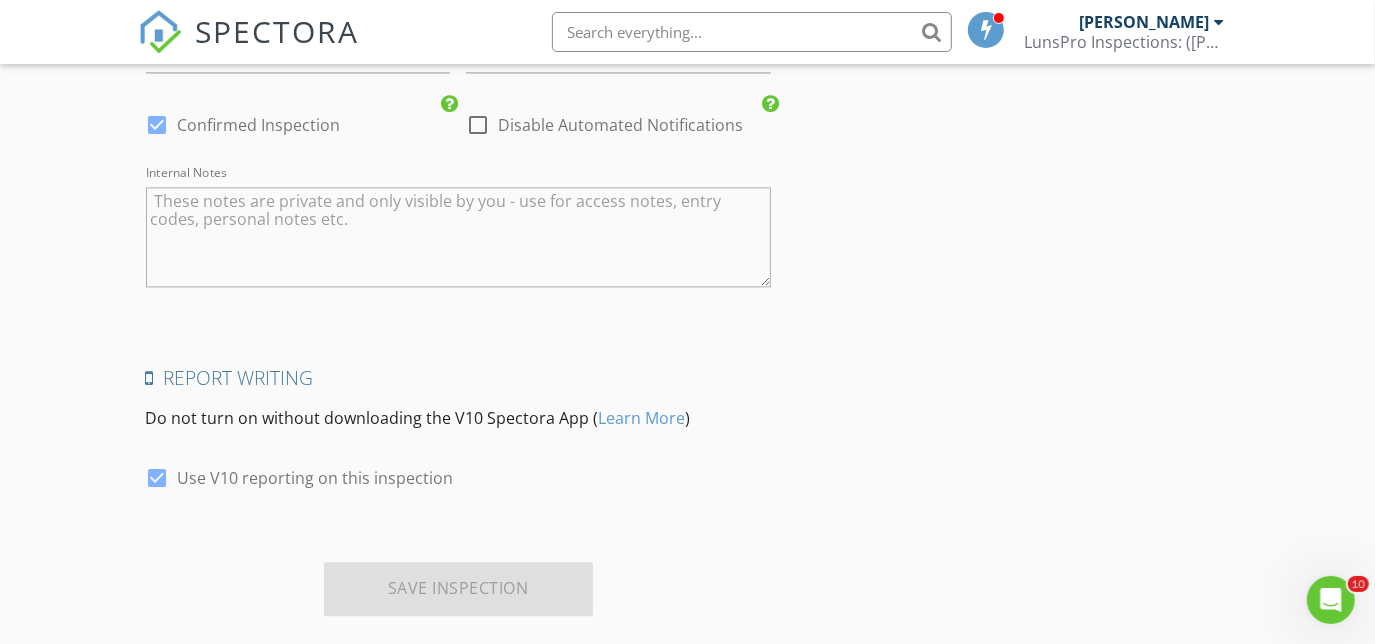 click on "INSPECTOR(S)
check_box   Chuck Myers   PRIMARY   check_box_outline_blank   Scott Augenreich     check_box_outline_blank   Rino Galente     check_box_outline_blank   Kyle Carpenter     check_box_outline_blank   Christian Montero     check_box_outline_blank   Chris Gearhart     check_box_outline_blank   Hyrum Hoecherl     check_box_outline_blank   Eric Kuhn     check_box_outline_blank   Ron Jacobs     check_box_outline_blank   Cam Smith     check_box_outline_blank   Kalynn Cooney     check_box   Tanner Hoyle     Chuck Myers,  Tanner Hoyle arrow_drop_down   check_box_outline_blank Chuck Myers specifically requested check_box_outline_blank Tanner Hoyle specifically requested
Date/Time
07/11/2025 12:00 PM
Location
Address Form   MOCK Lilac Groove Dr Charlotte NC 28269     Can't find your address?   Click here.
client
check_box   Client Search         First Name" at bounding box center (688, -940) 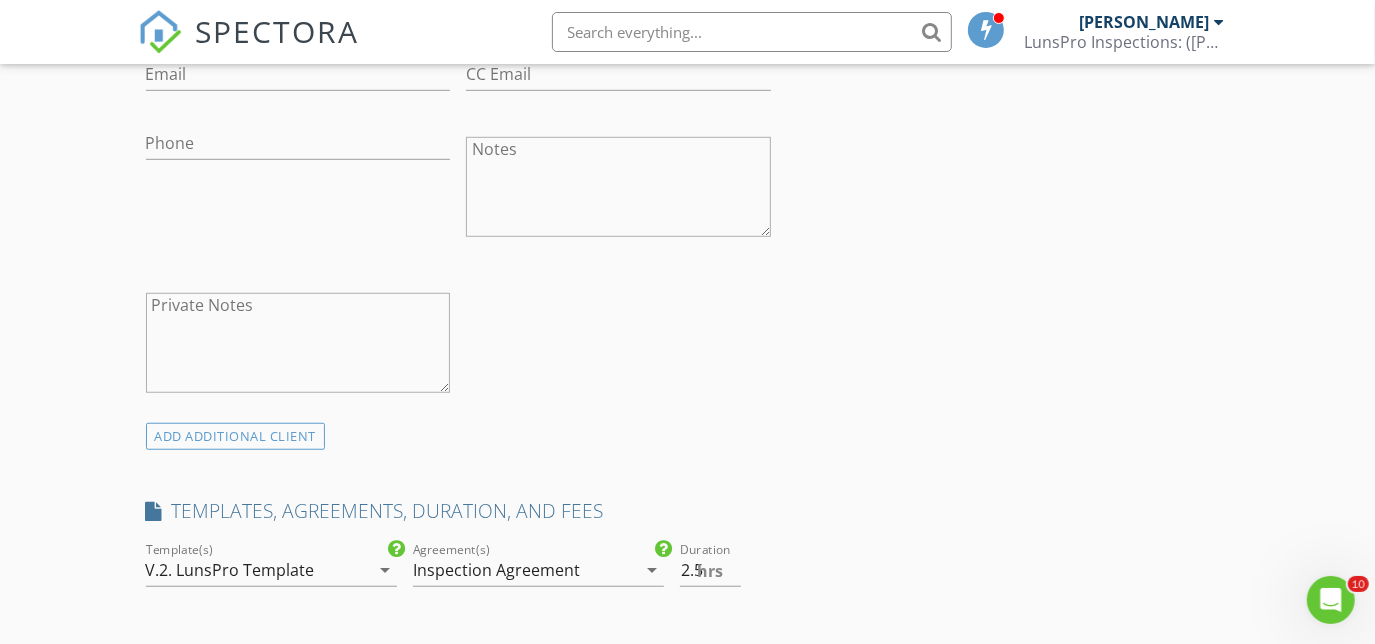 scroll, scrollTop: 842, scrollLeft: 0, axis: vertical 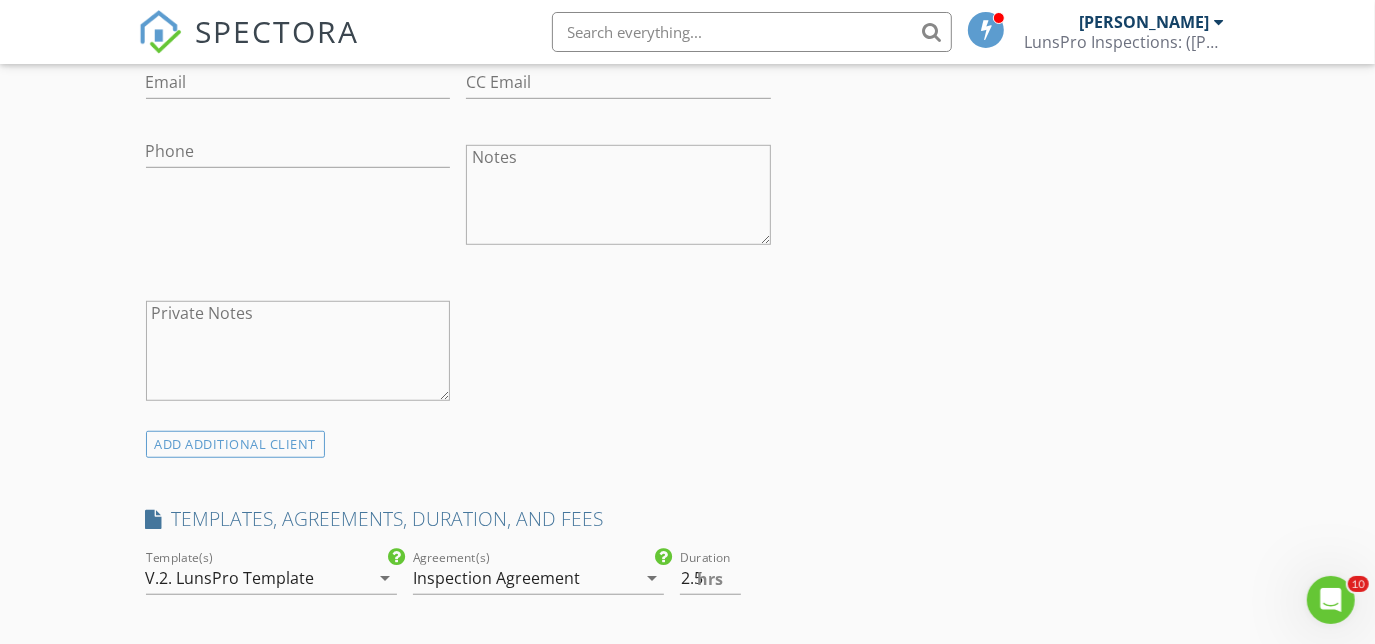 click on "arrow_drop_down" at bounding box center [652, 578] 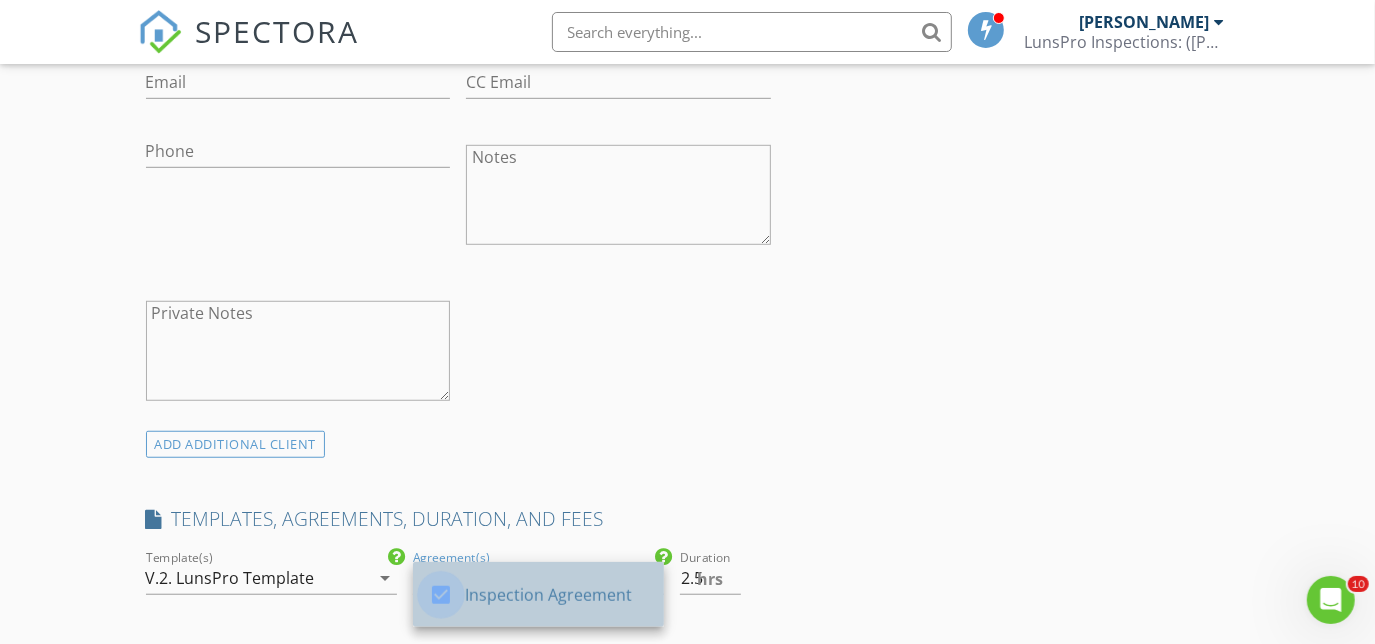 click at bounding box center (441, 595) 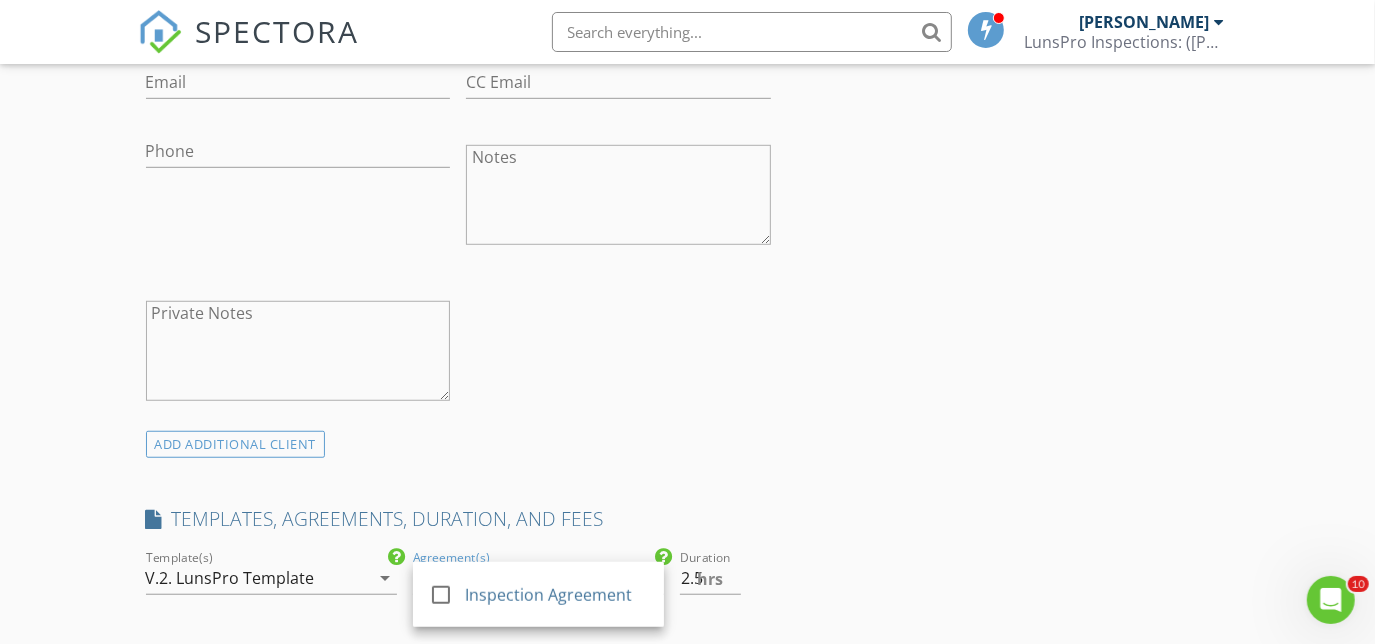 click on "INSPECTOR(S)
check_box   Chuck Myers   PRIMARY   check_box_outline_blank   Scott Augenreich     check_box_outline_blank   Rino Galente     check_box_outline_blank   Kyle Carpenter     check_box_outline_blank   Christian Montero     check_box_outline_blank   Chris Gearhart     check_box_outline_blank   Hyrum Hoecherl     check_box_outline_blank   Eric Kuhn     check_box_outline_blank   Ron Jacobs     check_box_outline_blank   Cam Smith     check_box_outline_blank   Kalynn Cooney     check_box   Tanner Hoyle     Chuck Myers,  Tanner Hoyle arrow_drop_down   check_box_outline_blank Chuck Myers specifically requested check_box_outline_blank Tanner Hoyle specifically requested
Date/Time
07/11/2025 12:00 PM
Location
Address Form   MOCK Lilac Groove Dr Charlotte NC 28269     Can't find your address?   Click here.
client
check_box   Client Search         First Name" at bounding box center (688, 959) 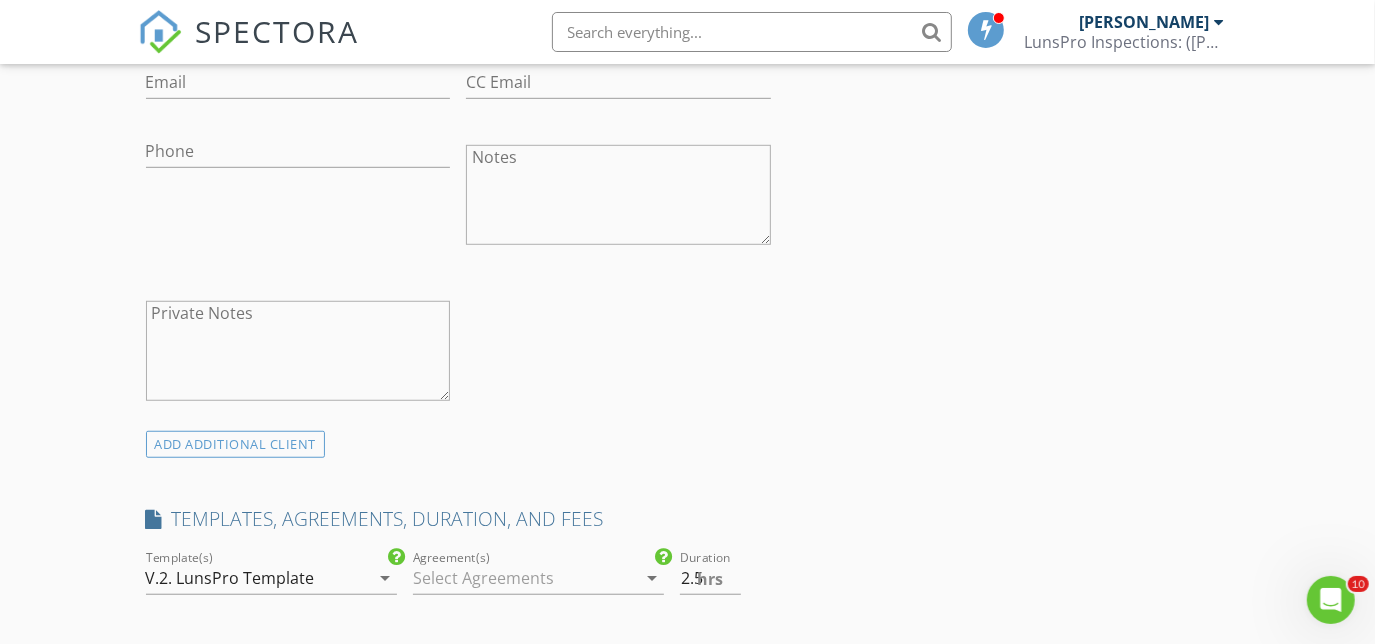 click on "check_box_outline_blank   Inspection Agreement Agreement(s) arrow_drop_down" at bounding box center [538, 582] 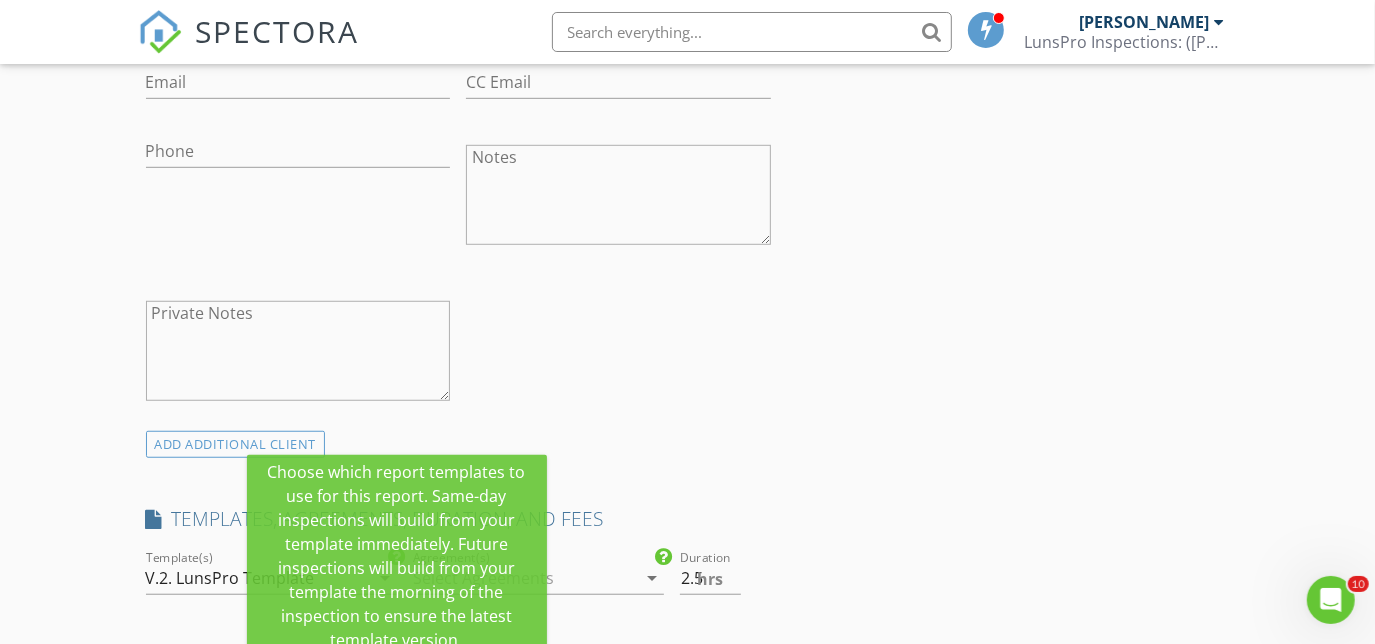 scroll, scrollTop: 944, scrollLeft: 0, axis: vertical 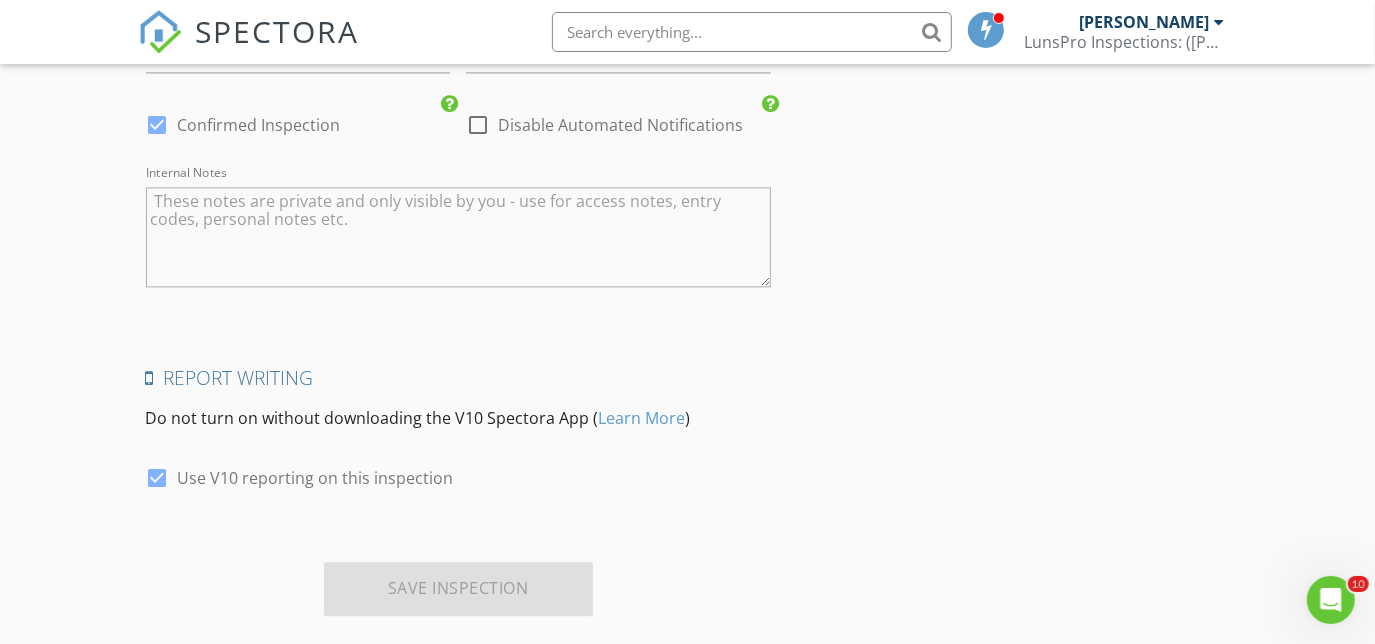 click on "Save Inspection" at bounding box center (458, 589) 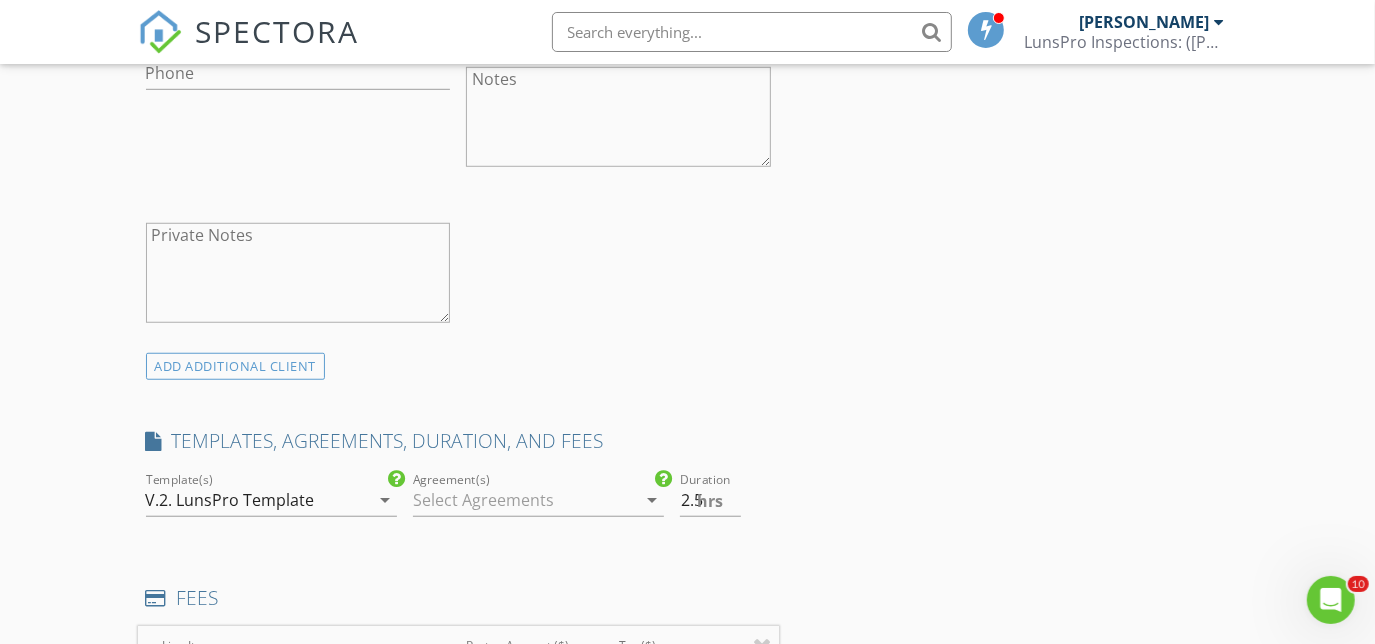 scroll, scrollTop: 813, scrollLeft: 0, axis: vertical 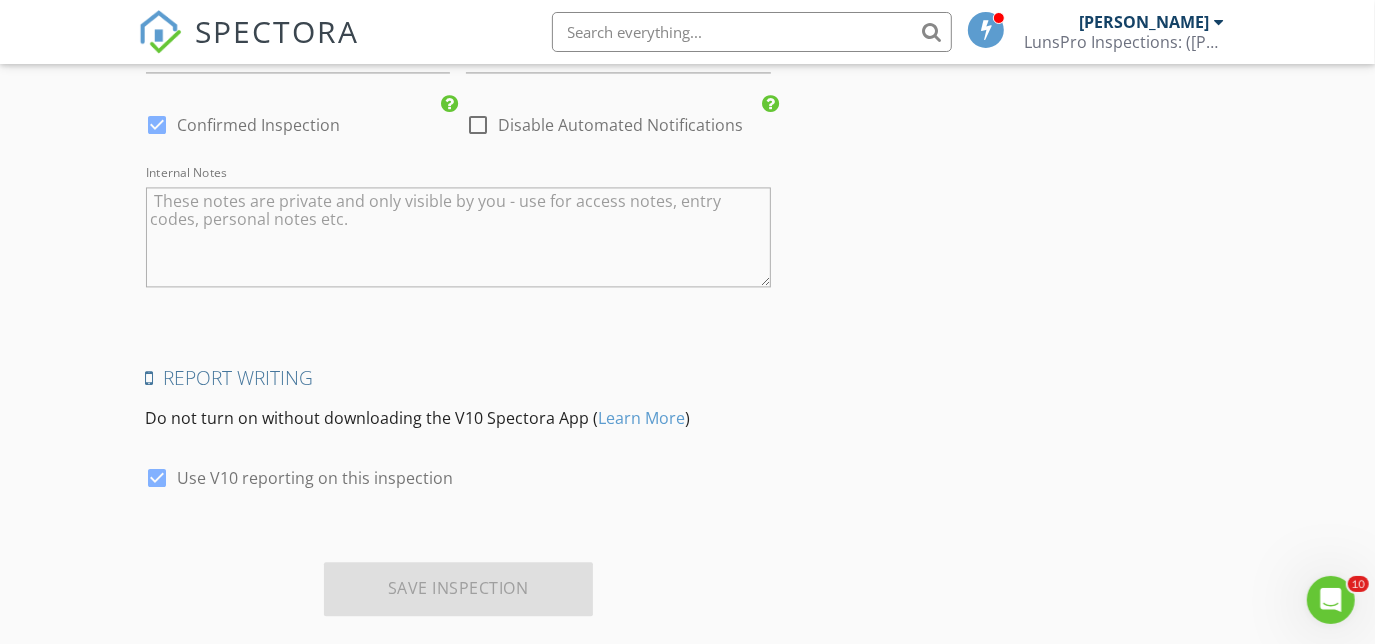 click on "New Inspection
Click here to use the New Order Form
INSPECTOR(S)
check_box   Chuck Myers   PRIMARY   check_box_outline_blank   Scott Augenreich     check_box_outline_blank   Rino Galente     check_box_outline_blank   Kyle Carpenter     check_box_outline_blank   Christian Montero     check_box_outline_blank   Chris Gearhart     check_box_outline_blank   Hyrum Hoecherl     check_box_outline_blank   Eric Kuhn     check_box_outline_blank   Ron Jacobs     check_box_outline_blank   Cam Smith     check_box_outline_blank   Kalynn Cooney     check_box   Tanner Hoyle     Chuck Myers,  Tanner Hoyle arrow_drop_down   check_box_outline_blank Chuck Myers specifically requested check_box_outline_blank Tanner Hoyle specifically requested
Date/Time
07/11/2025 12:00 PM
Location
Address Form   MOCK Lilac Groove Dr Charlotte NC 28269     Can't find your address?   Click here.         check_box" at bounding box center [687, -973] 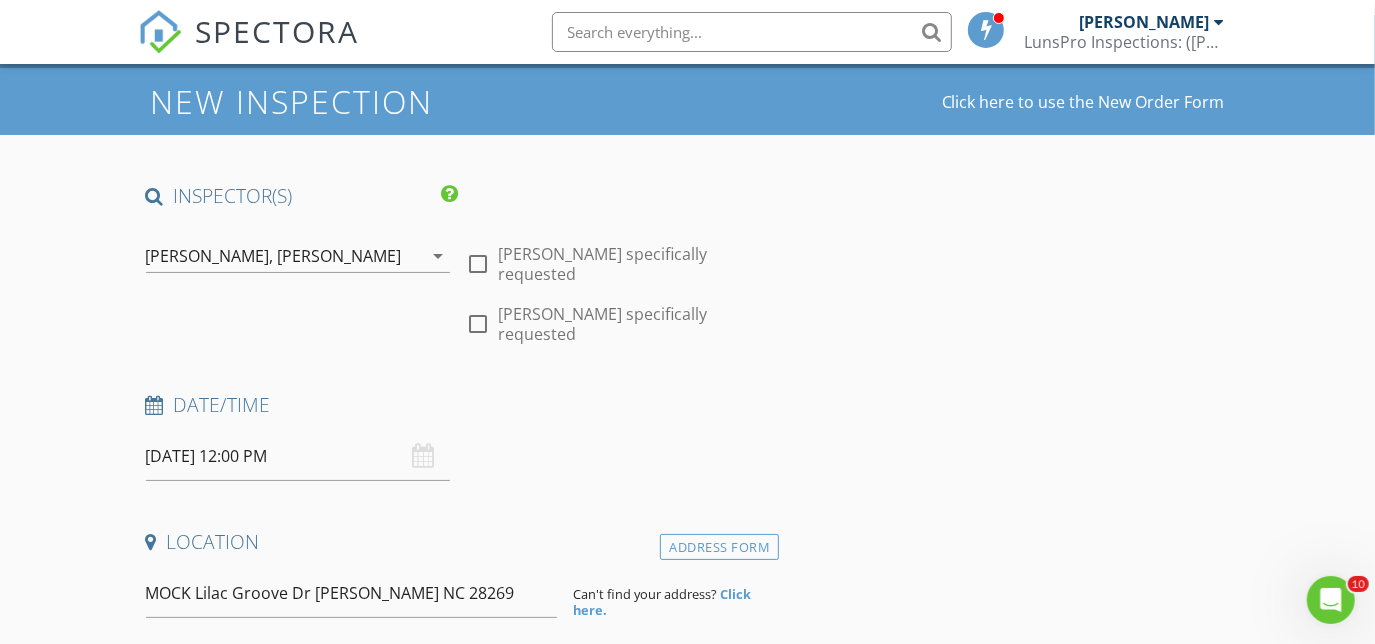 scroll, scrollTop: 0, scrollLeft: 0, axis: both 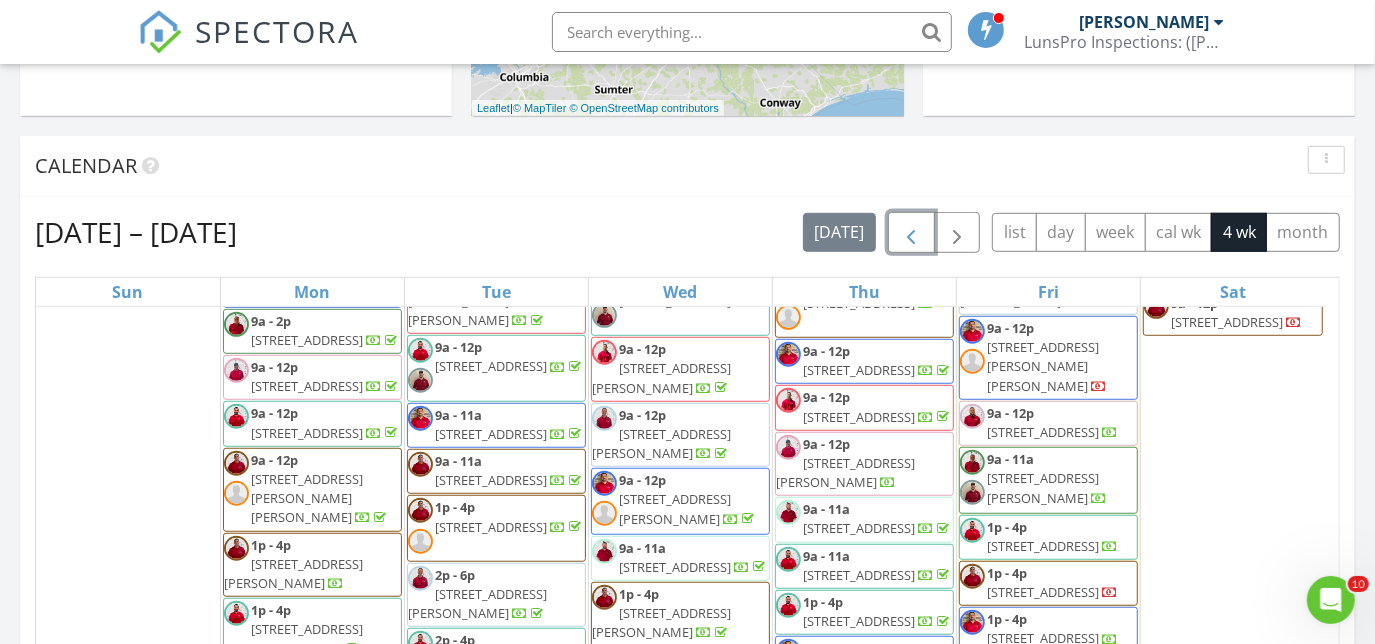 click at bounding box center (911, 233) 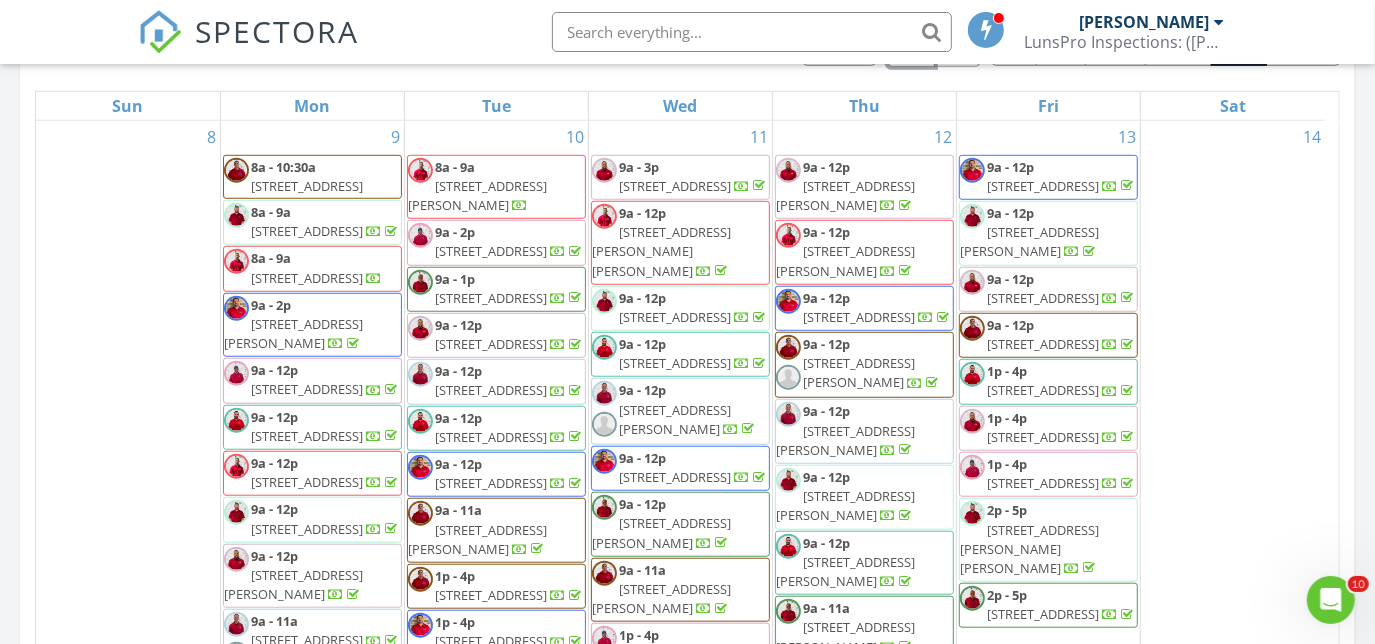 scroll, scrollTop: 938, scrollLeft: 0, axis: vertical 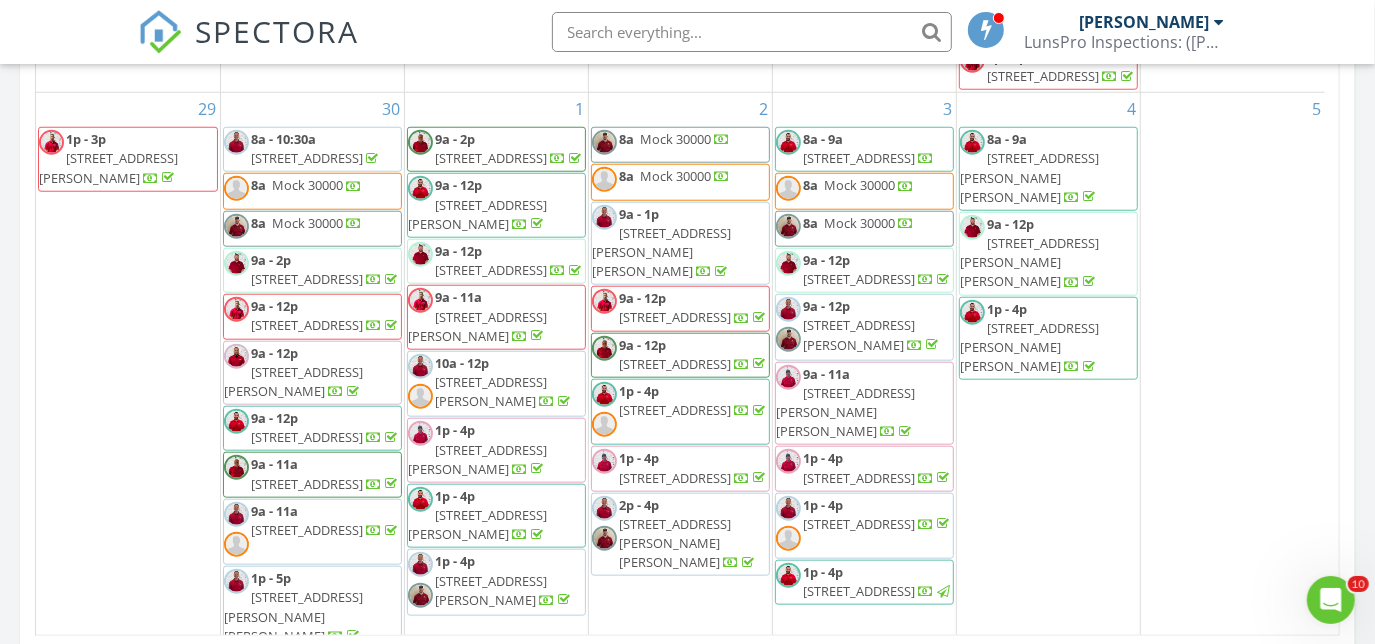 click on "8a
Mock 30000" at bounding box center [312, 191] 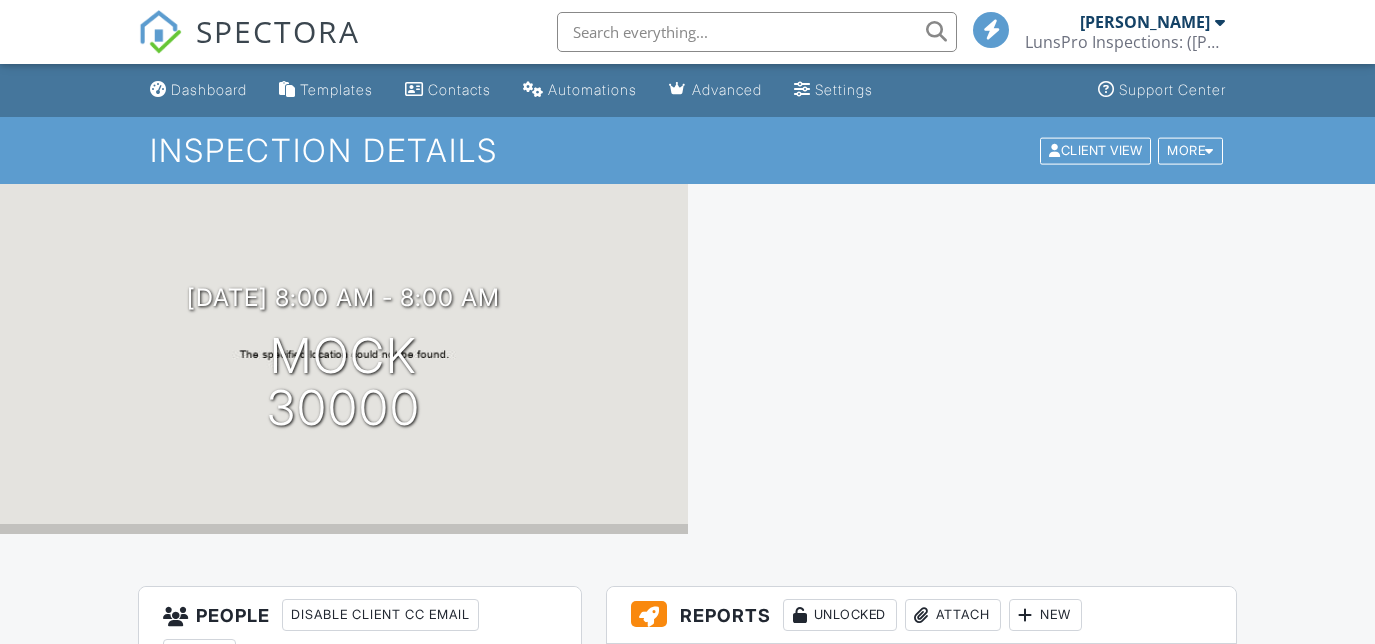 scroll, scrollTop: 0, scrollLeft: 0, axis: both 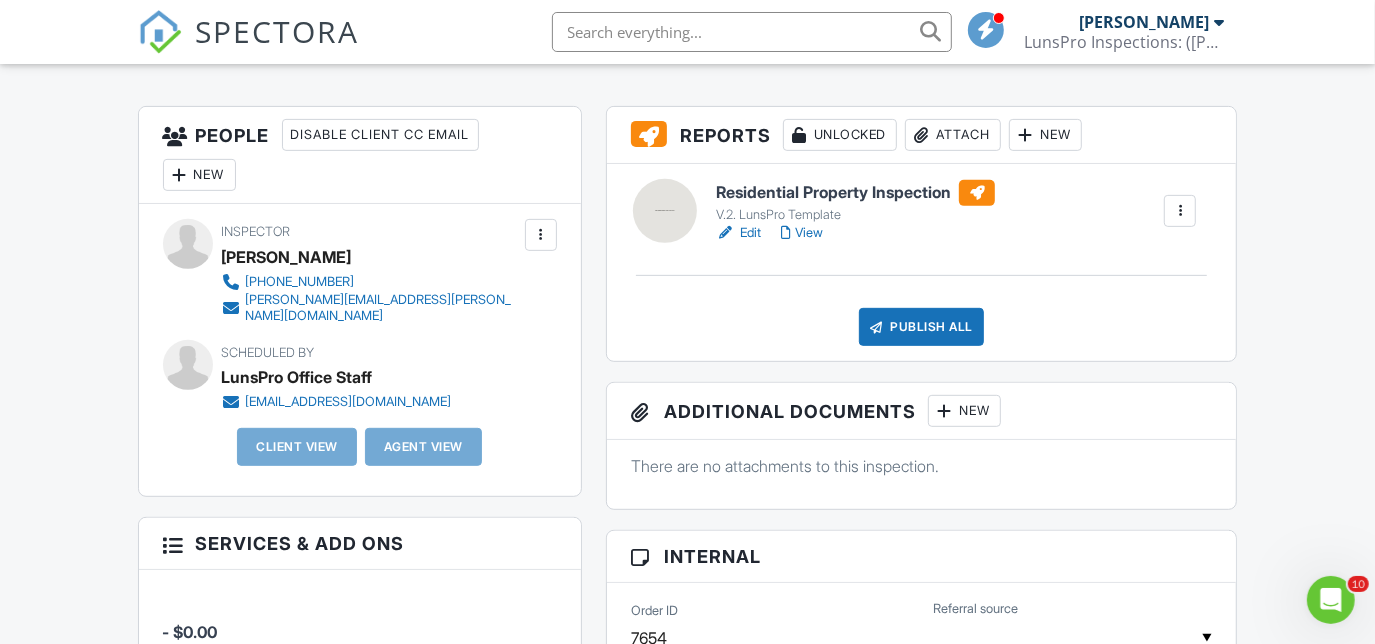click on "View" at bounding box center [802, 233] 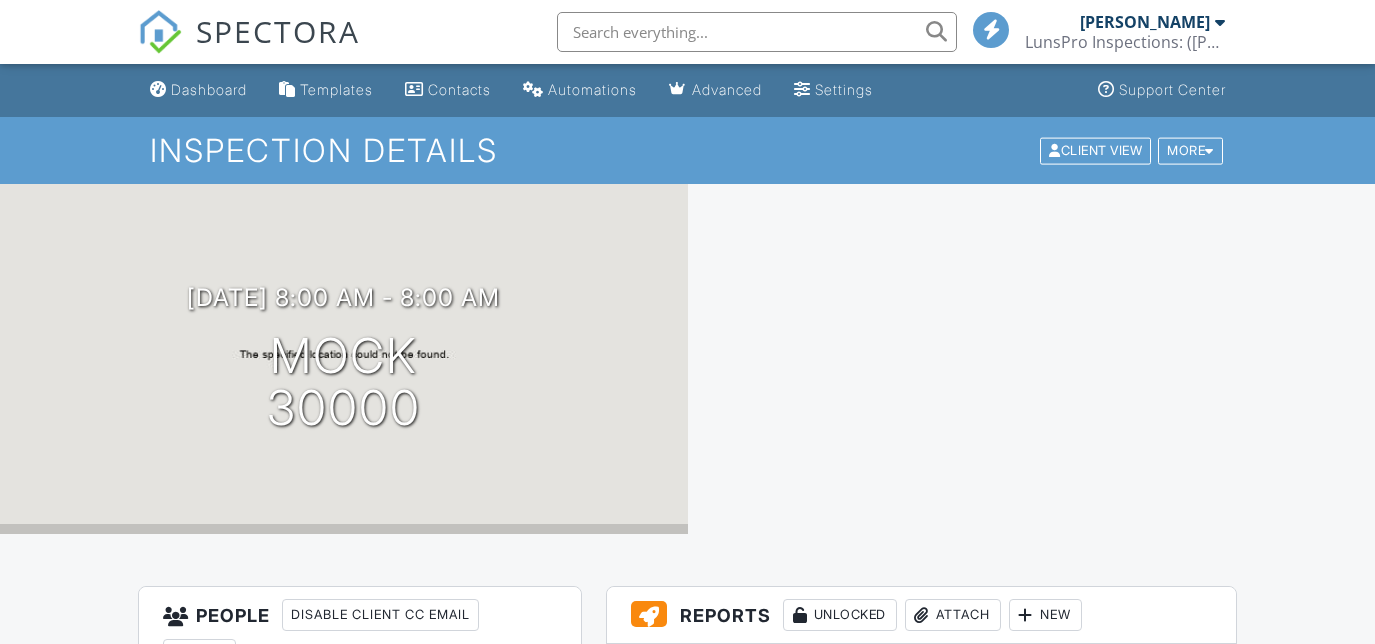 scroll, scrollTop: 0, scrollLeft: 0, axis: both 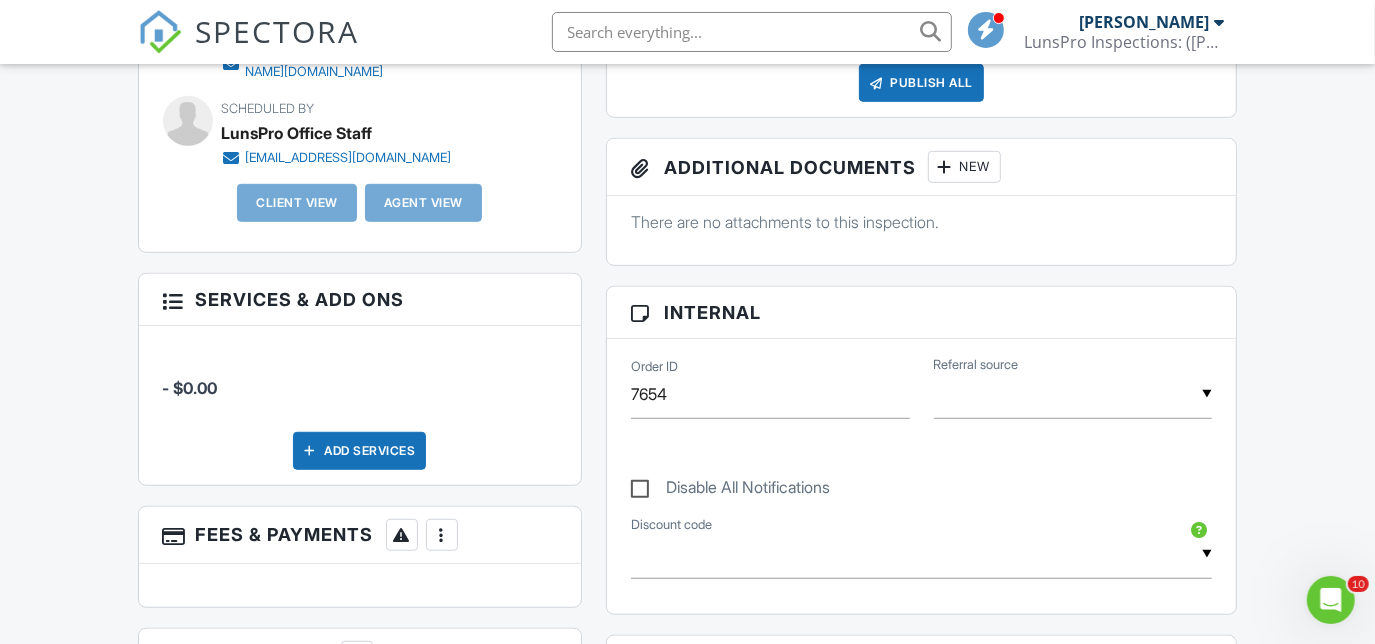 drag, startPoint x: 1371, startPoint y: 273, endPoint x: 1381, endPoint y: 285, distance: 15.6205 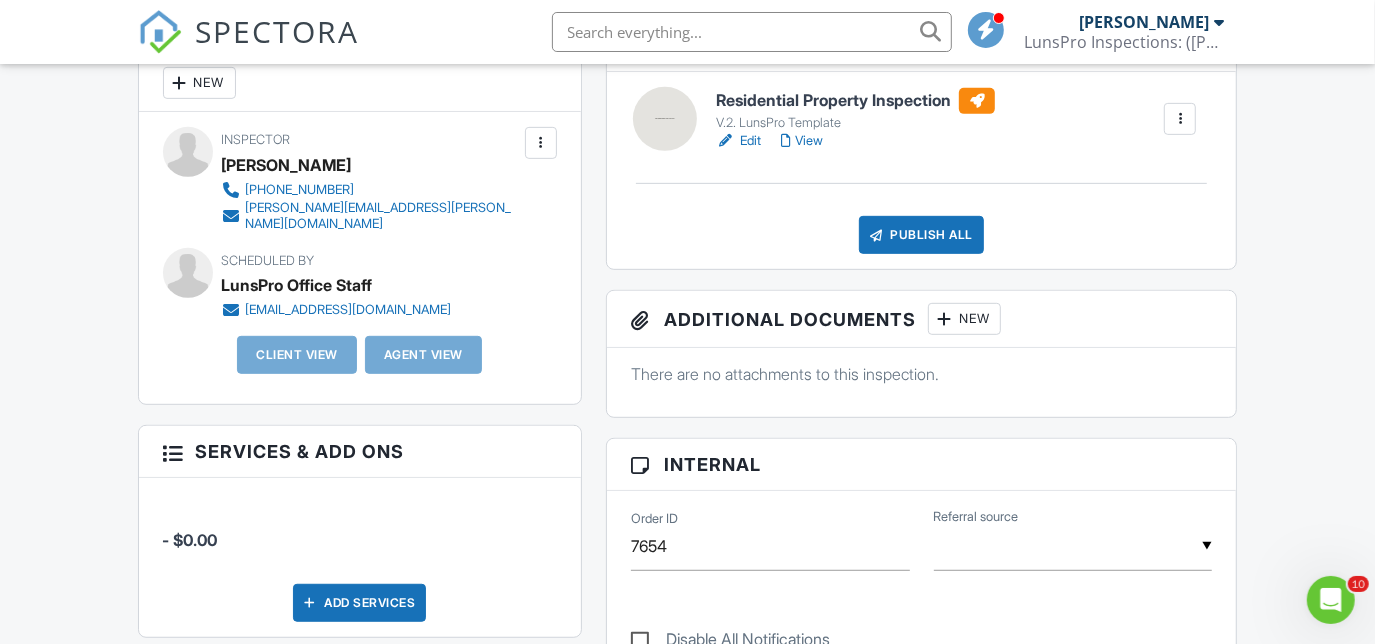 scroll, scrollTop: 565, scrollLeft: 0, axis: vertical 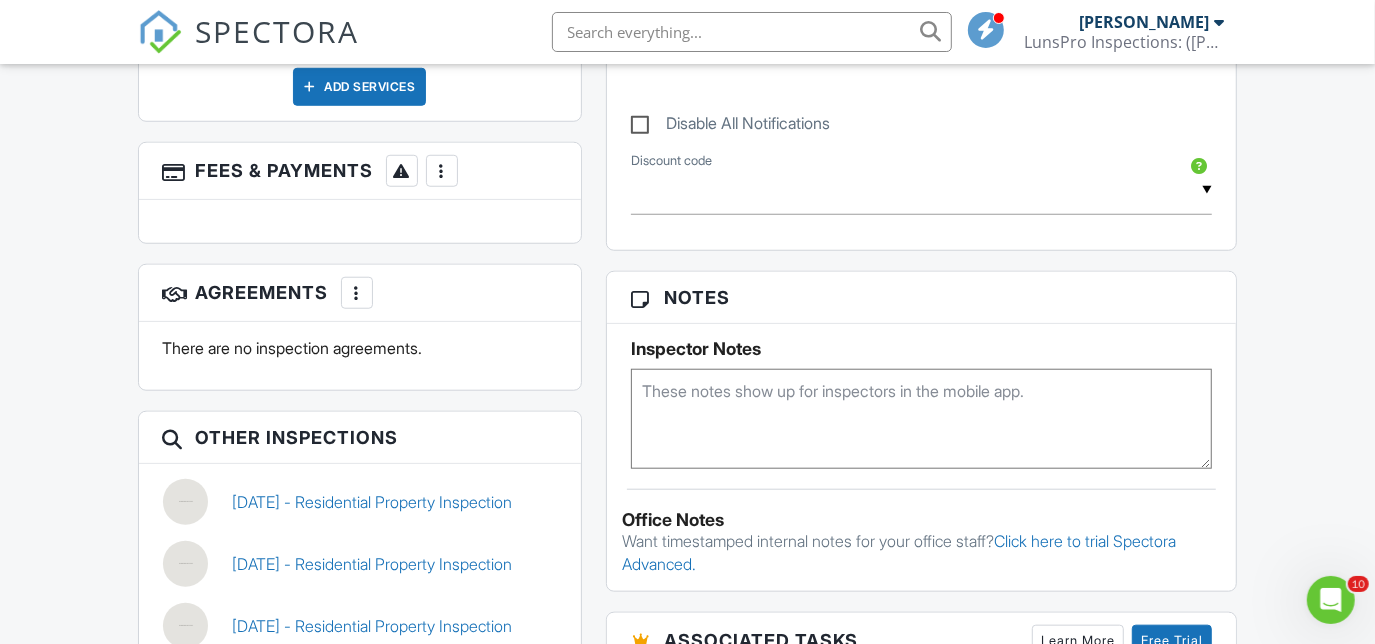 drag, startPoint x: 1362, startPoint y: 319, endPoint x: 1381, endPoint y: 323, distance: 19.416489 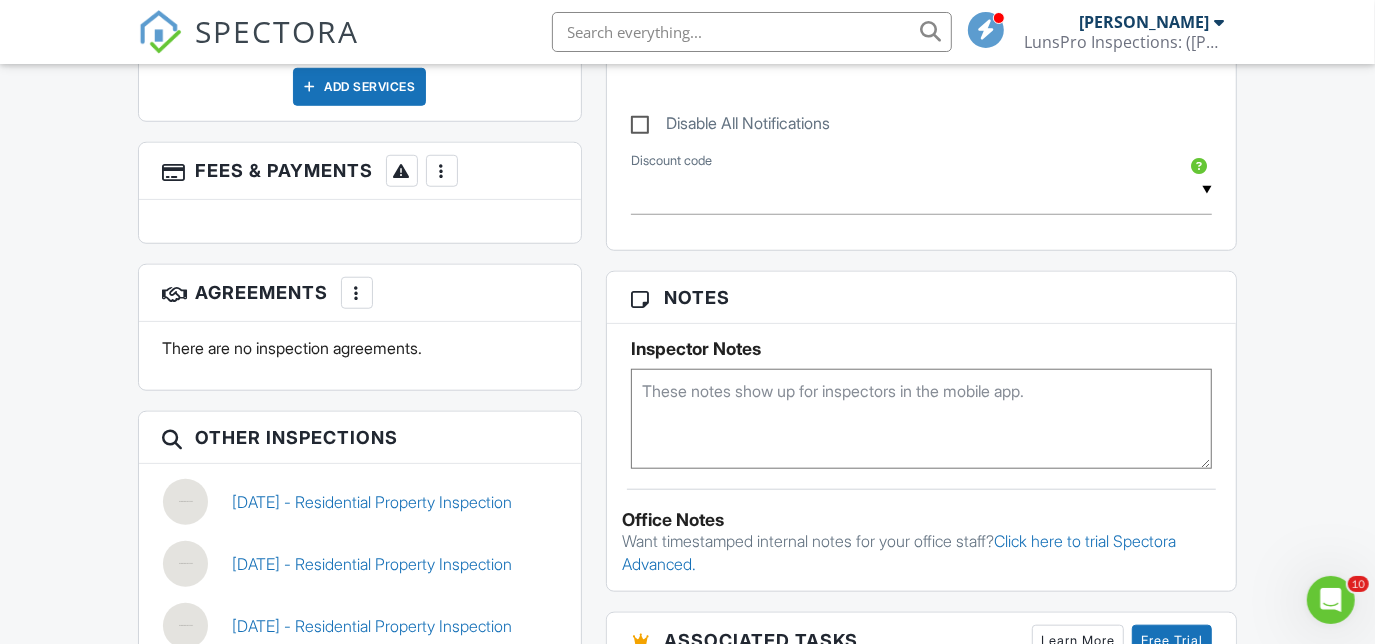 click on "SPECTORA
[PERSON_NAME]
LunsPro Inspections: ([PERSON_NAME])
Role:
Inspector
Dashboard
New Inspection
Inspections
Calendar
Template Editor
Team
Advanced
Settings
What's New
Sign Out
Dashboard
Templates
Contacts
Automations
Advanced
Settings
Support Center
Inspection Details
Client View
More
Property Details
Reschedule
Reorder / Copy
Share
Cancel
[GEOGRAPHIC_DATA]
Print Order
Convert to V9
View Change Log
[DATE]  8:00 am
- 8:00 am
Mock
30000
+ − Leaflet  |  © MapTiler   © OpenStreetMap contributors
Turn on emails and texts" at bounding box center (687, 382) 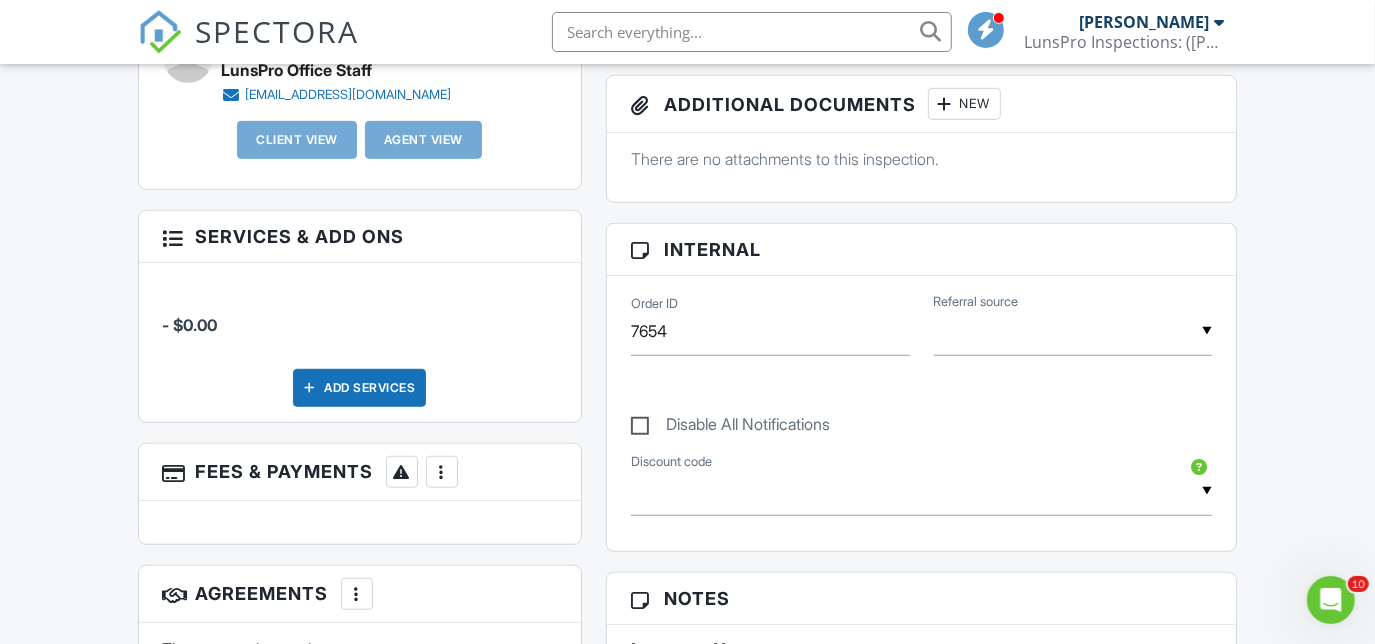 scroll, scrollTop: 784, scrollLeft: 0, axis: vertical 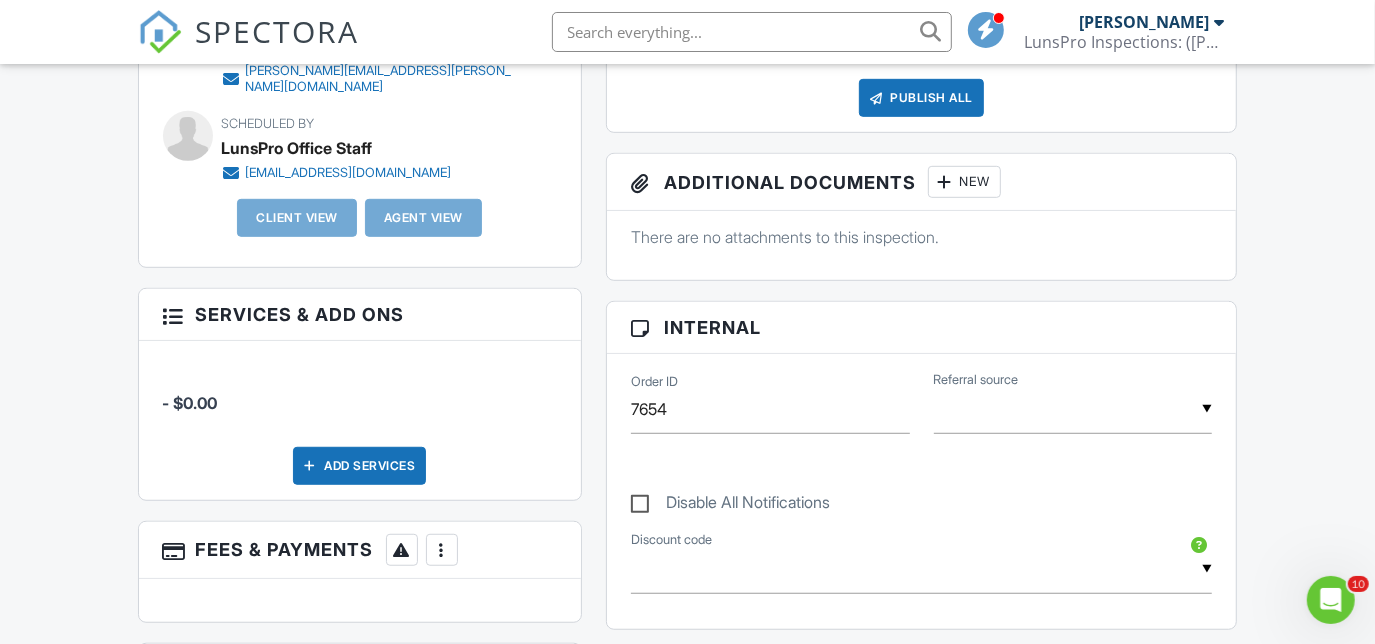 click on "Services & Add ons" at bounding box center [360, 315] 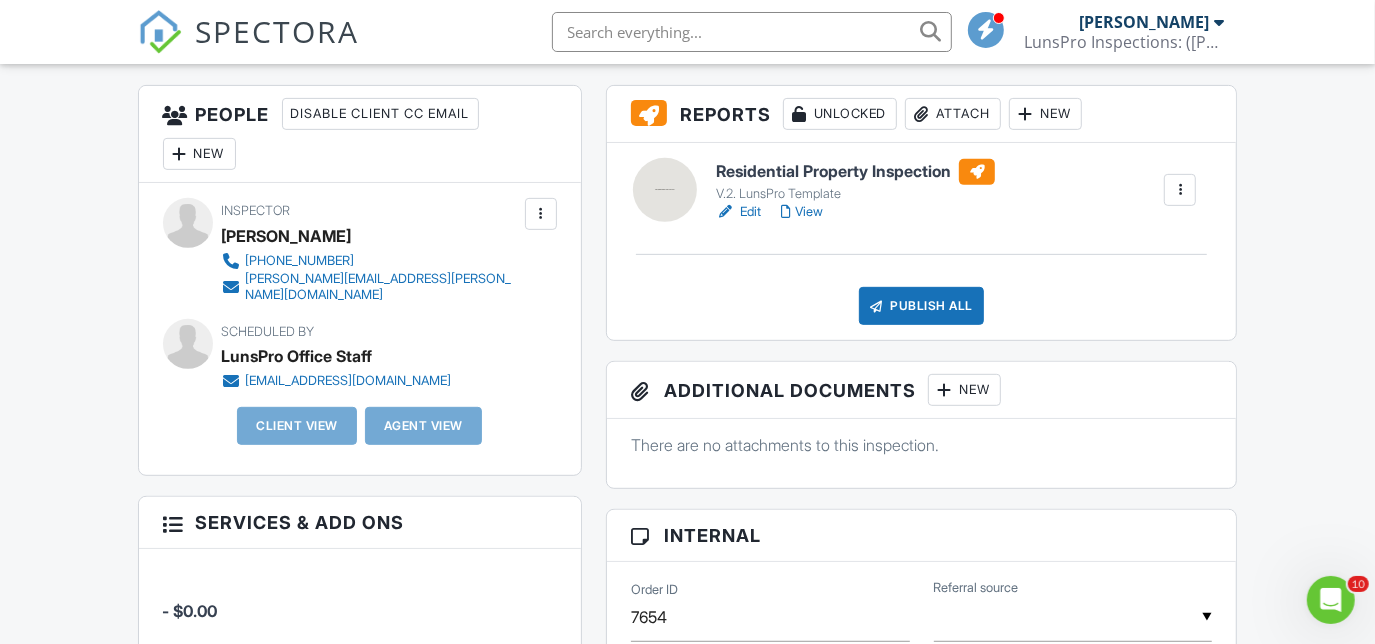 scroll, scrollTop: 494, scrollLeft: 0, axis: vertical 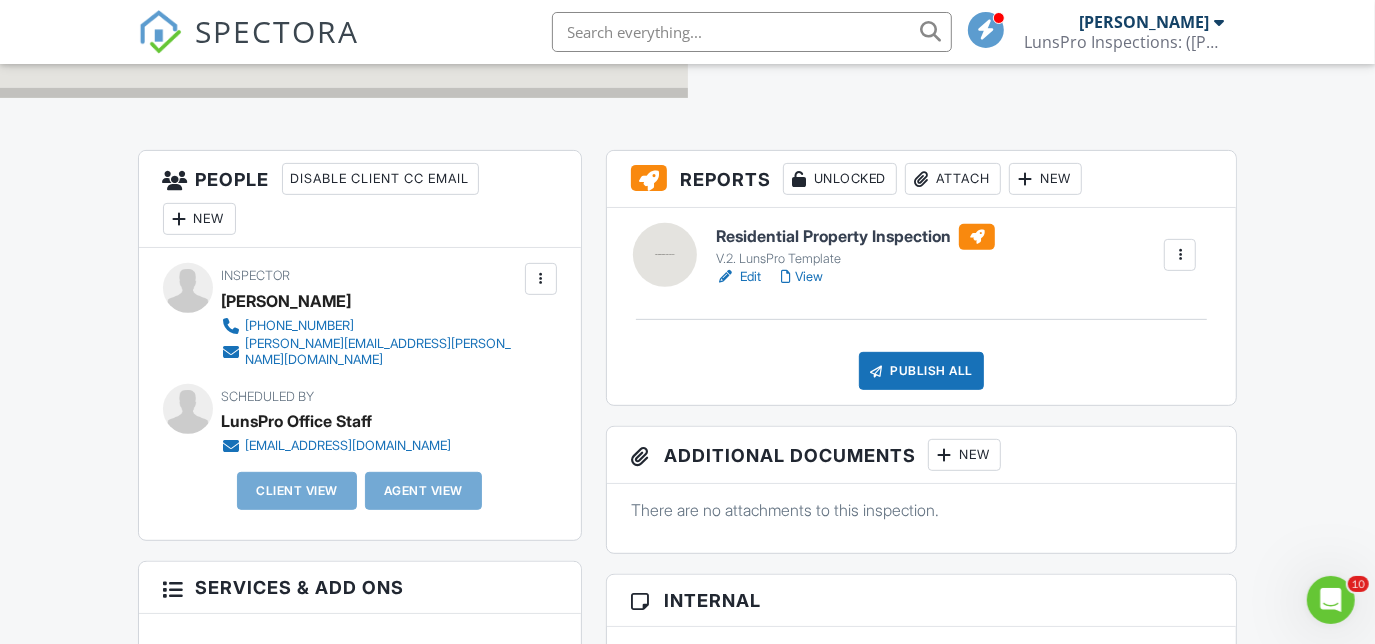 click at bounding box center [541, 279] 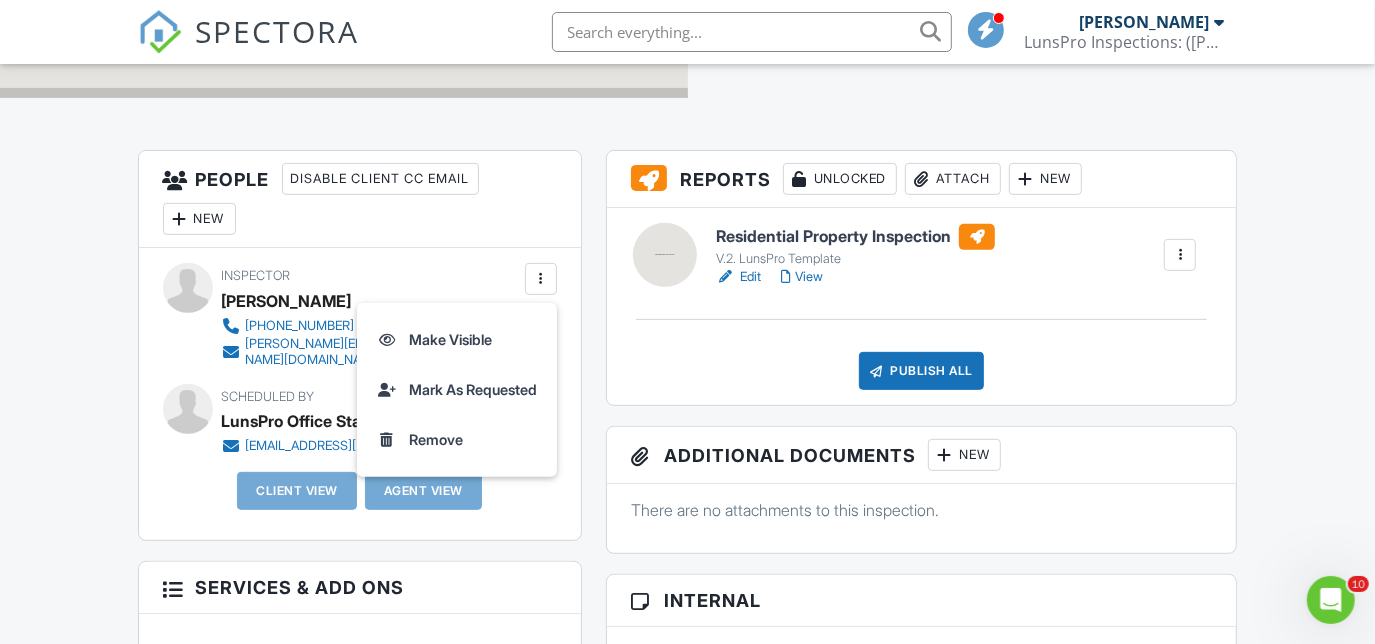 click on "People
Disable Client CC Email
New
Inspector
Client
Client's Agent
Listing Agent
Add Another Person" at bounding box center (360, 199) 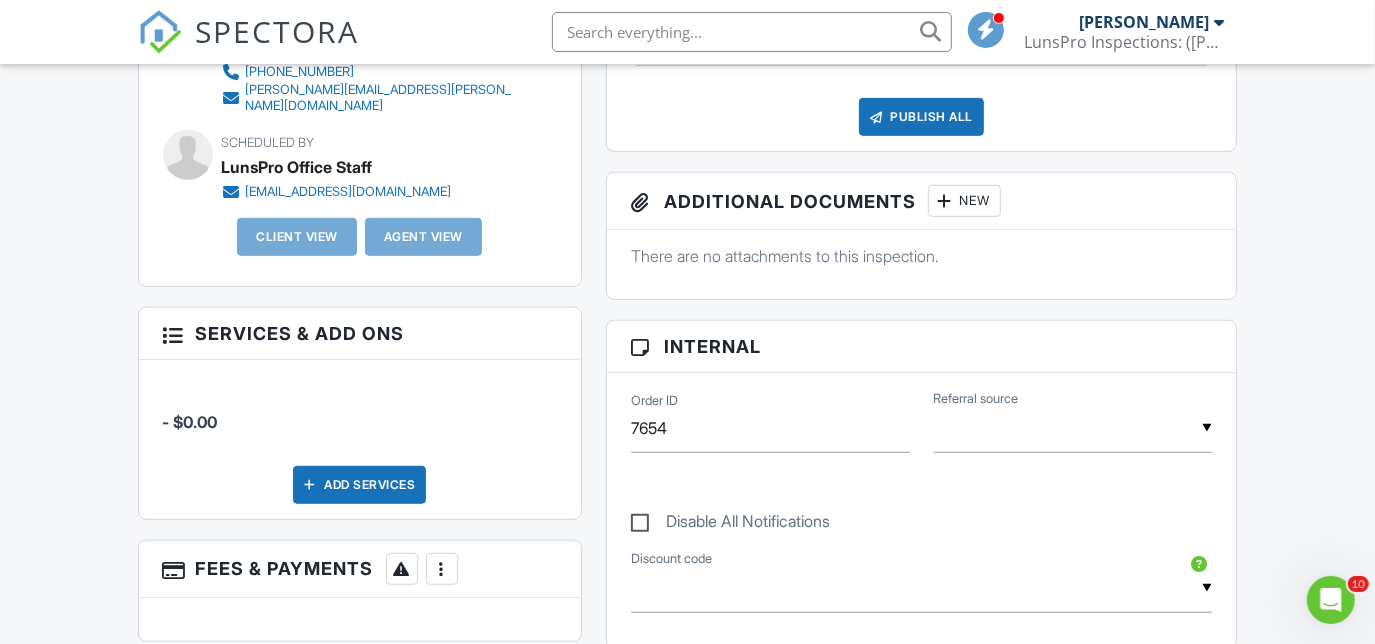 scroll, scrollTop: 701, scrollLeft: 0, axis: vertical 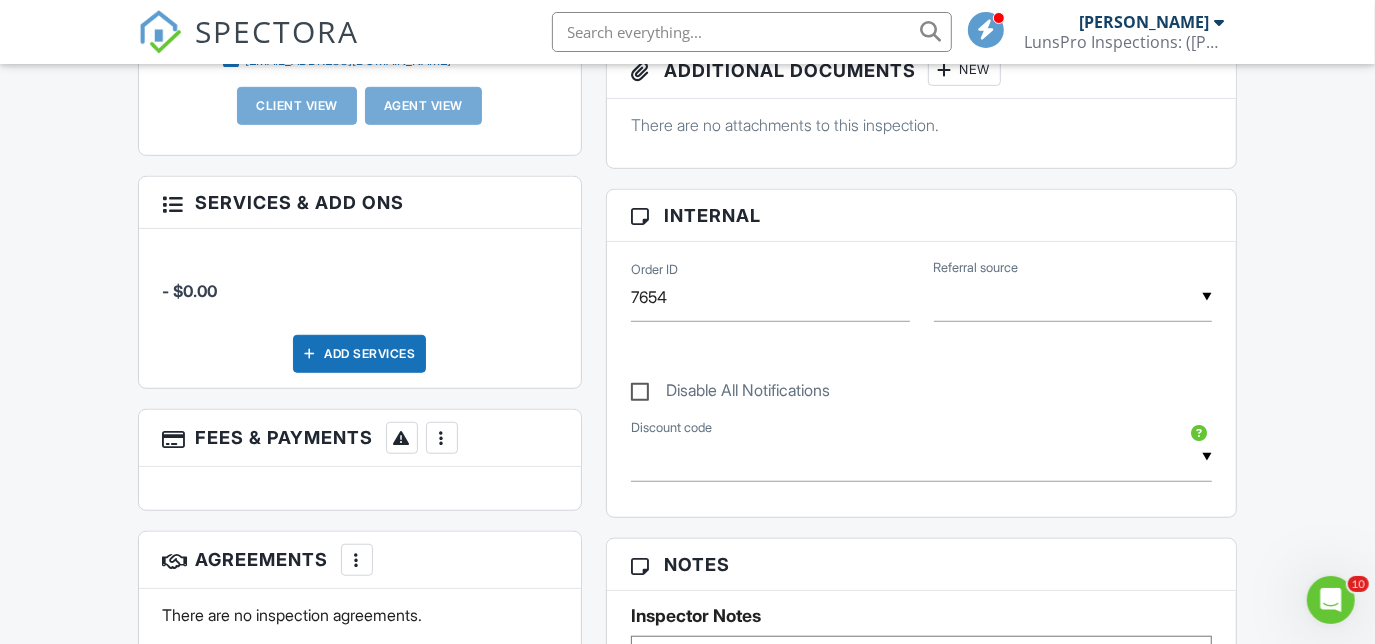 drag, startPoint x: 1374, startPoint y: 288, endPoint x: 1383, endPoint y: 293, distance: 10.29563 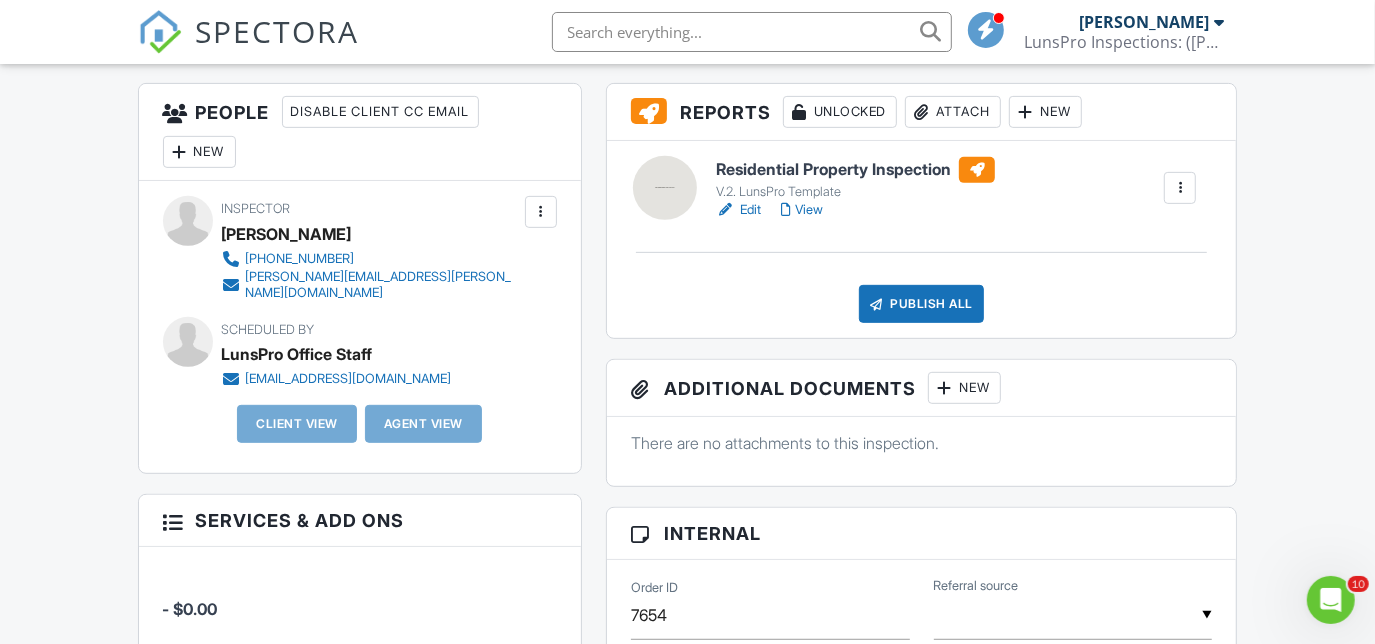 scroll, scrollTop: 499, scrollLeft: 0, axis: vertical 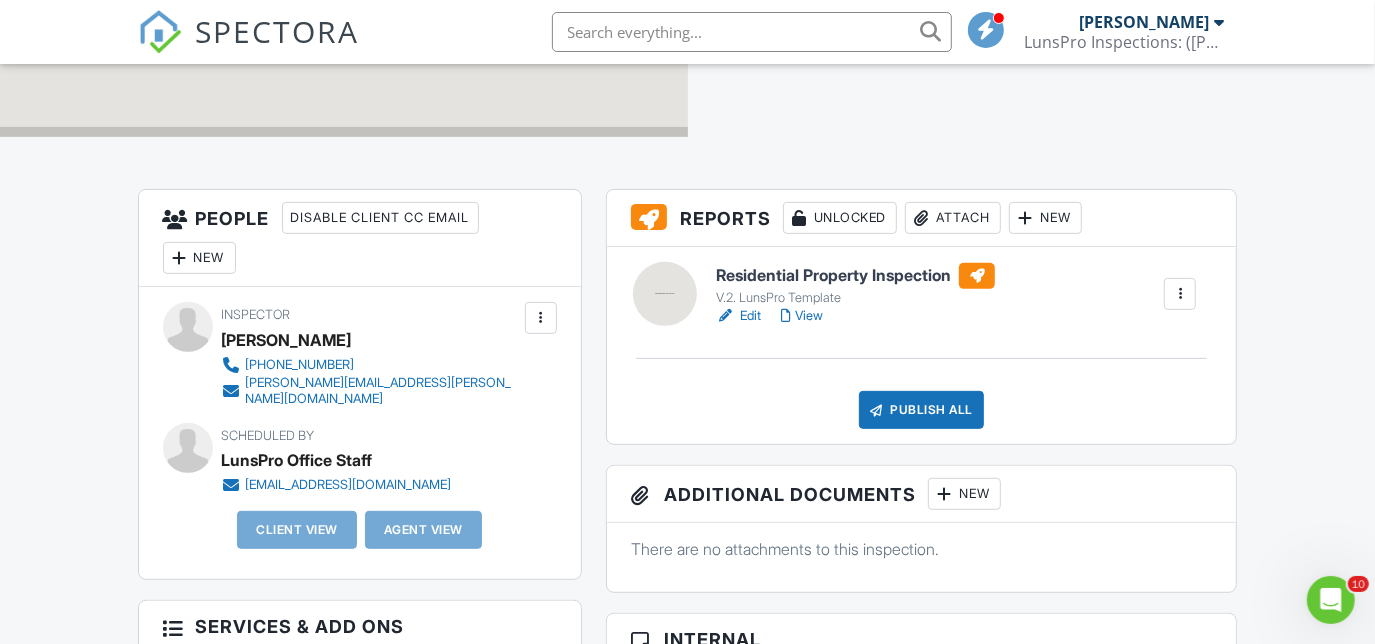 click at bounding box center (1180, 294) 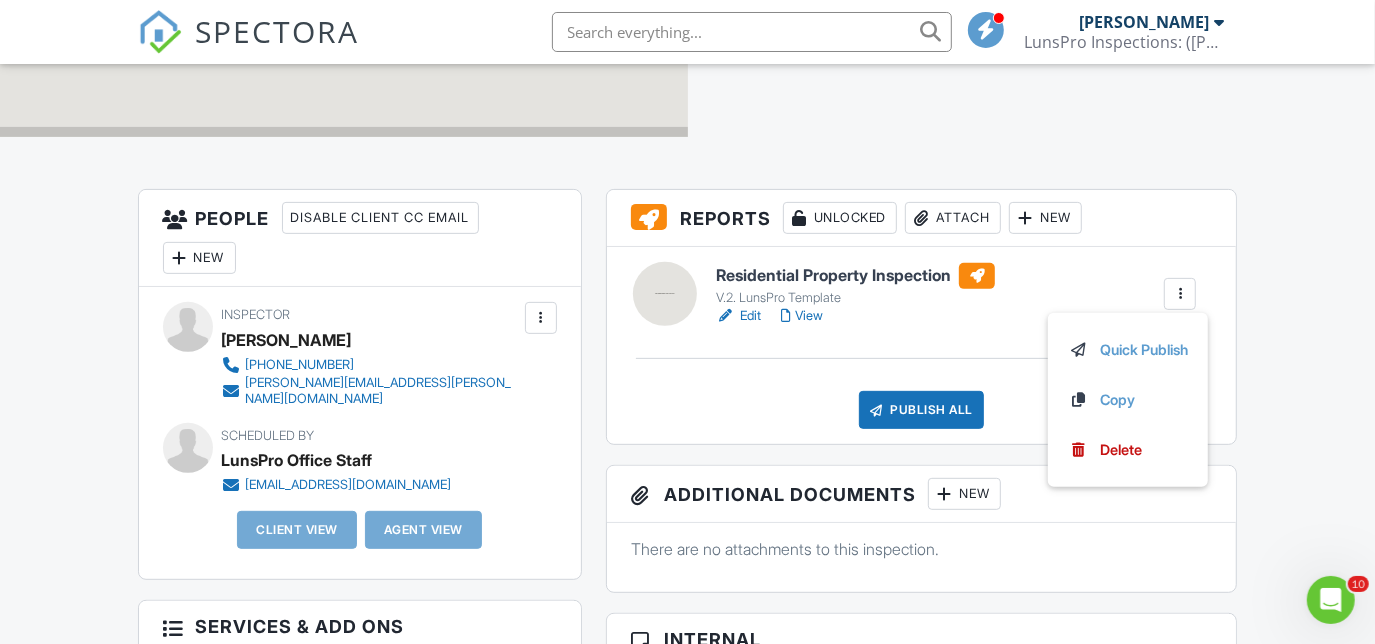 click on "Dashboard
Templates
Contacts
Automations
Advanced
Settings
Support Center
Inspection Details
Client View
More
Property Details
Reschedule
Reorder / Copy
Share
Cancel
Delete
Print Order
Convert to V9
View Change Log
06/30/2025  8:00 am
- 8:00 am
Mock
30000
+ − Leaflet  |  © MapTiler   © OpenStreetMap contributors
All emails and texts are disabled for this inspection!
All emails and texts have been disabled for this inspection. This may have happened due to someone manually disabling them or this inspection being unconfirmed when it was scheduled. To re-enable emails and texts for this inspection, click the button below.
Turn on emails and texts
Turn on and Requeue Notifications
Reports
Unlocked" at bounding box center [687, 1105] 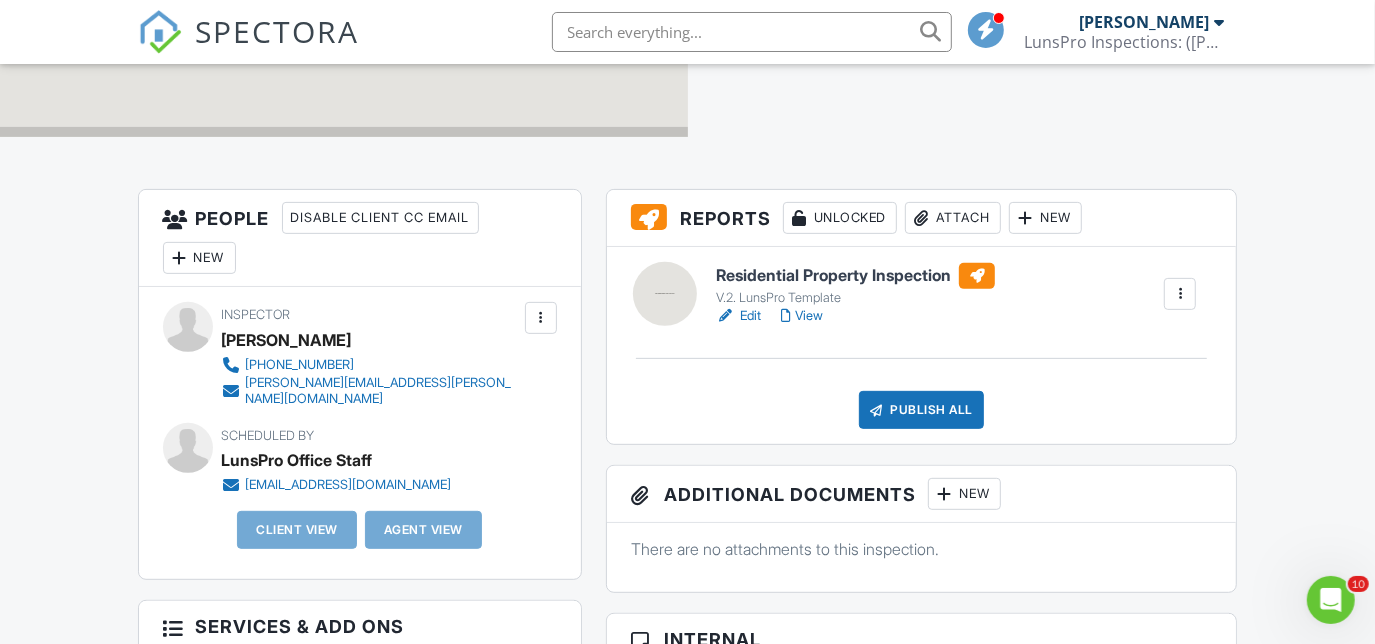scroll, scrollTop: 0, scrollLeft: 0, axis: both 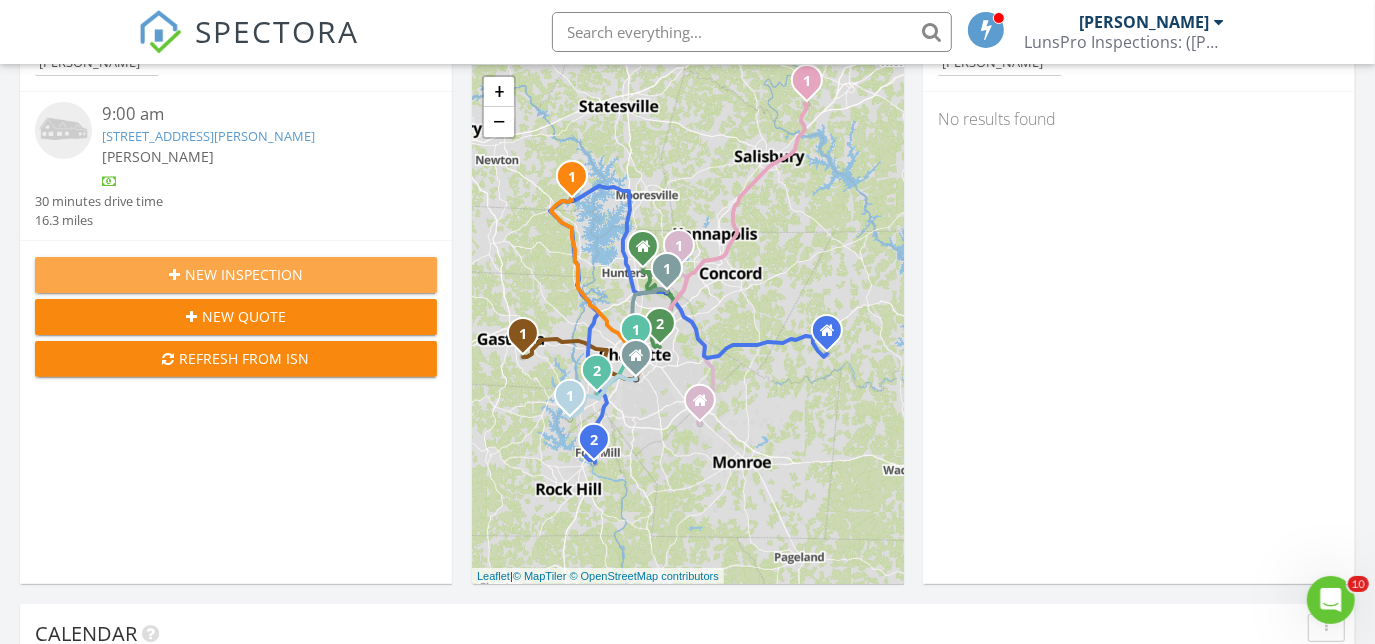 click on "New Inspection" at bounding box center [244, 274] 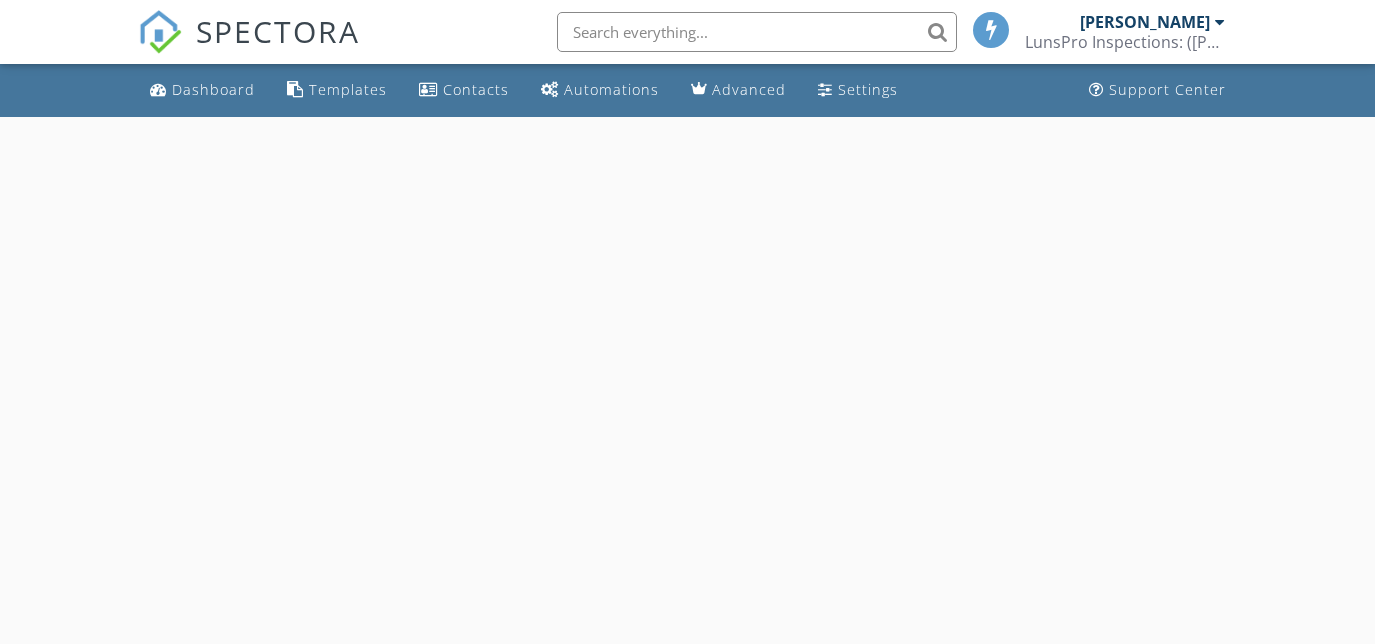 scroll, scrollTop: 0, scrollLeft: 0, axis: both 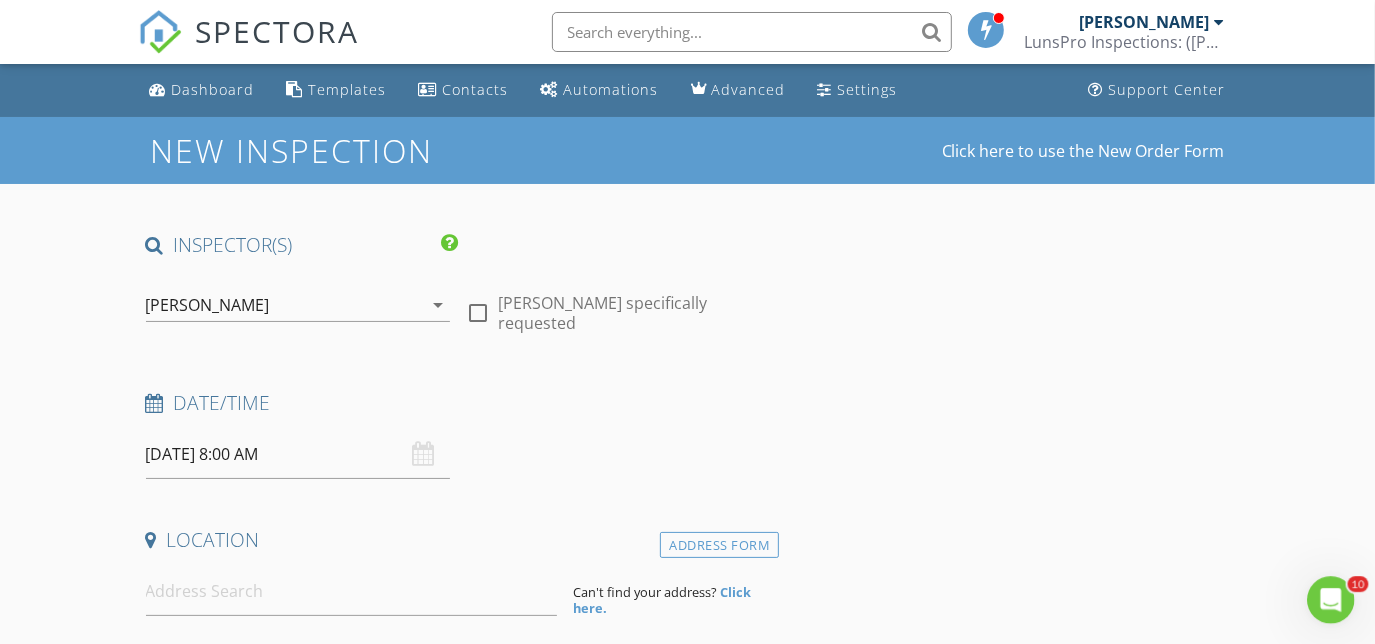 click on "arrow_drop_down" at bounding box center [438, 305] 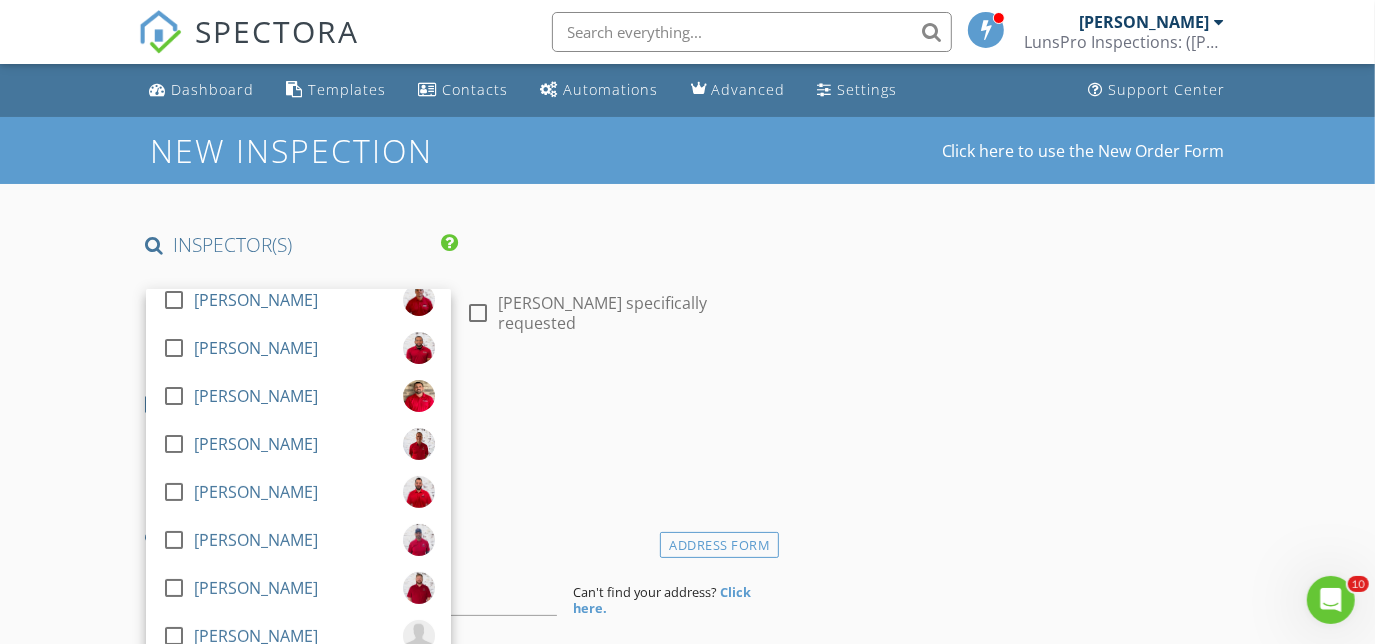 scroll, scrollTop: 176, scrollLeft: 0, axis: vertical 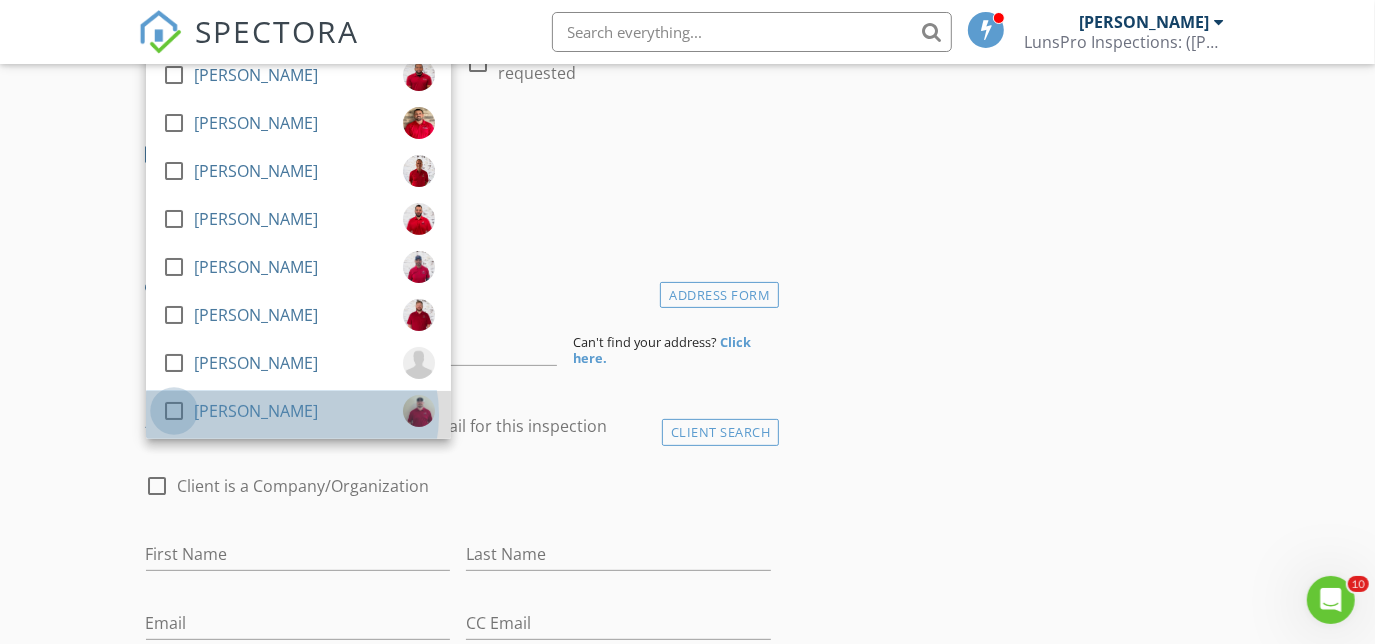 click at bounding box center (174, 411) 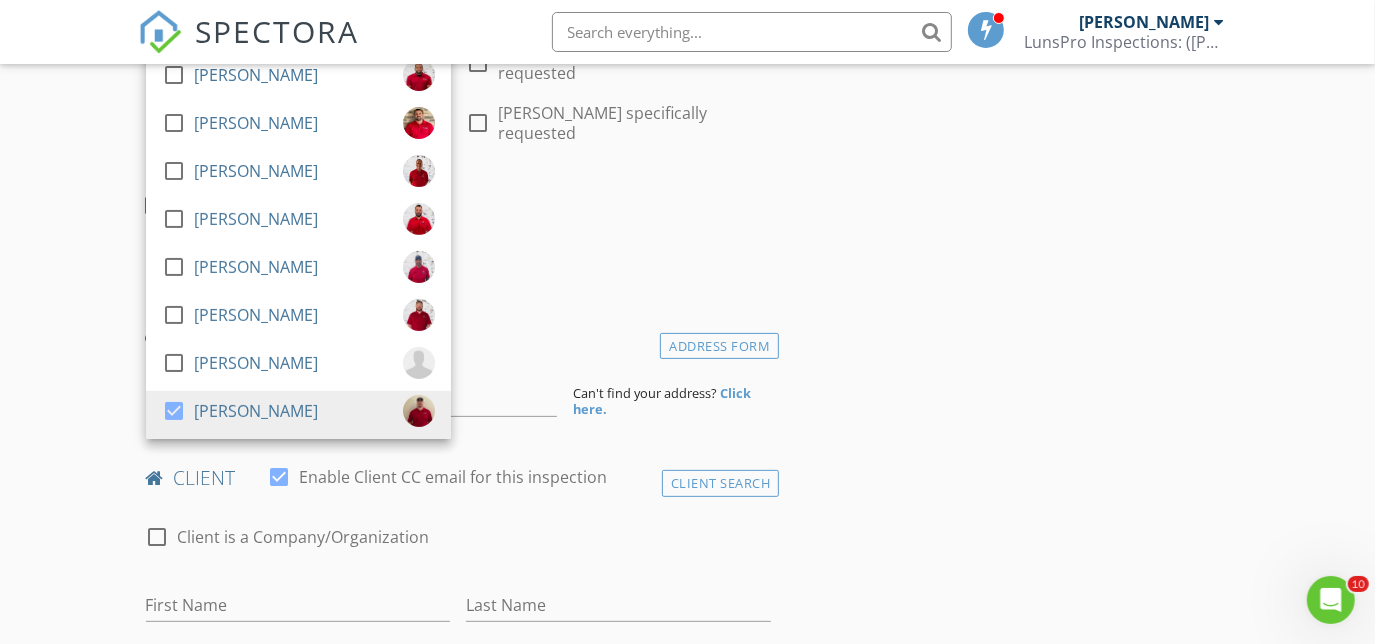 click on "Date/Time" at bounding box center (459, 204) 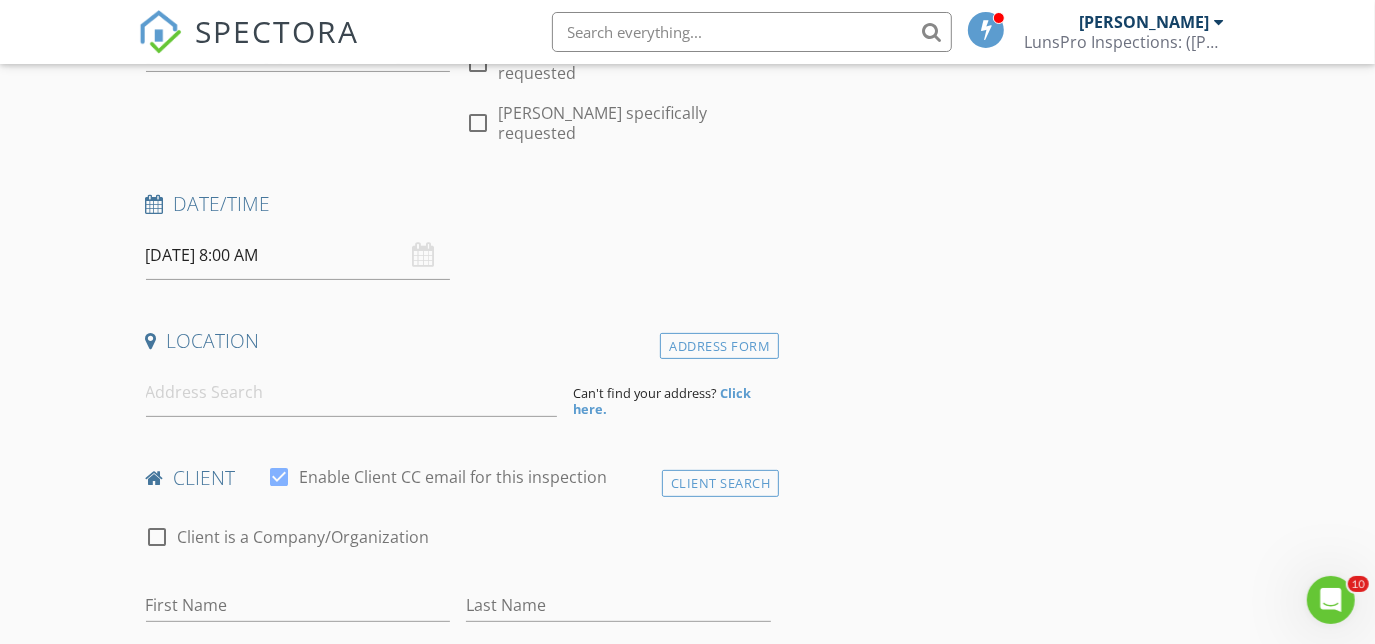 scroll, scrollTop: 0, scrollLeft: 0, axis: both 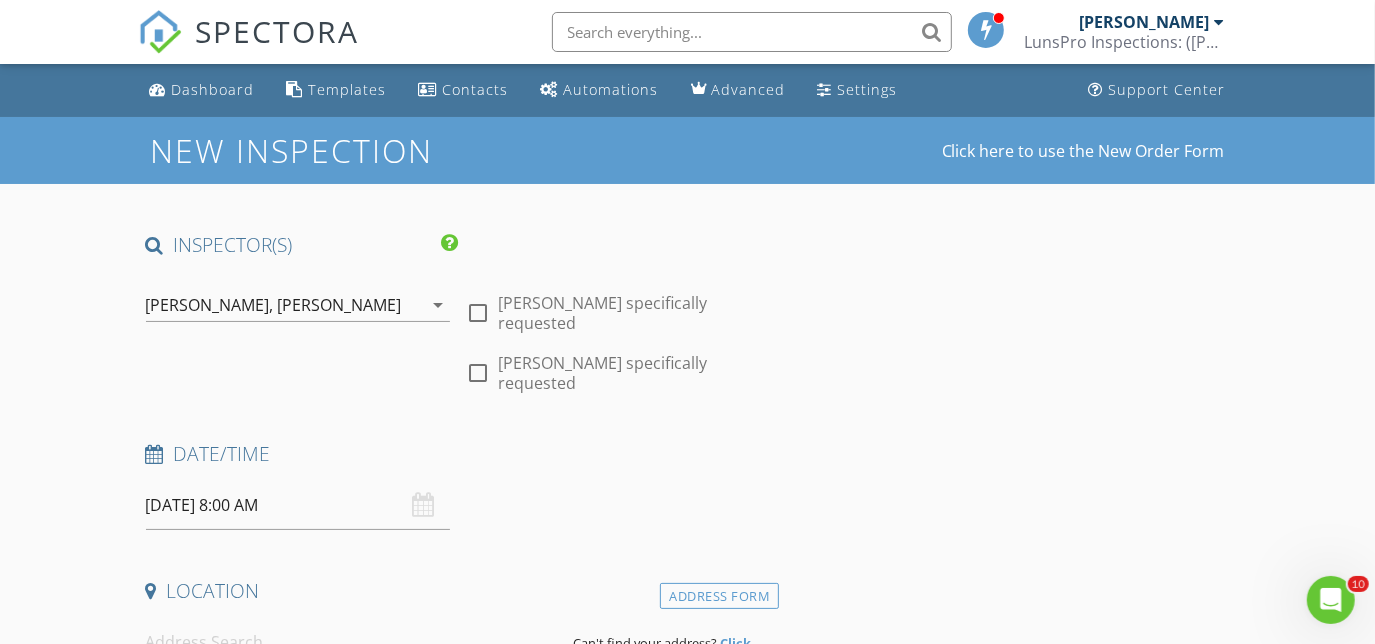 click on "[PERSON_NAME]" at bounding box center (340, 305) 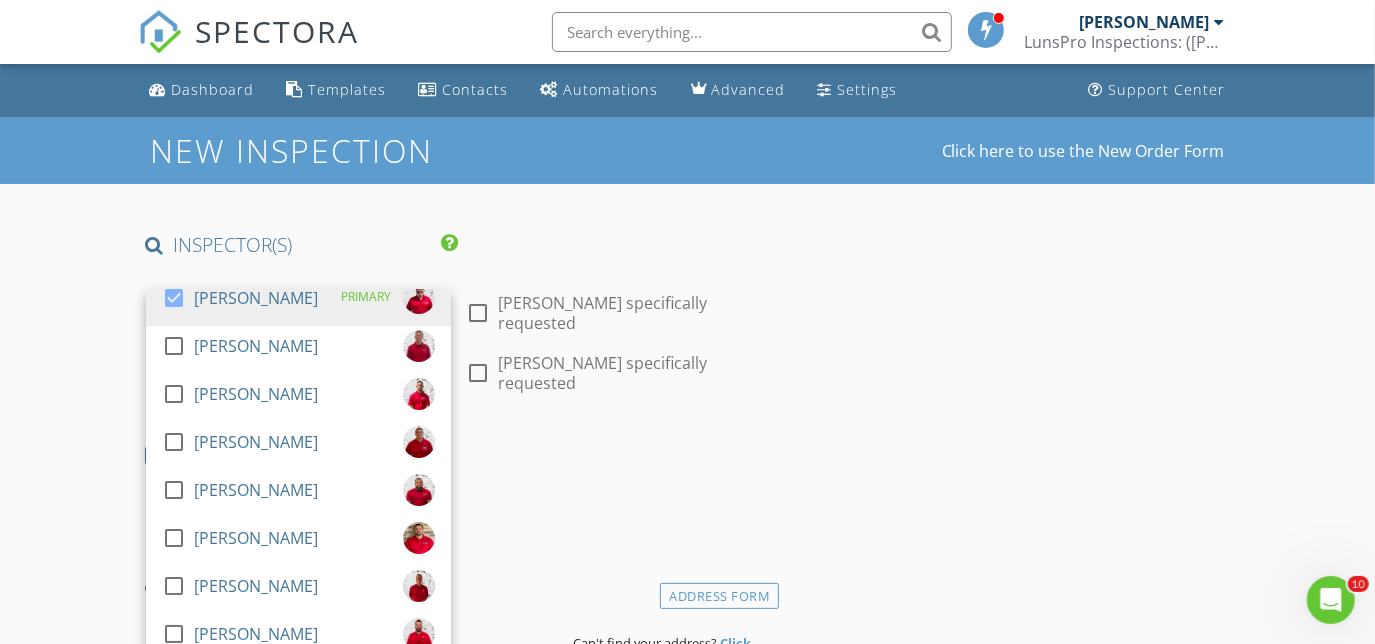 scroll, scrollTop: 0, scrollLeft: 0, axis: both 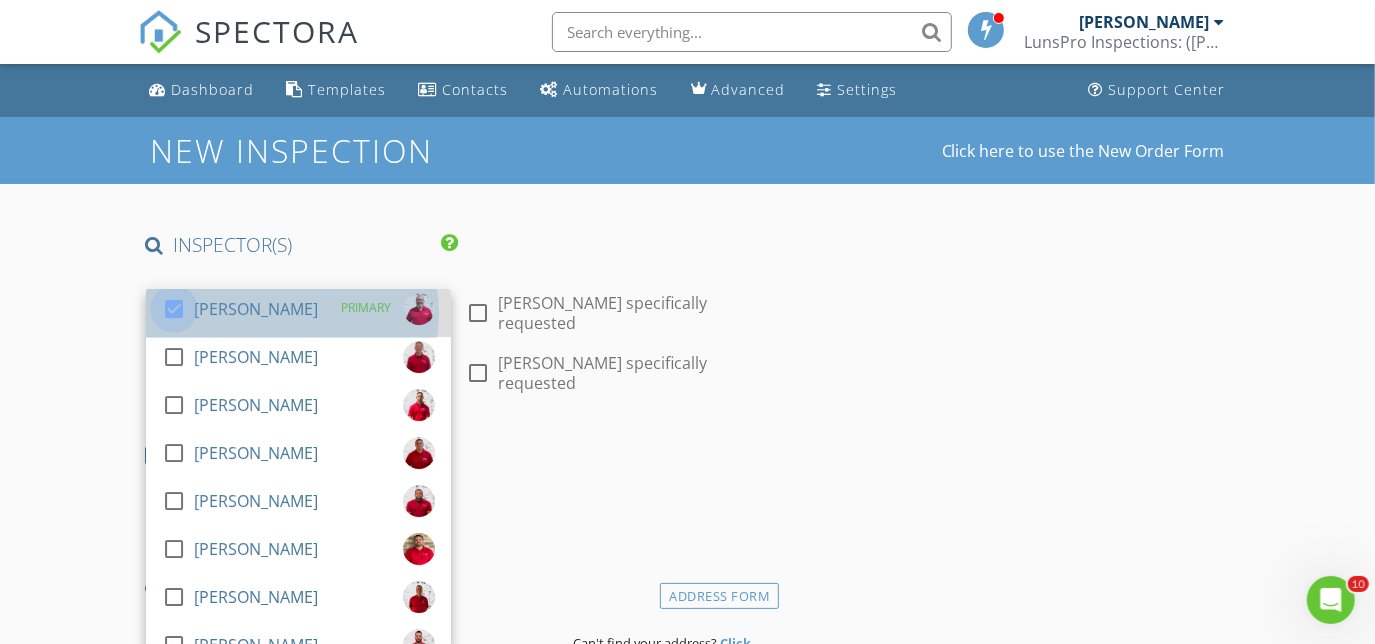 click at bounding box center [174, 309] 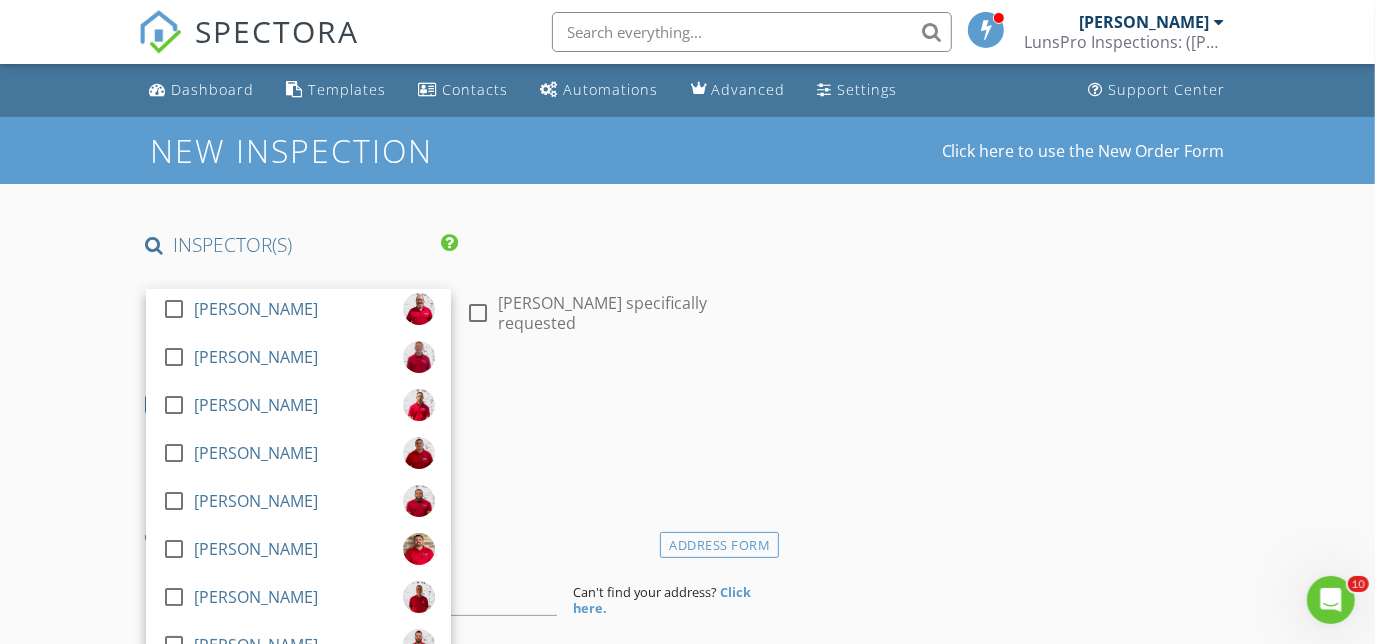 click on "Date/Time
[DATE] 8:00 AM" at bounding box center (459, 434) 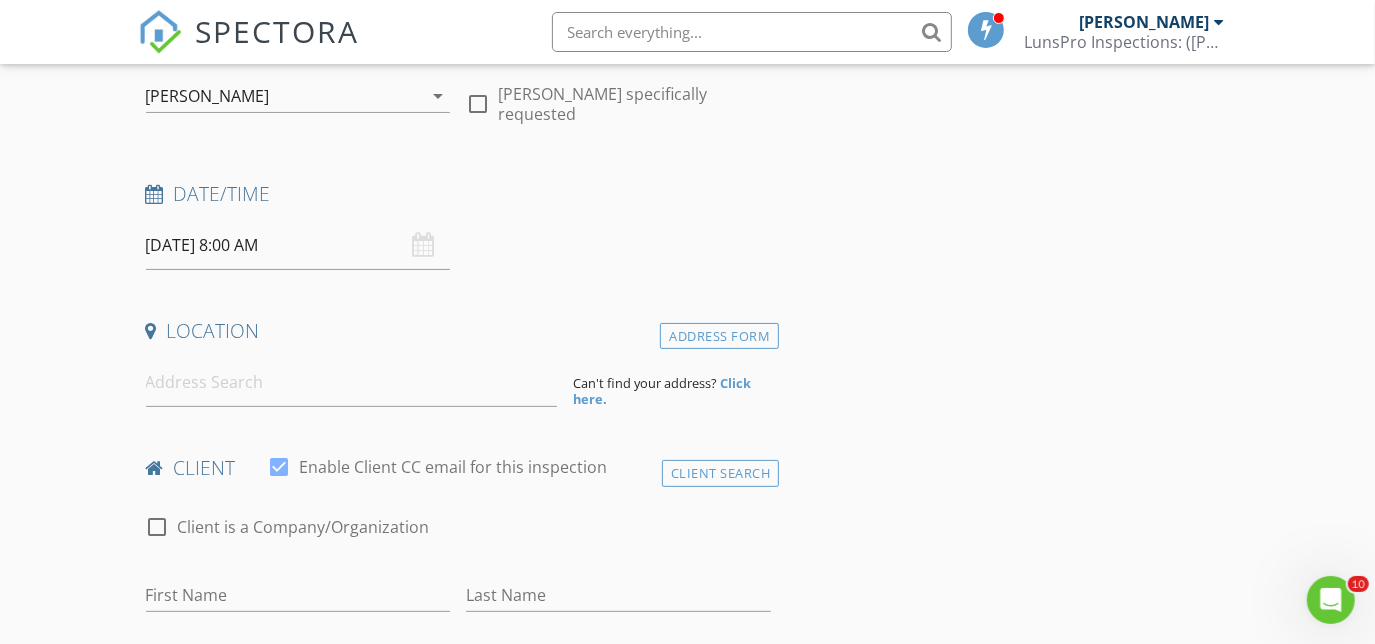 scroll, scrollTop: 213, scrollLeft: 0, axis: vertical 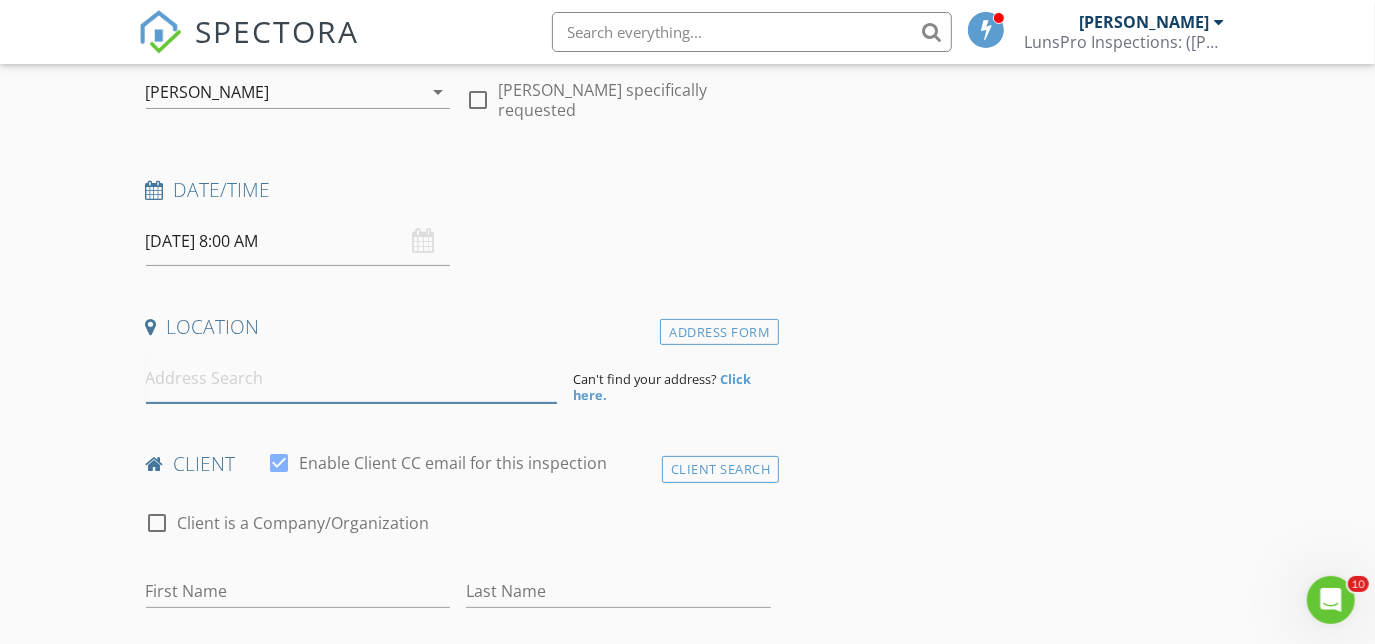 click at bounding box center [352, 378] 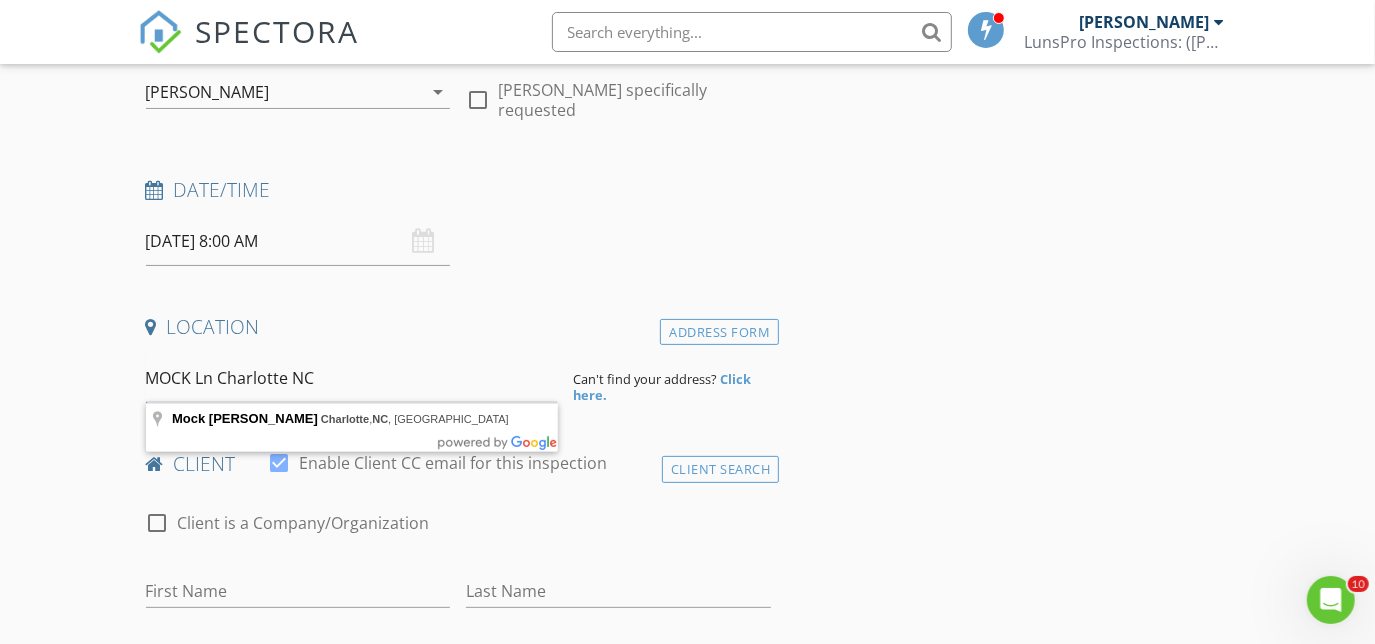 type on "MOCK Ln Charlotte NC" 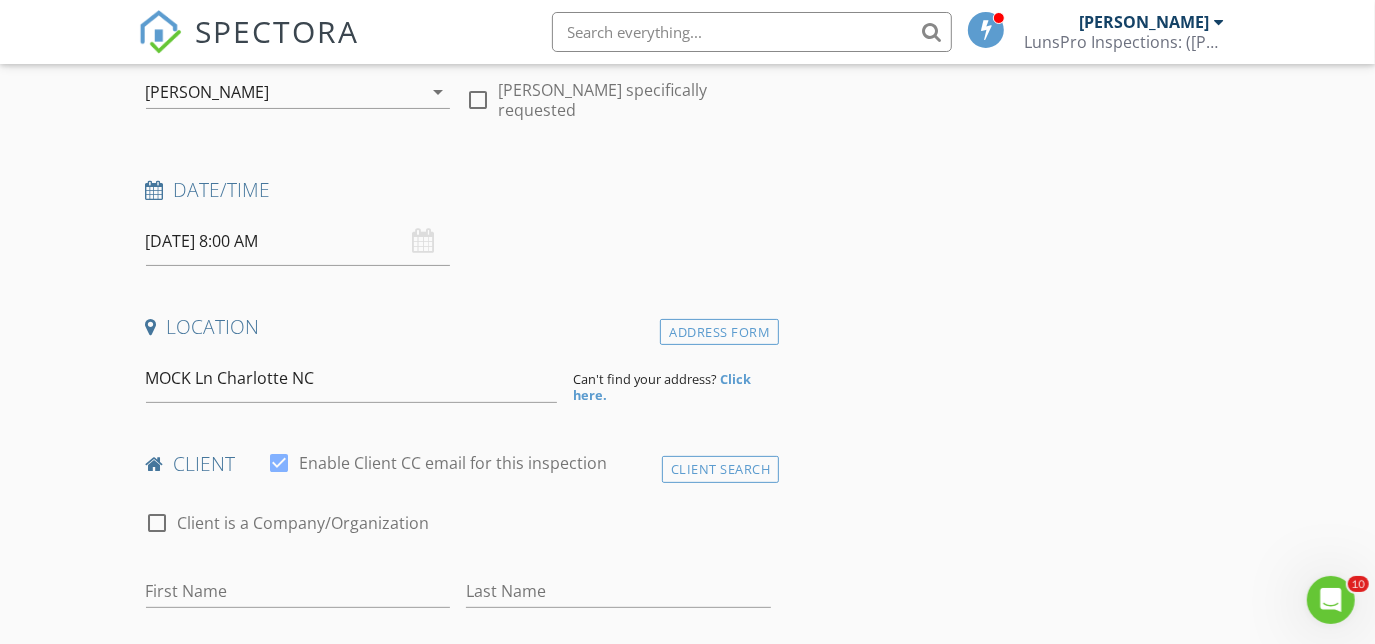 click on "INSPECTOR(S)
check_box_outline_blank   [PERSON_NAME]     check_box_outline_blank   [PERSON_NAME]     check_box_outline_blank   [PERSON_NAME]     check_box_outline_blank   [PERSON_NAME]     check_box_outline_blank   [PERSON_NAME]     check_box_outline_blank   [PERSON_NAME]     check_box_outline_blank   [PERSON_NAME]     check_box_outline_blank   [PERSON_NAME]     check_box_outline_blank   [PERSON_NAME]     check_box_outline_blank   [PERSON_NAME]     check_box_outline_blank   [PERSON_NAME]     check_box   [PERSON_NAME]   PRIMARY   [PERSON_NAME] arrow_drop_down   check_box_outline_blank [PERSON_NAME] specifically requested
Date/Time
[DATE] 8:00 AM
Location
Address Form   [GEOGRAPHIC_DATA]     Can't find your address?   Click here.
client
check_box Enable Client CC email for this inspection   Client Search     check_box_outline_blank Client is a Company/Organization" at bounding box center (459, 1395) 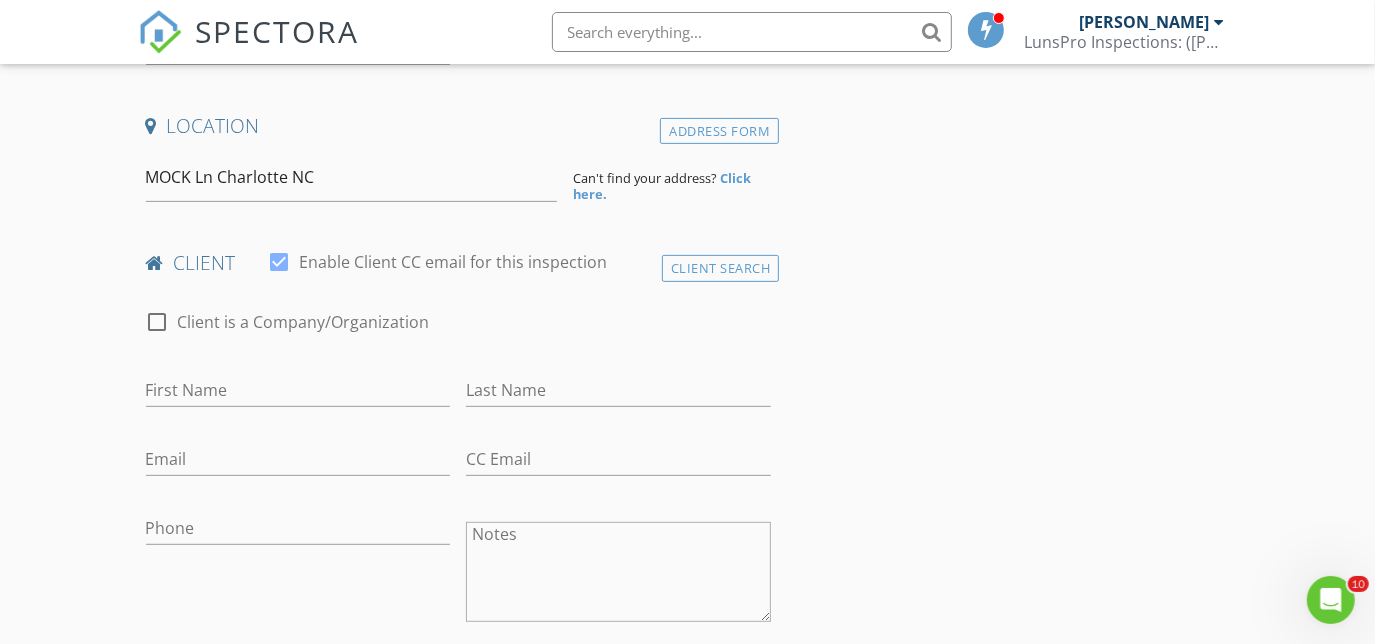 scroll, scrollTop: 501, scrollLeft: 0, axis: vertical 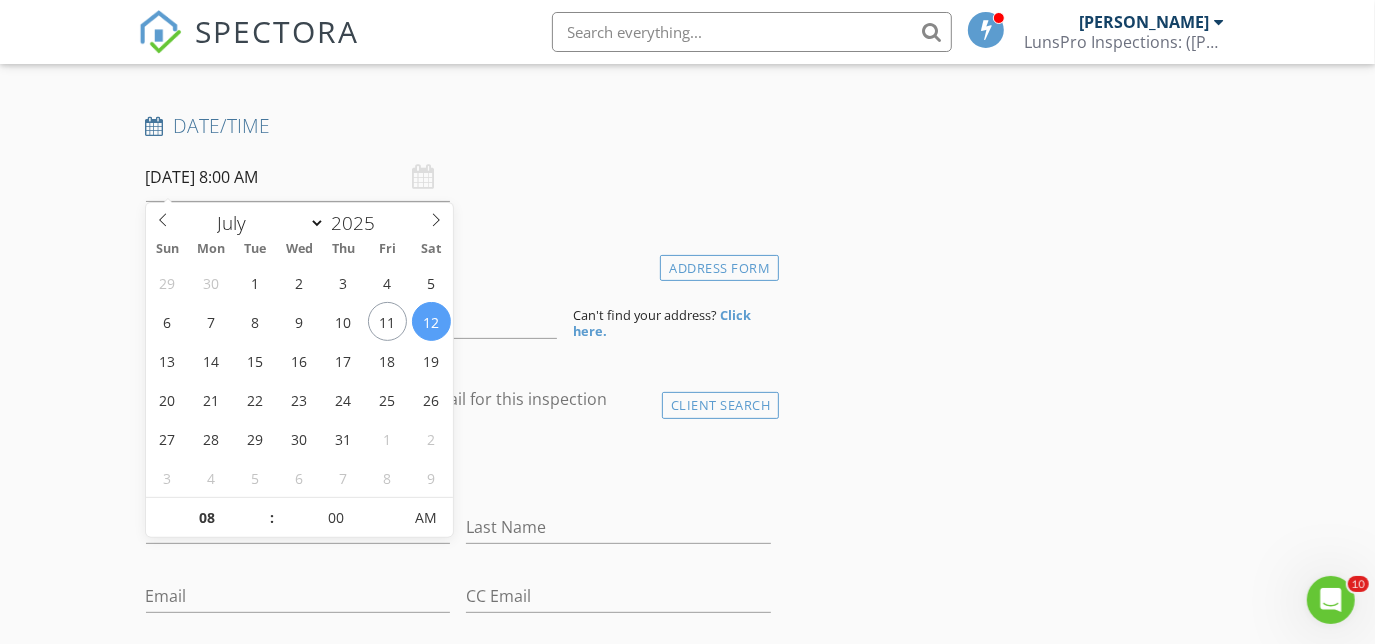 click on "[DATE] 8:00 AM" at bounding box center (298, 177) 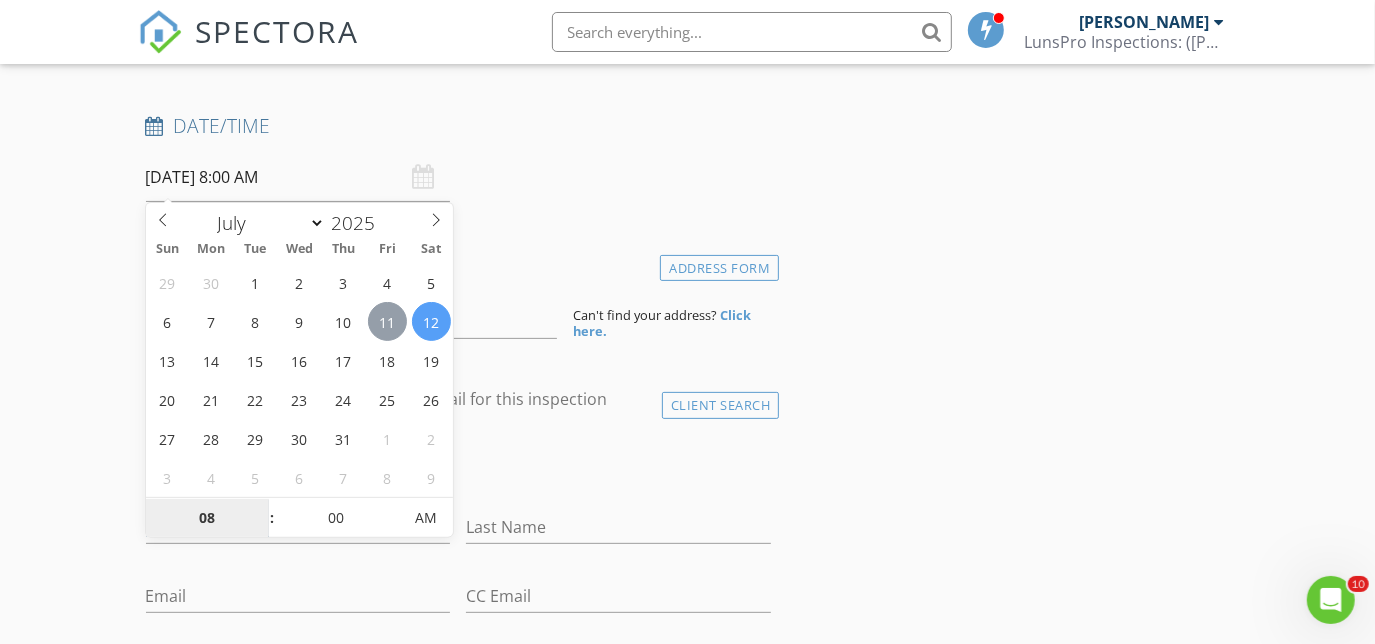 type on "[DATE] 8:00 AM" 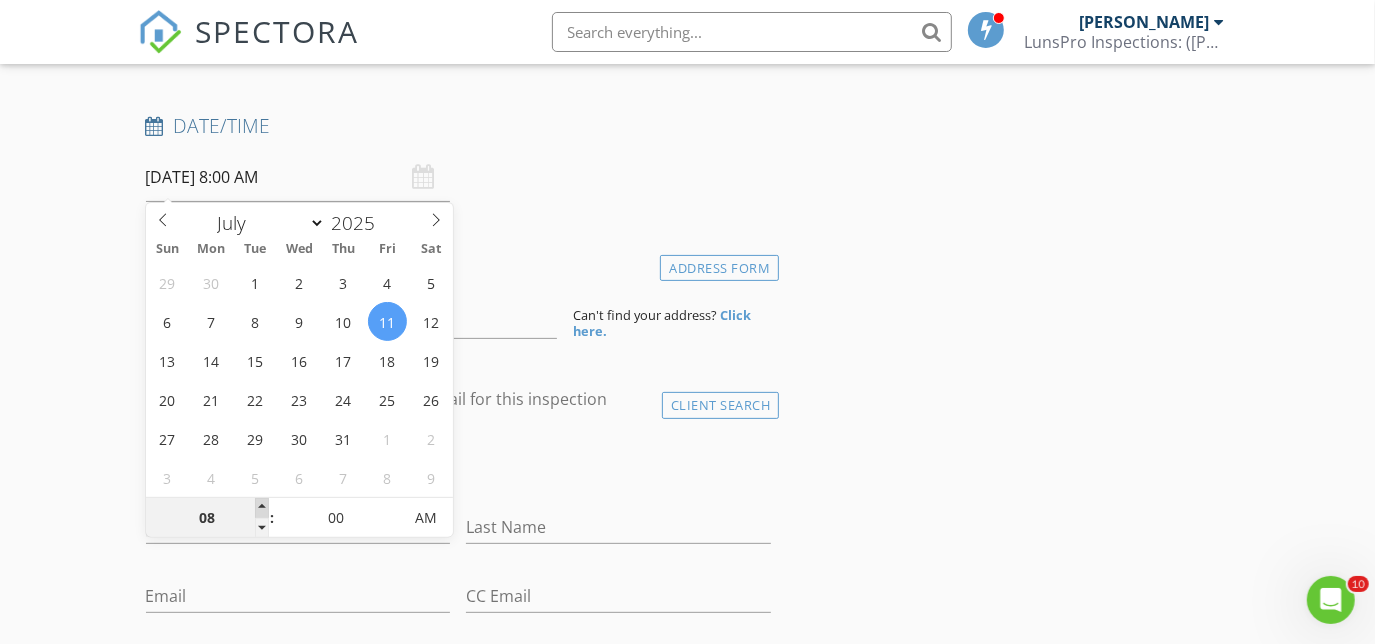 type on "09" 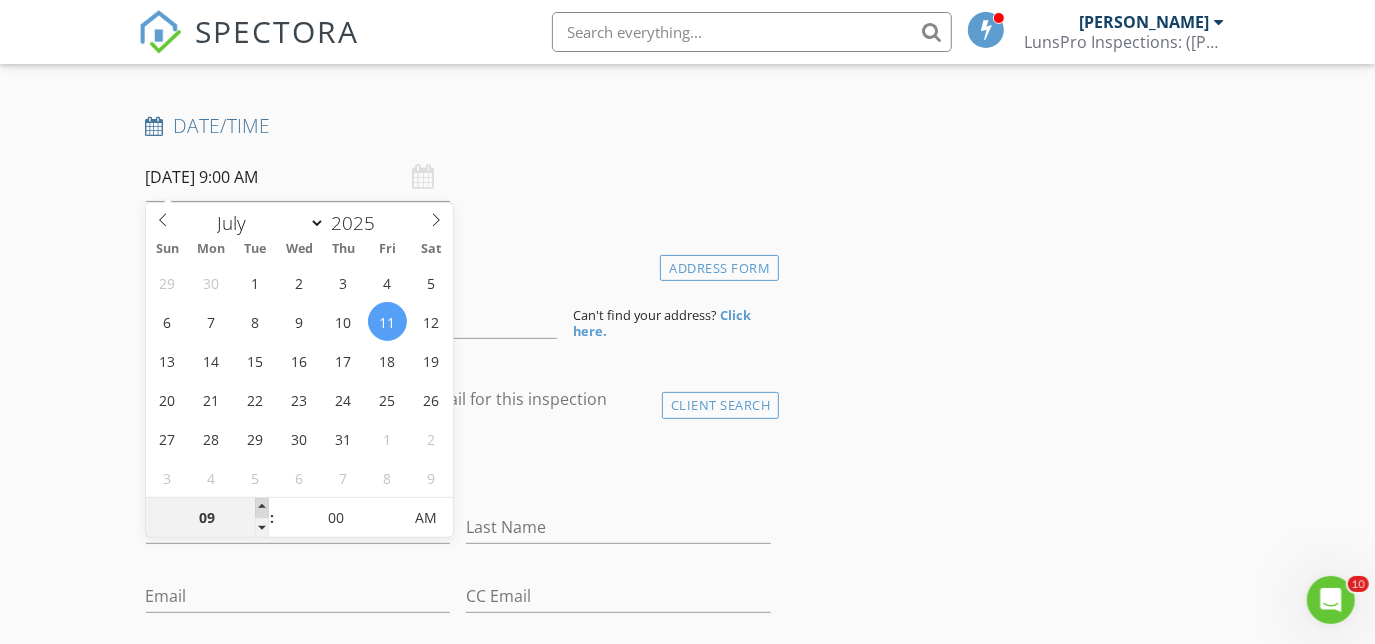 click at bounding box center (262, 508) 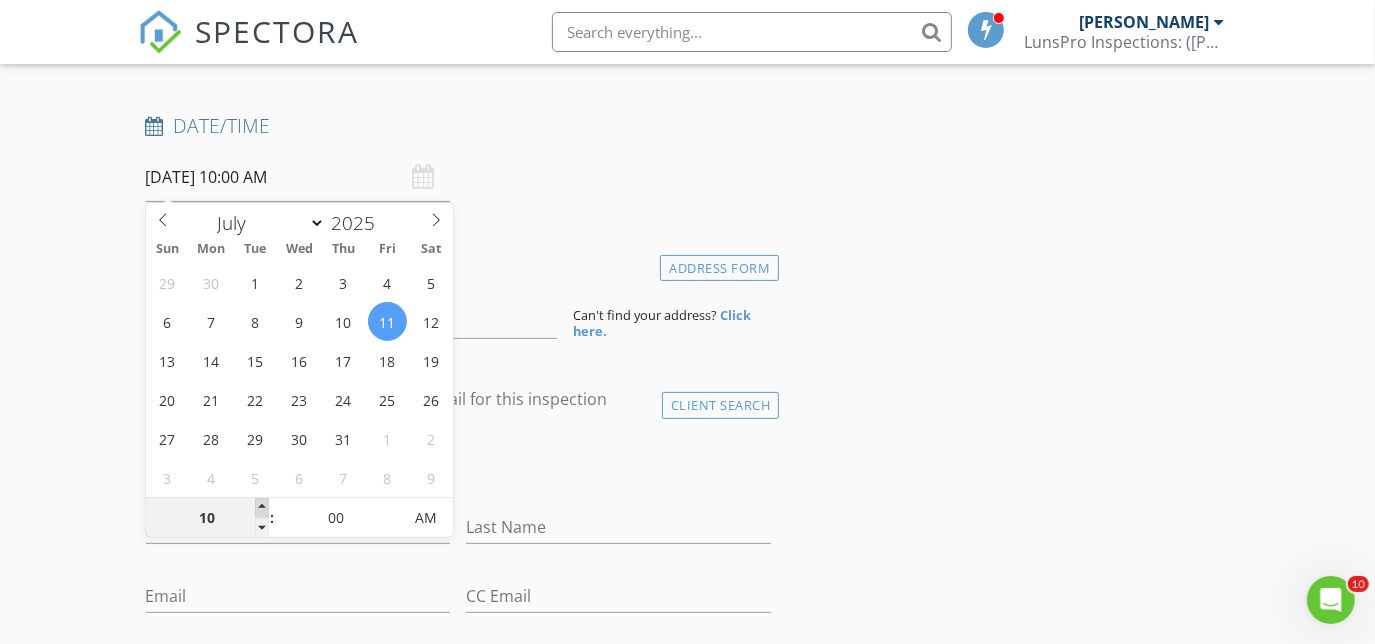 click at bounding box center (262, 508) 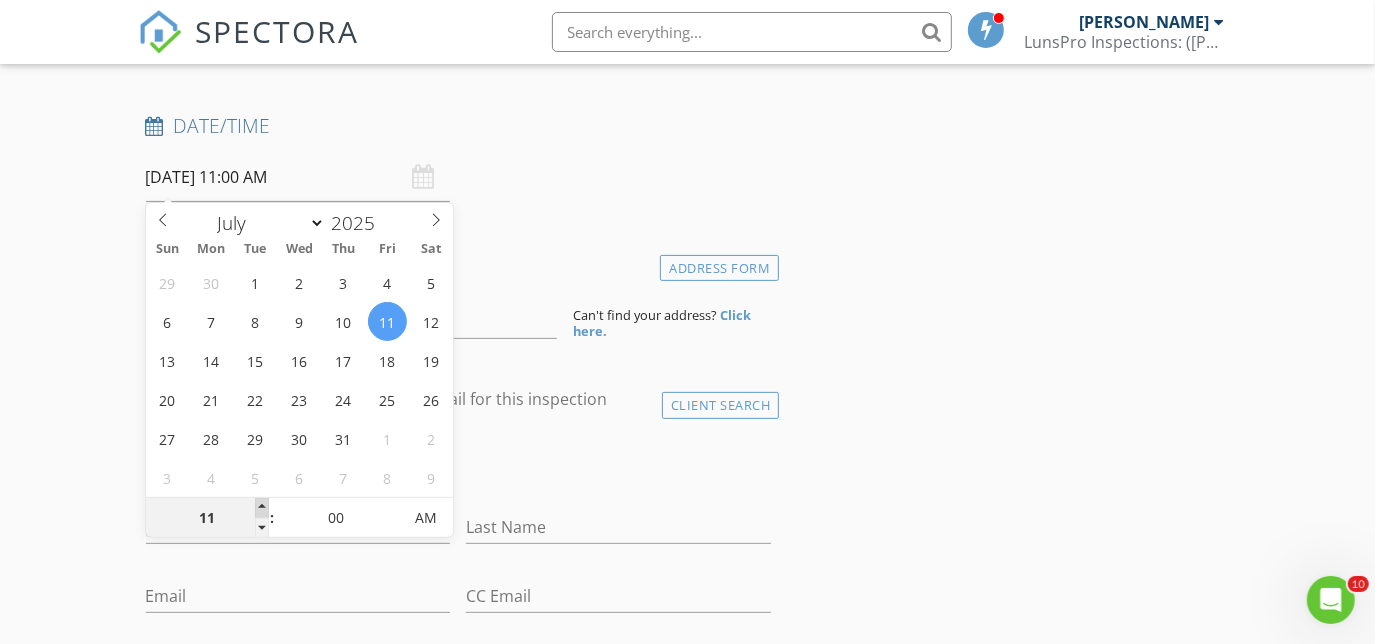 click at bounding box center [262, 508] 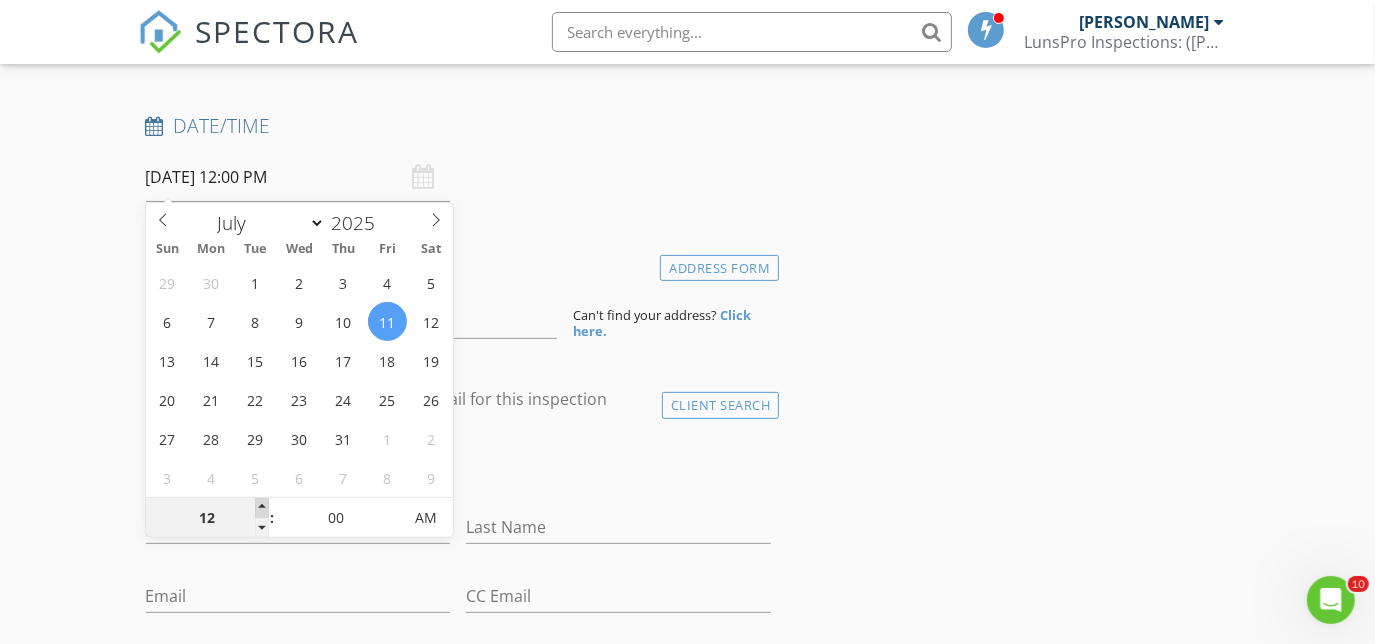click at bounding box center [262, 508] 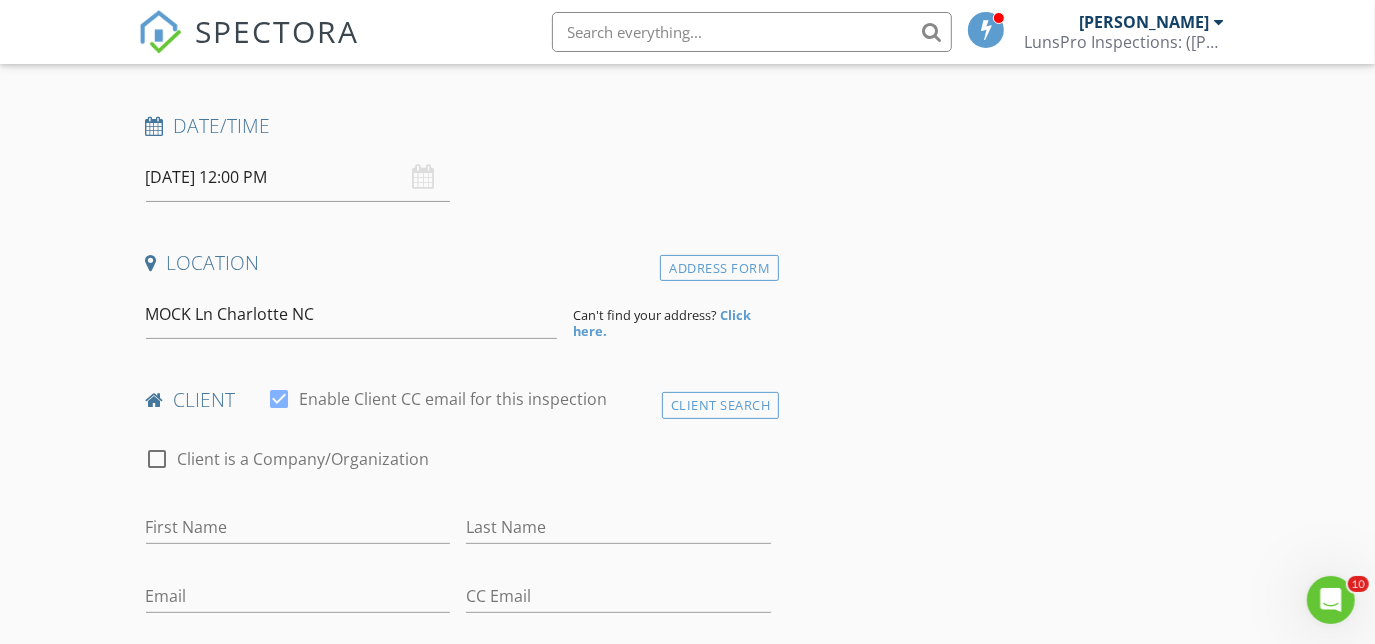 click on "check_box_outline_blank Client is a Company/Organization" at bounding box center [459, 469] 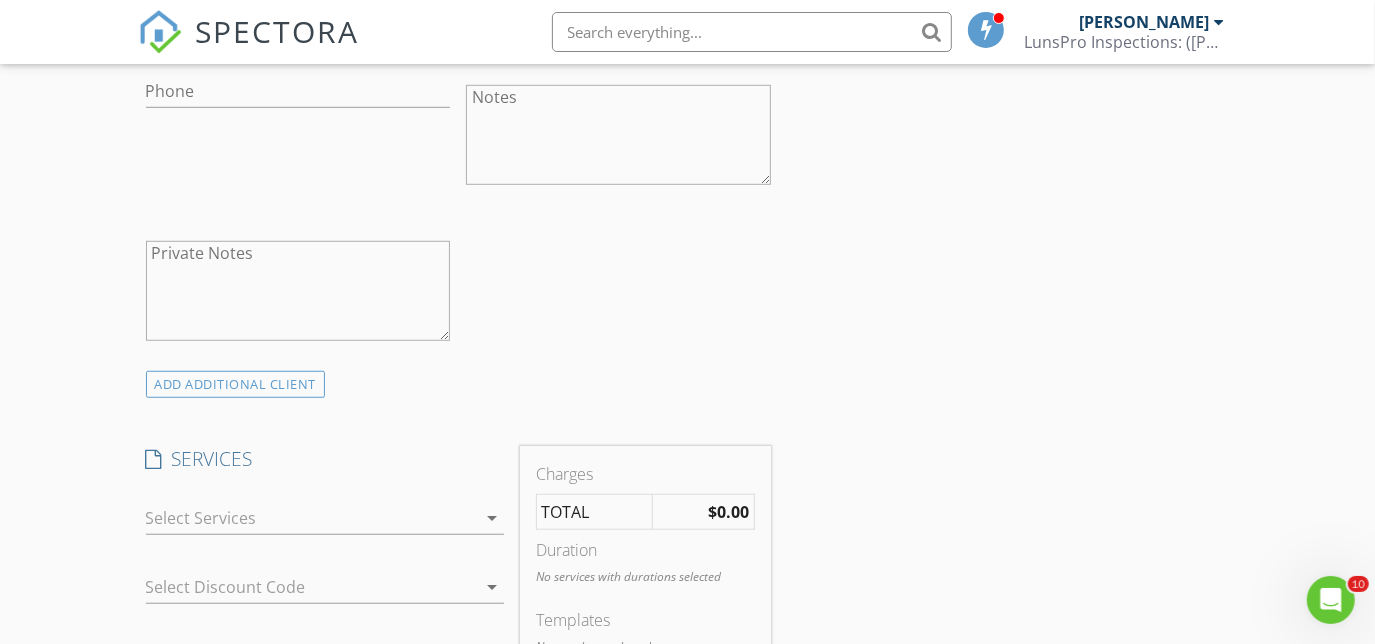 scroll, scrollTop: 920, scrollLeft: 0, axis: vertical 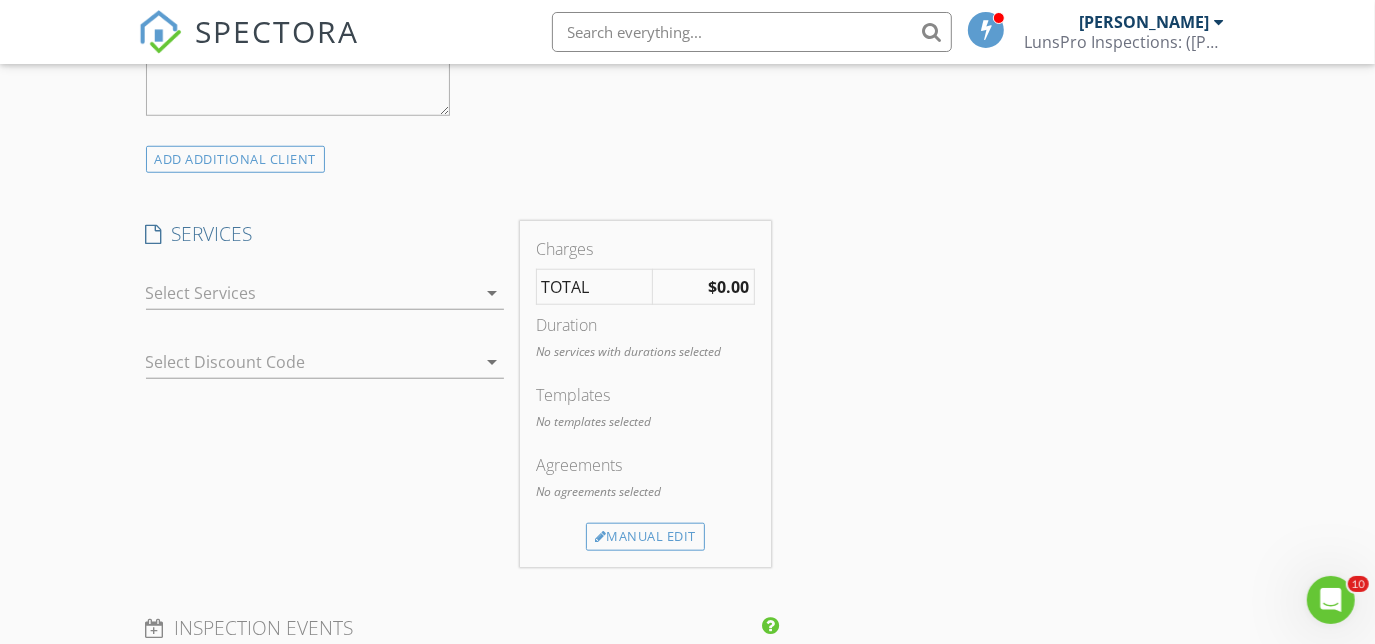 click at bounding box center [154, 234] 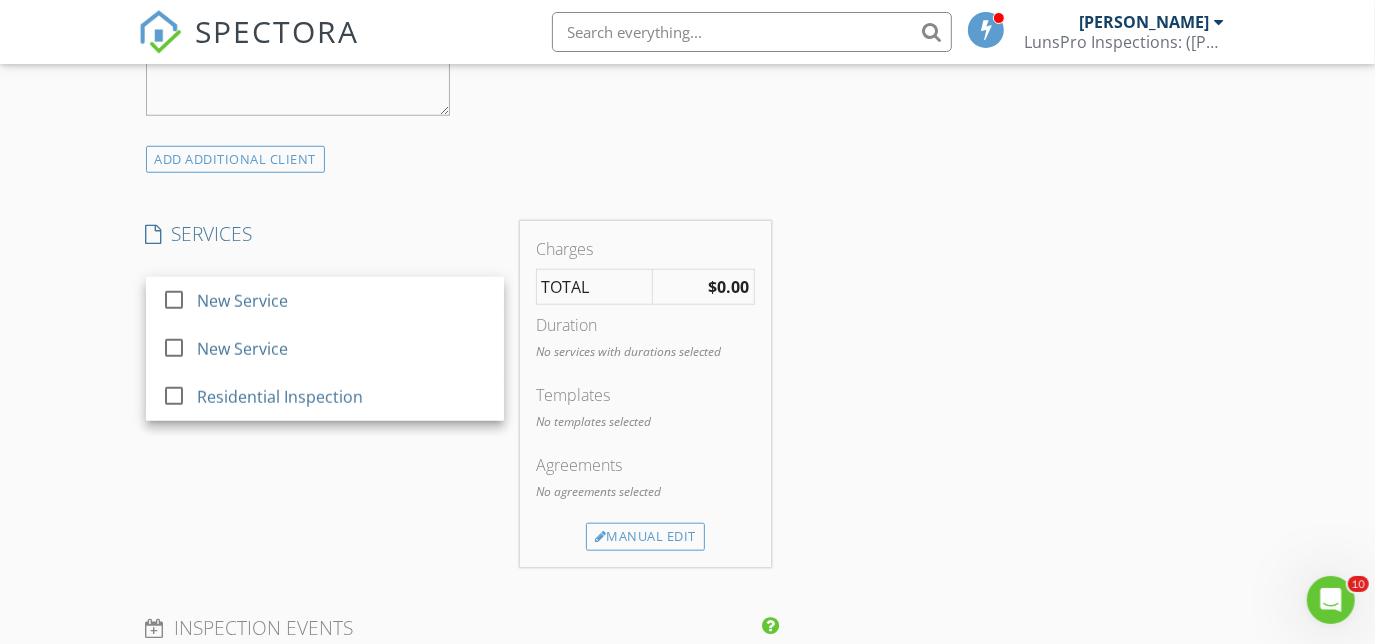 click on "New Inspection
Click here to use the New Order Form
INSPECTOR(S)
check_box_outline_blank   [PERSON_NAME]     check_box_outline_blank   [PERSON_NAME]     check_box_outline_blank   [PERSON_NAME]     check_box_outline_blank   [PERSON_NAME]     check_box_outline_blank   [PERSON_NAME]     check_box_outline_blank   [PERSON_NAME]     check_box_outline_blank   [PERSON_NAME]     check_box_outline_blank   [PERSON_NAME]     check_box_outline_blank   [PERSON_NAME]     check_box_outline_blank   [PERSON_NAME]     check_box_outline_blank   [PERSON_NAME]     check_box   [PERSON_NAME]   PRIMARY   [PERSON_NAME] arrow_drop_down   check_box_outline_blank [PERSON_NAME] specifically requested
Date/Time
[DATE] 12:00 PM
Location
Address Form   [GEOGRAPHIC_DATA]     Can't find your address?   Click here.
client
check_box Enable Client CC email for this inspection" at bounding box center [687, 557] 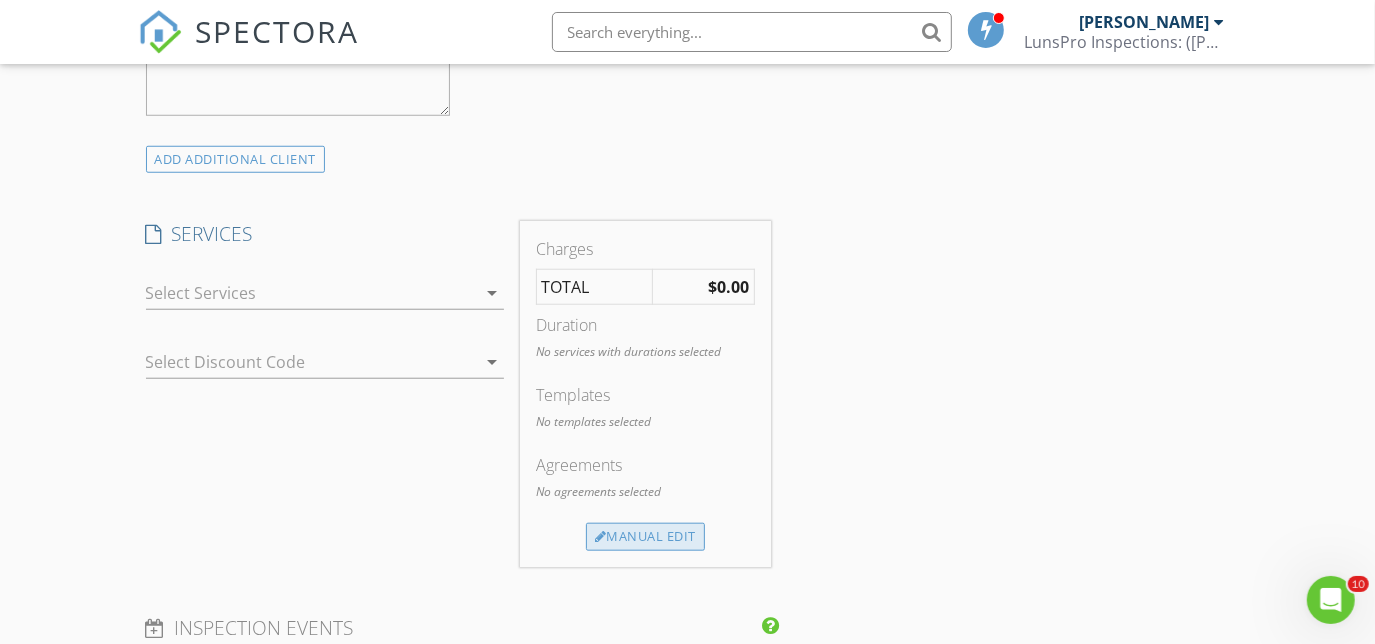 click on "Manual Edit" at bounding box center [645, 537] 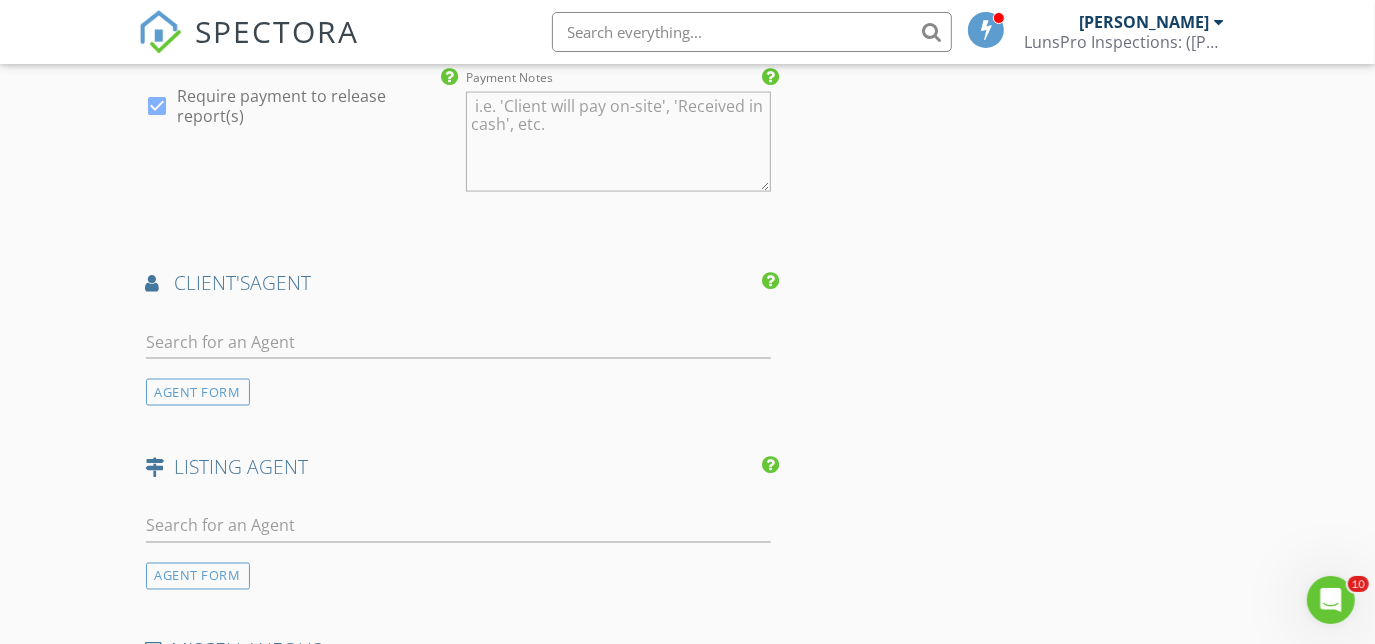 scroll, scrollTop: 2048, scrollLeft: 0, axis: vertical 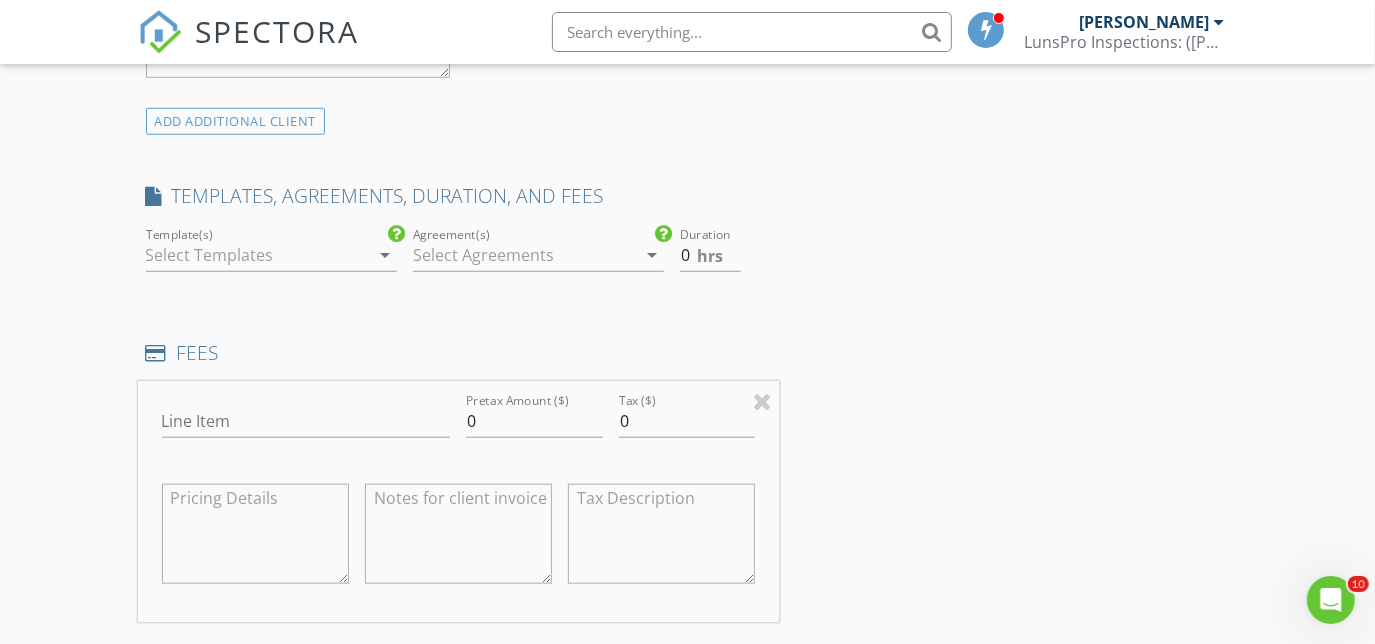 click on "arrow_drop_down" at bounding box center (385, 255) 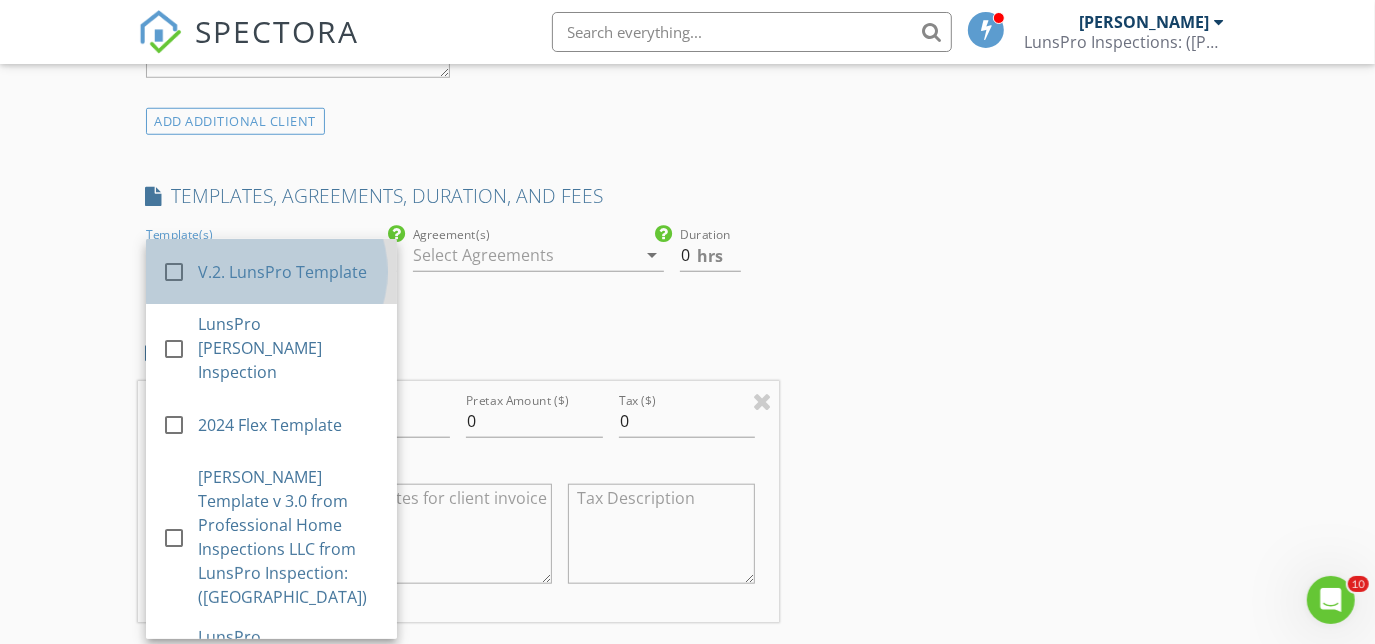 click on "V.2. LunsPro Template" at bounding box center [289, 272] 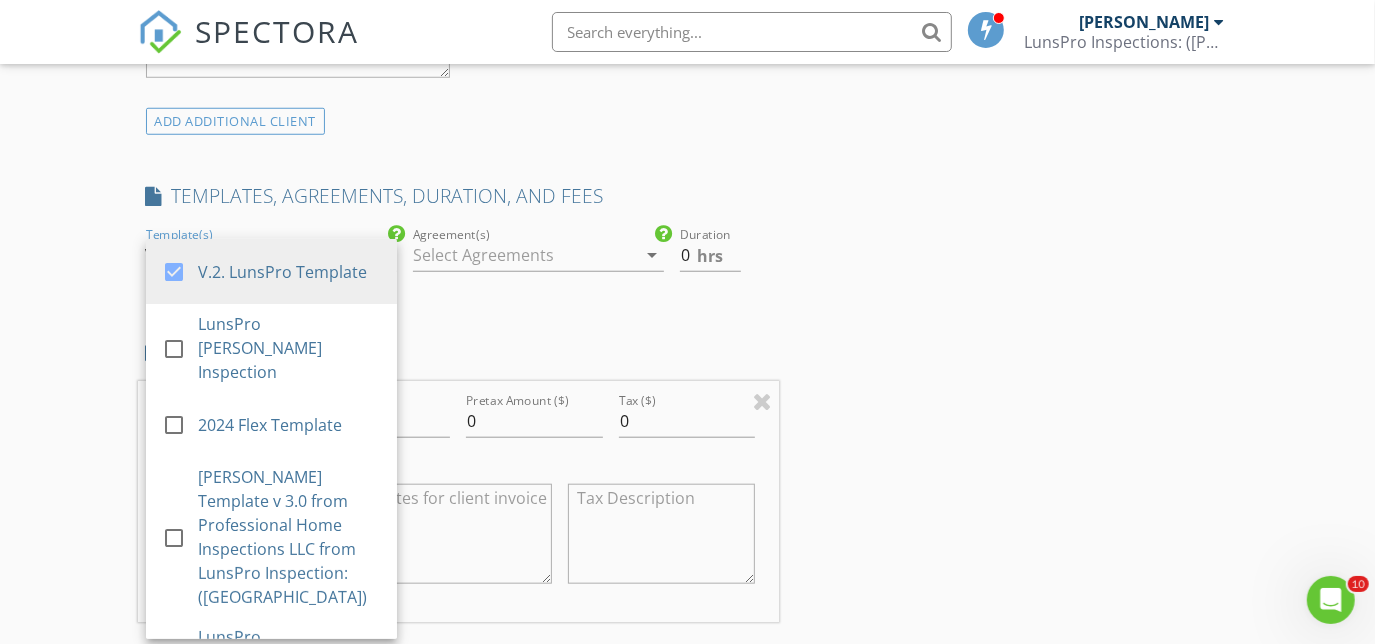 click on "FEES" at bounding box center (459, 353) 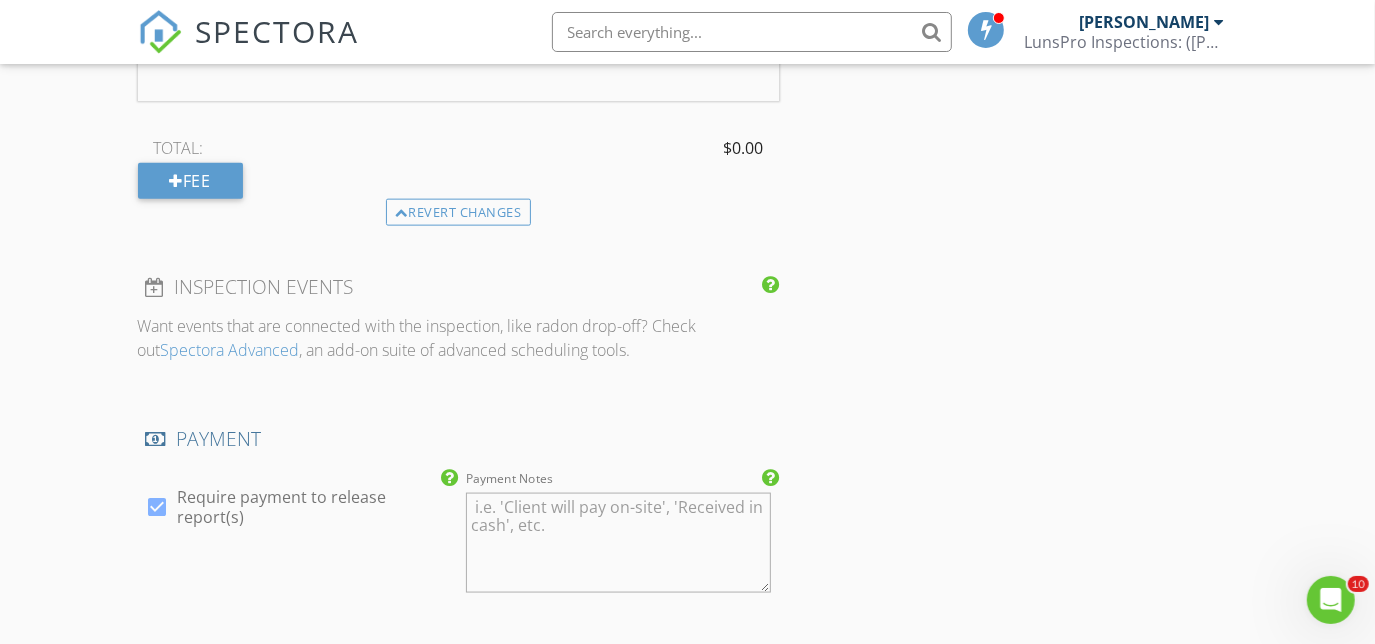scroll, scrollTop: 1640, scrollLeft: 0, axis: vertical 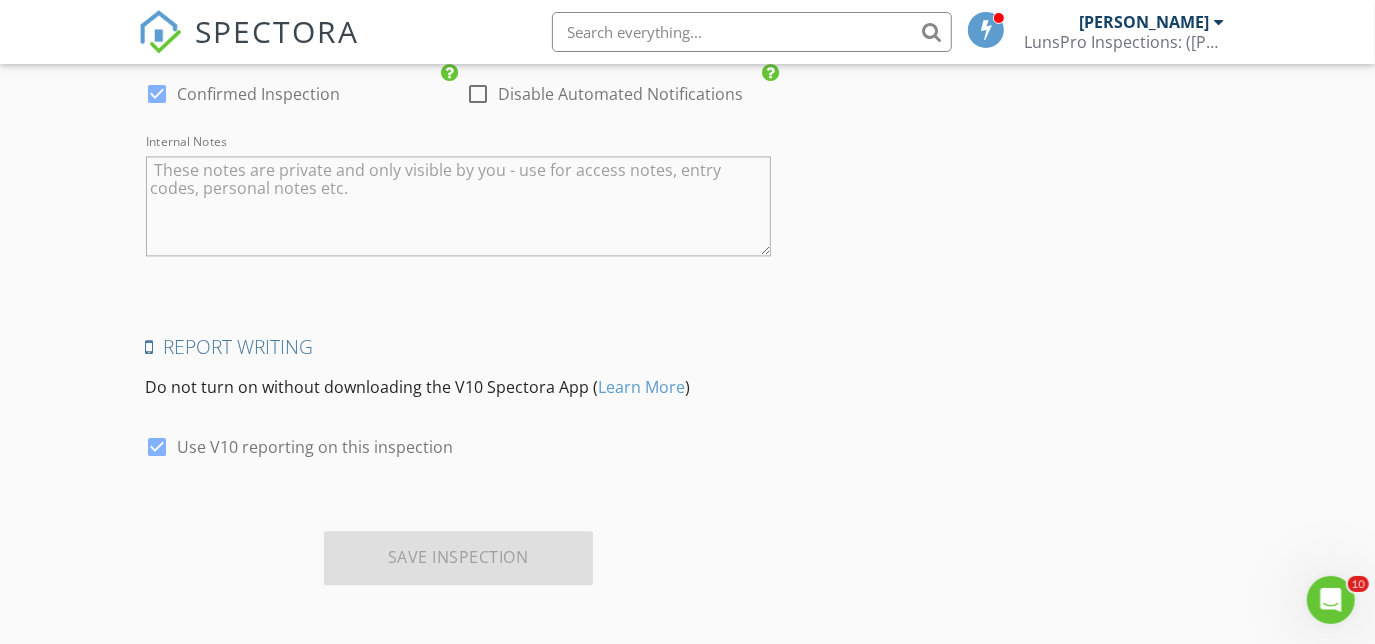 click on "Save Inspection" at bounding box center (458, 558) 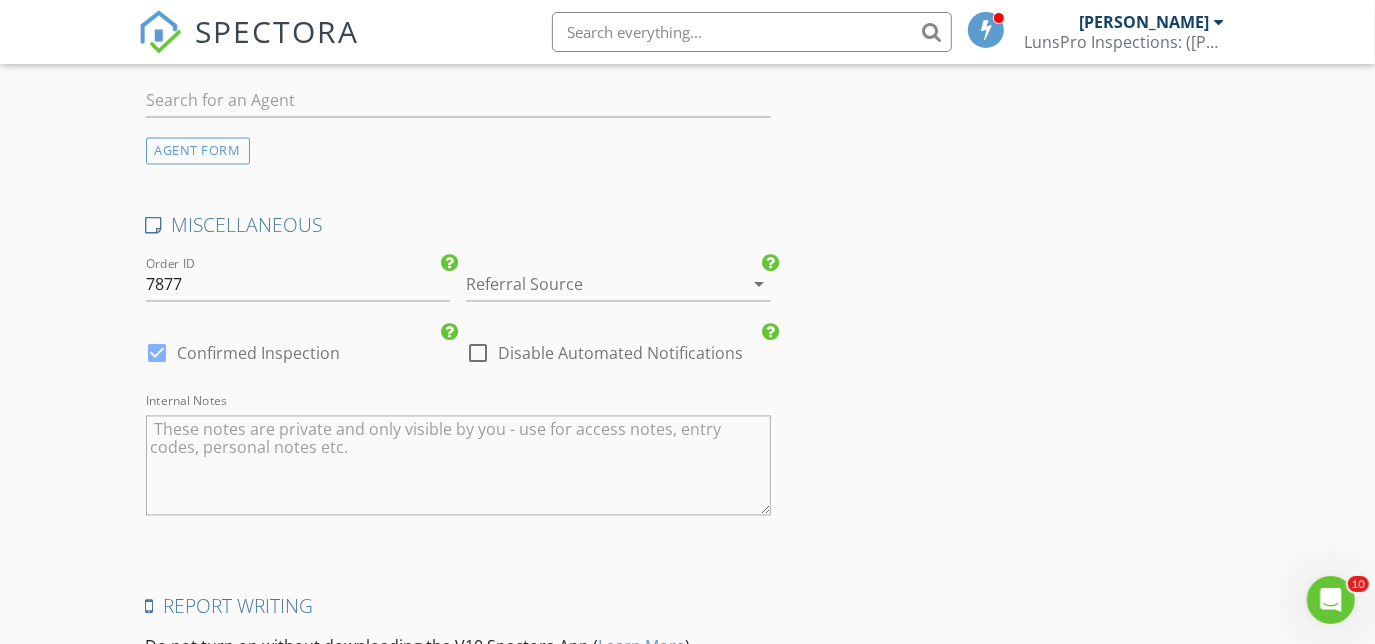scroll, scrollTop: 2456, scrollLeft: 0, axis: vertical 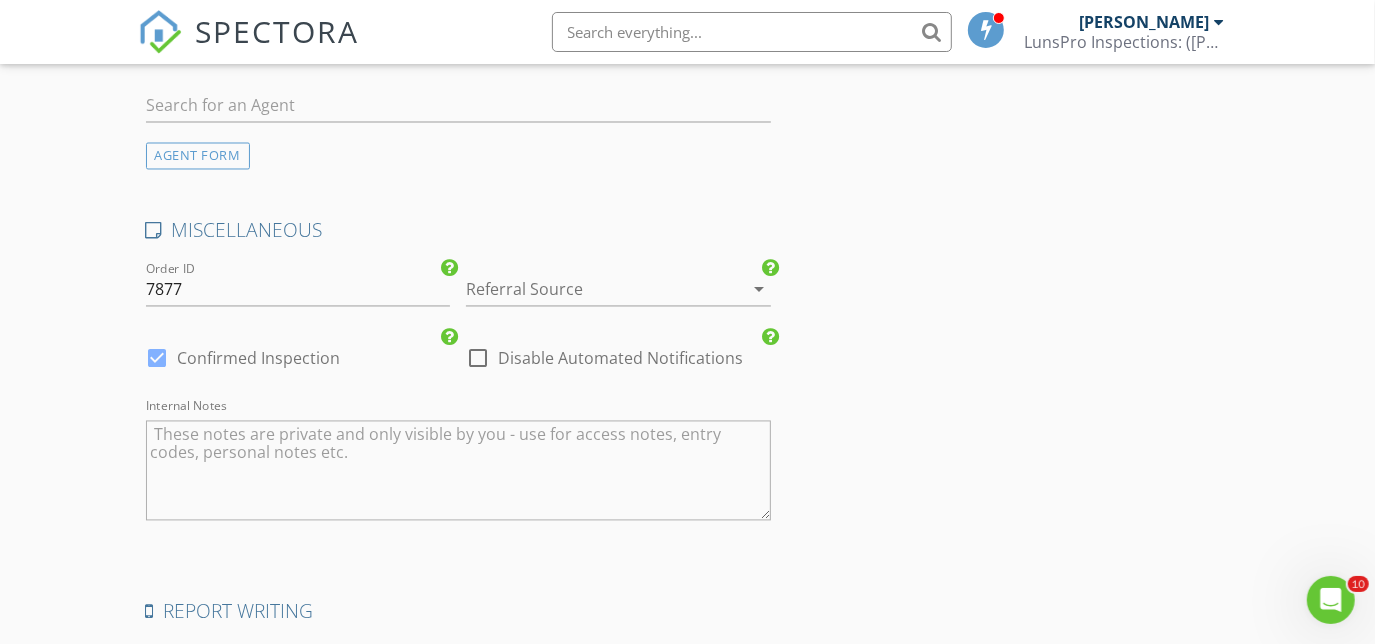 drag, startPoint x: 1374, startPoint y: 496, endPoint x: 1384, endPoint y: 485, distance: 14.866069 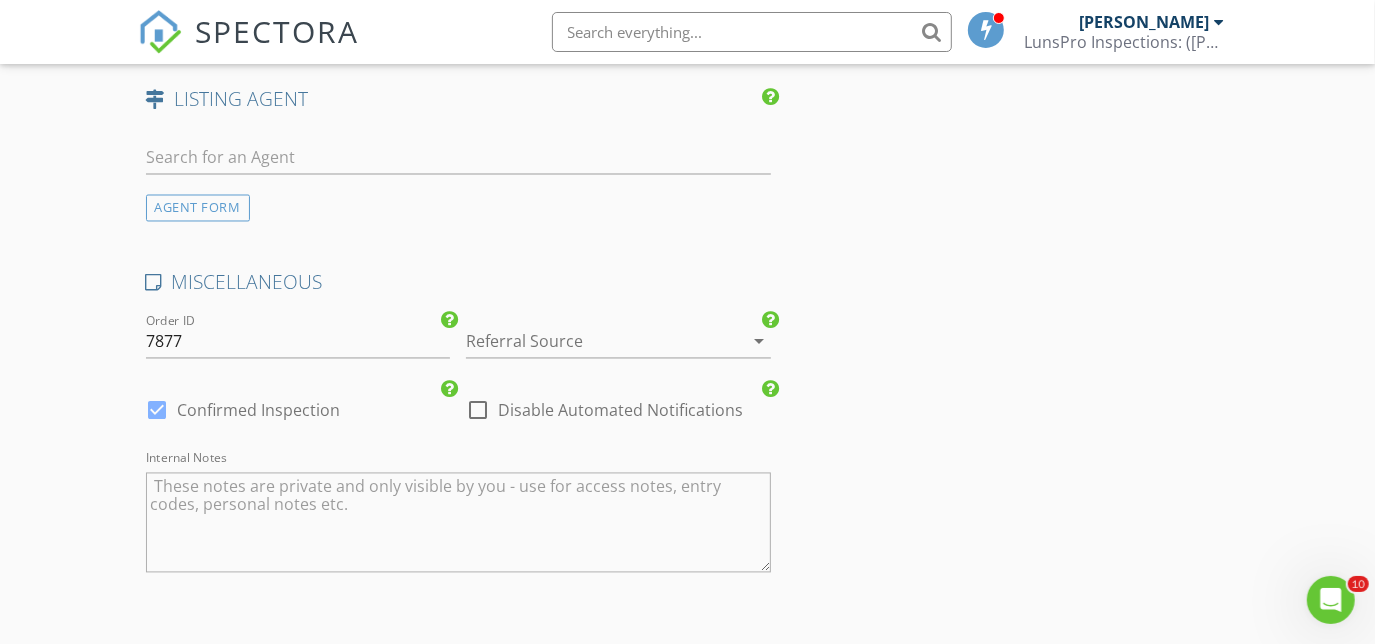 scroll, scrollTop: 2392, scrollLeft: 0, axis: vertical 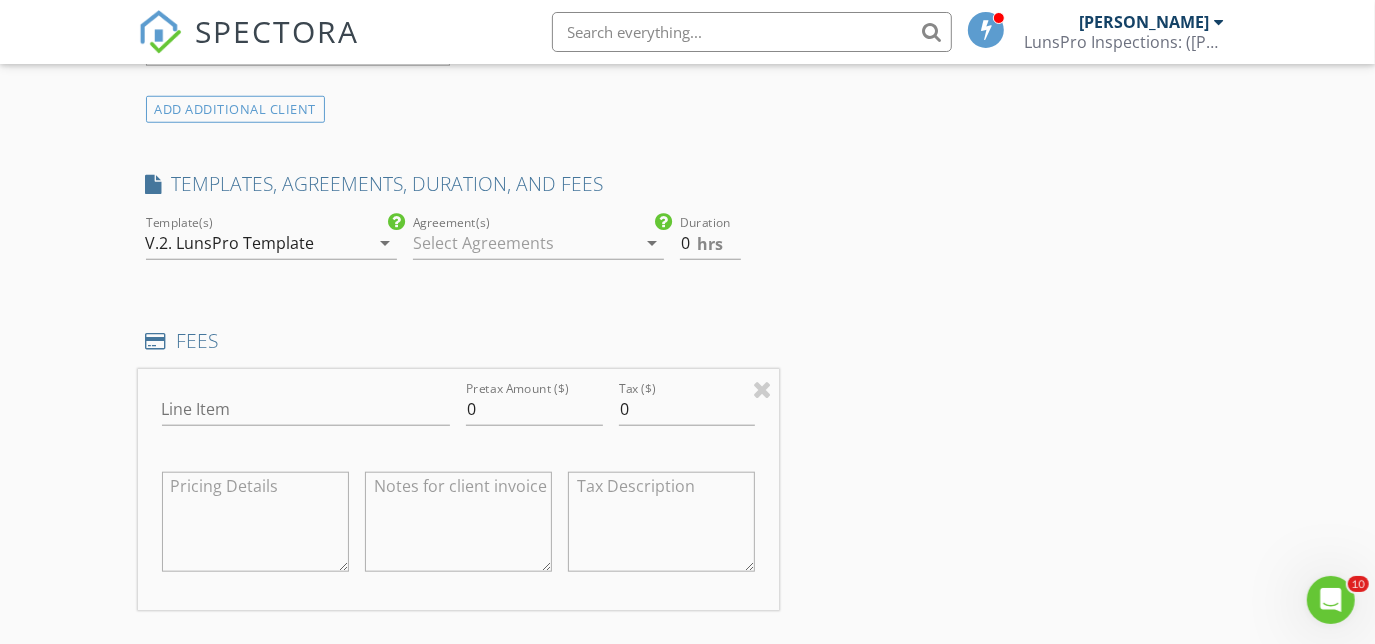 click on "arrow_drop_down" at bounding box center (652, 243) 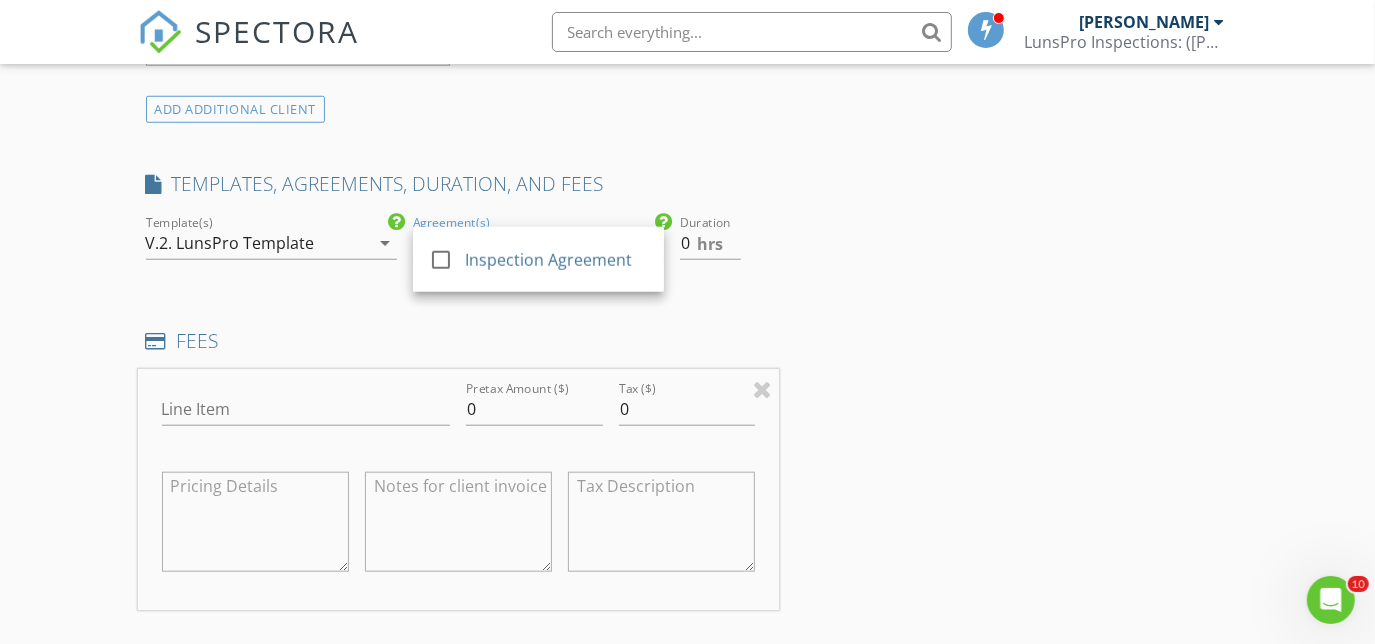 click on "INSPECTOR(S)
check_box_outline_blank   [PERSON_NAME]     check_box_outline_blank   [PERSON_NAME]     check_box_outline_blank   [PERSON_NAME]     check_box_outline_blank   [PERSON_NAME]     check_box_outline_blank   [PERSON_NAME]     check_box_outline_blank   [PERSON_NAME]     check_box_outline_blank   [PERSON_NAME]     check_box_outline_blank   [PERSON_NAME]     check_box_outline_blank   [PERSON_NAME]     check_box_outline_blank   [PERSON_NAME]     check_box_outline_blank   [PERSON_NAME]     check_box   [PERSON_NAME]   PRIMARY   [PERSON_NAME] arrow_drop_down   check_box_outline_blank [PERSON_NAME] specifically requested
Date/Time
[DATE] 12:00 PM
Location
Address Form   [GEOGRAPHIC_DATA]     Can't find your address?   Click here.
client
check_box Enable Client CC email for this inspection   Client Search     check_box_outline_blank     First Name   Last Name" at bounding box center [688, 650] 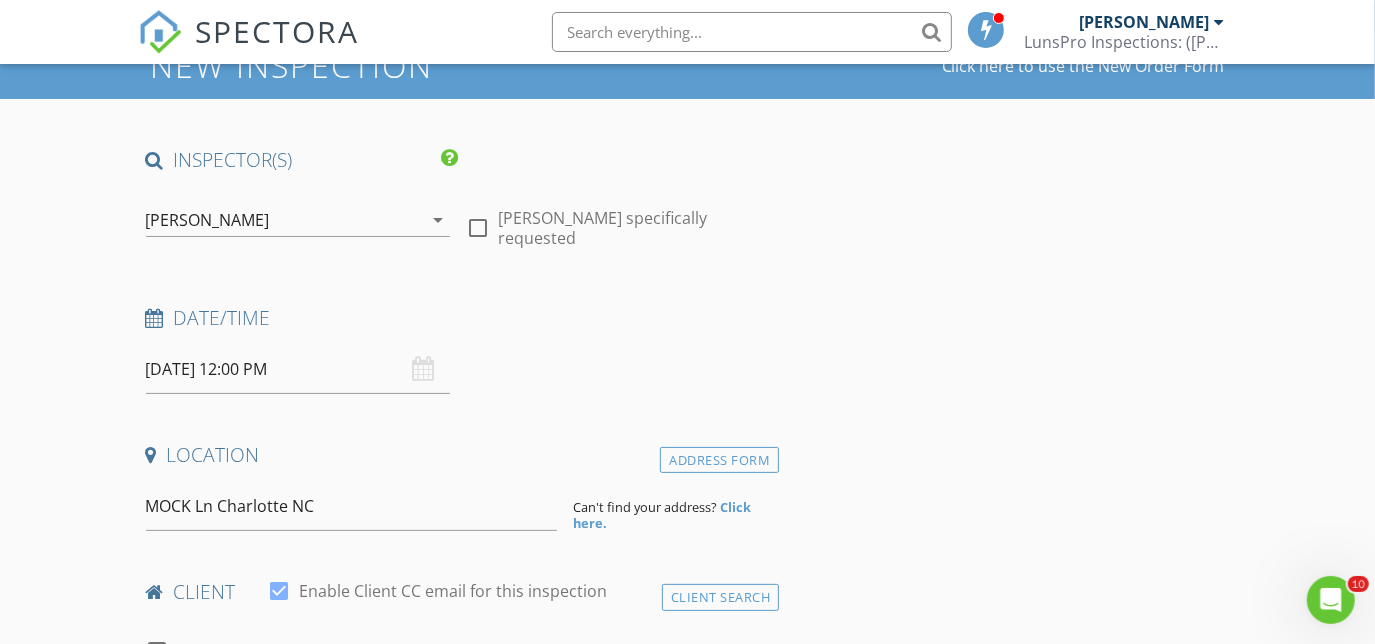 scroll, scrollTop: 0, scrollLeft: 0, axis: both 